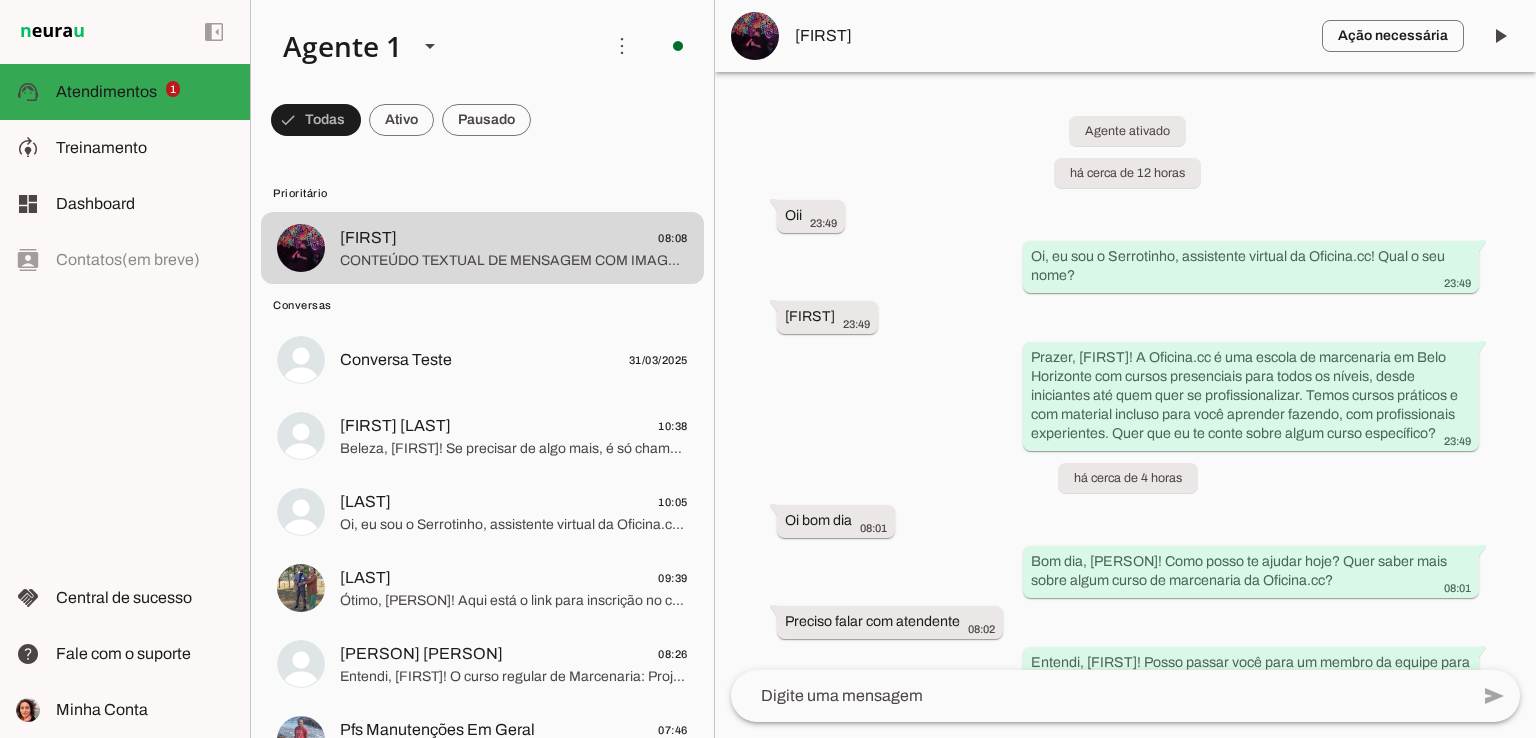 scroll, scrollTop: 0, scrollLeft: 0, axis: both 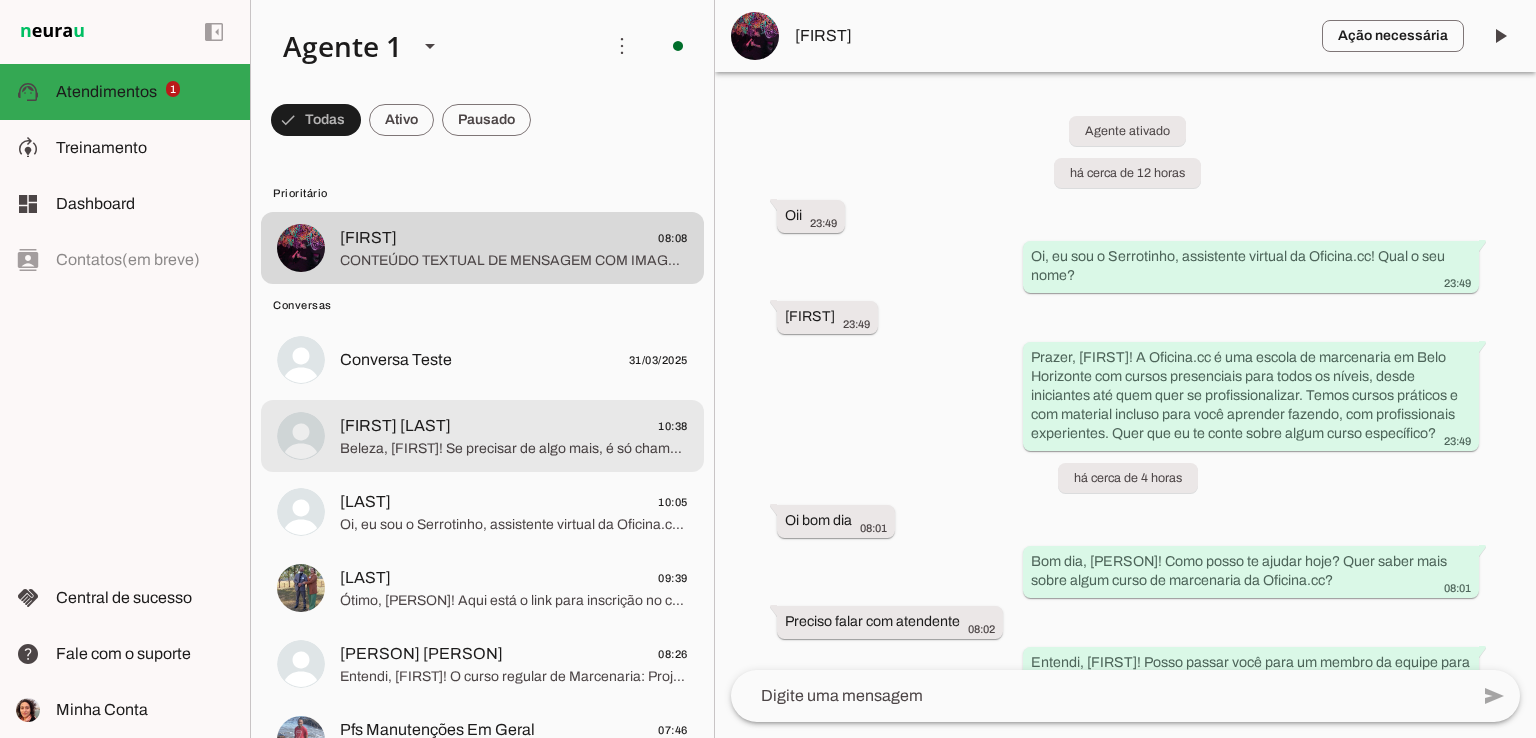 click on "[FIRST] [LAST]
10:38
Beleza, [FIRST]! Se precisar de algo mais, é só chamar.
Ah, aproveita e entra no nosso grupo VIP para receber novidades e condições especiais: https://chat.whatsapp.com/BQMdvlUF22A9gZzPRxOSei. Quer que eu te envie o convite?" at bounding box center [482, 248] 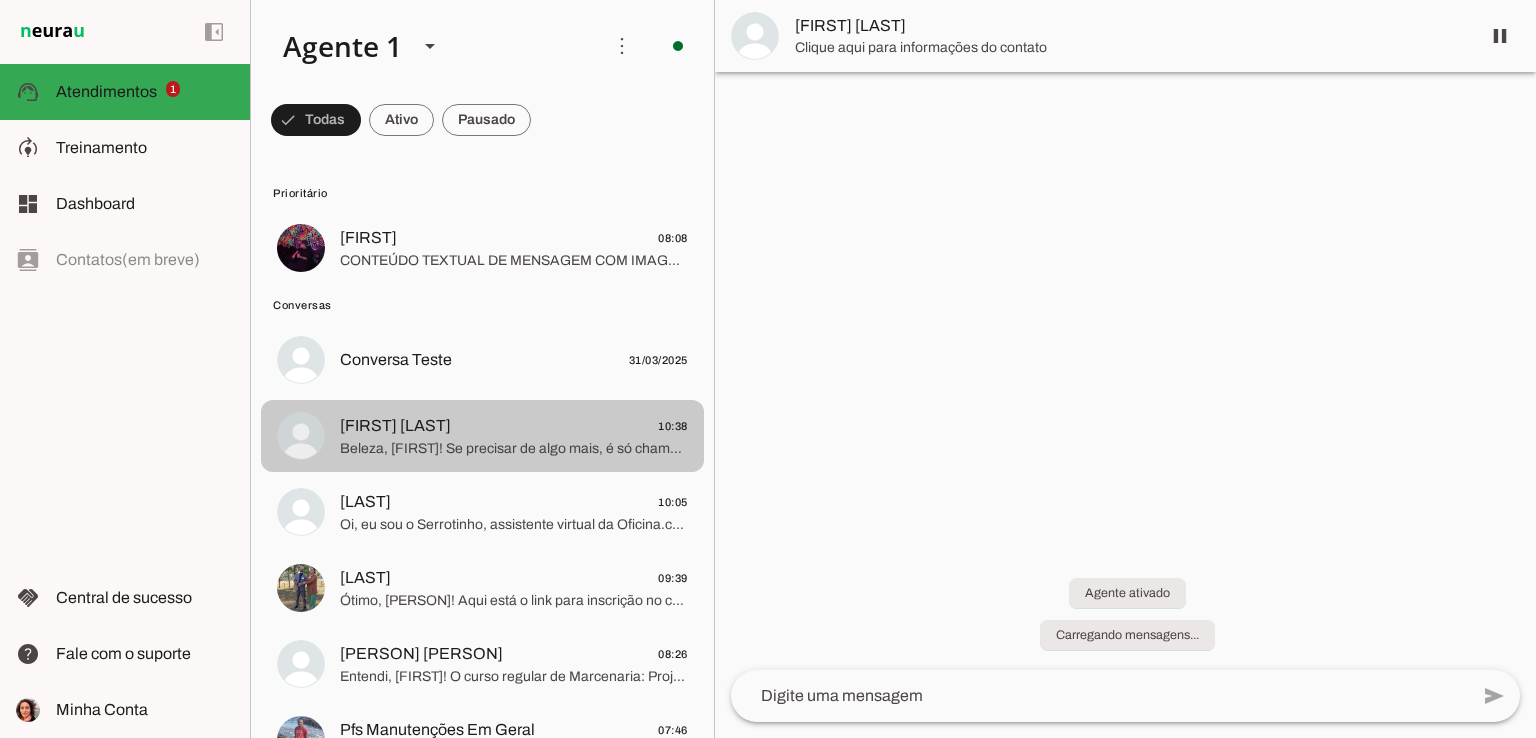 scroll, scrollTop: 496, scrollLeft: 0, axis: vertical 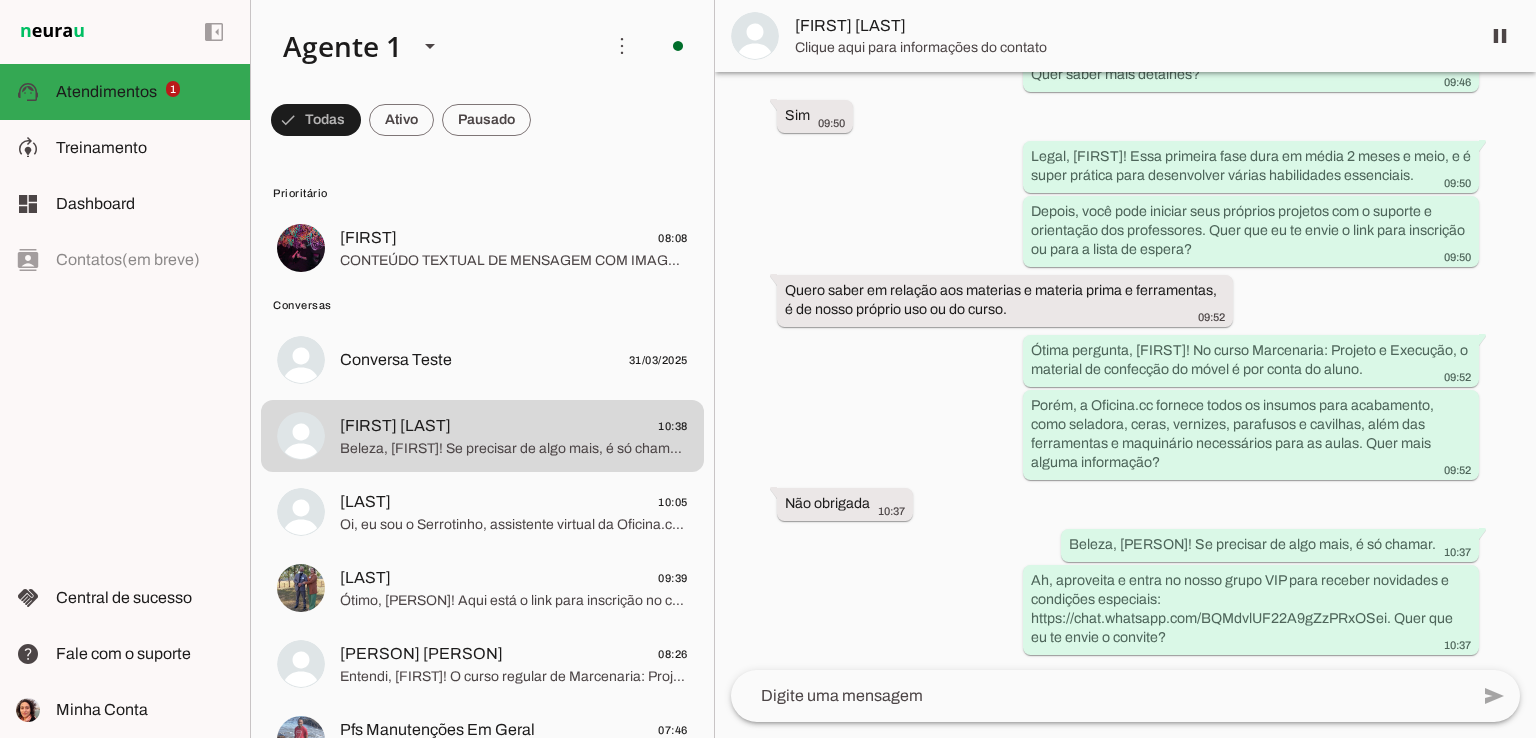 click on "[FIRST]
08:08
CONTEÚDO TEXTUAL DE MENSAGEM COM IMAGEM (URL https://f004.backblazeb2.com/file/temp-file-download/instances/3E4DDD3F07FD20DCE6CE5E06DC0B5B06/EE0054D5D663DC53E9DC2C82DB7E4760/oGGrXTFqGiFLvNb2m-MEOw==.jpeg) : Eu tenho um trabalho de escola e precisava fazer uma foice de madeira, alguma chance de vcs fazerem?" at bounding box center [482, 248] 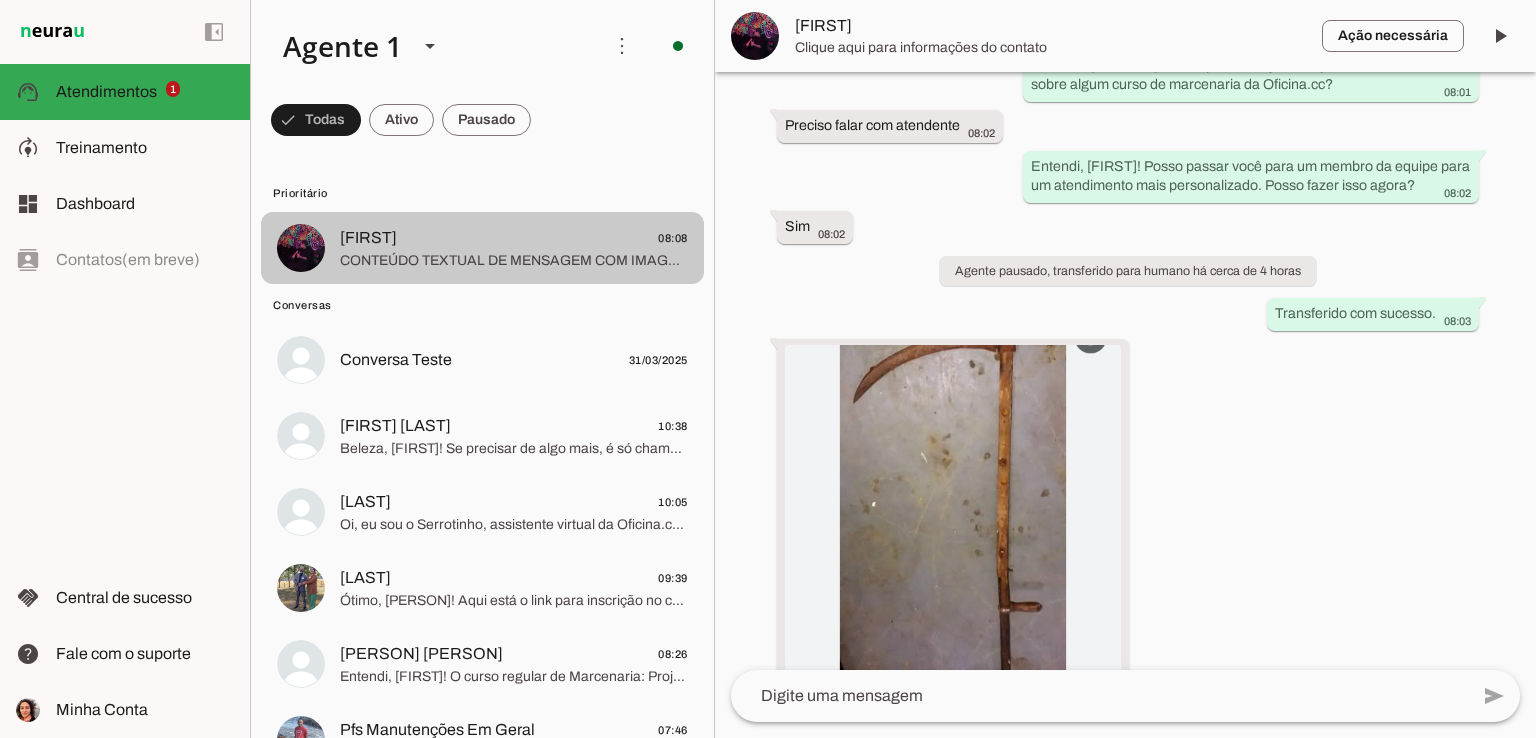 scroll, scrollTop: 794, scrollLeft: 0, axis: vertical 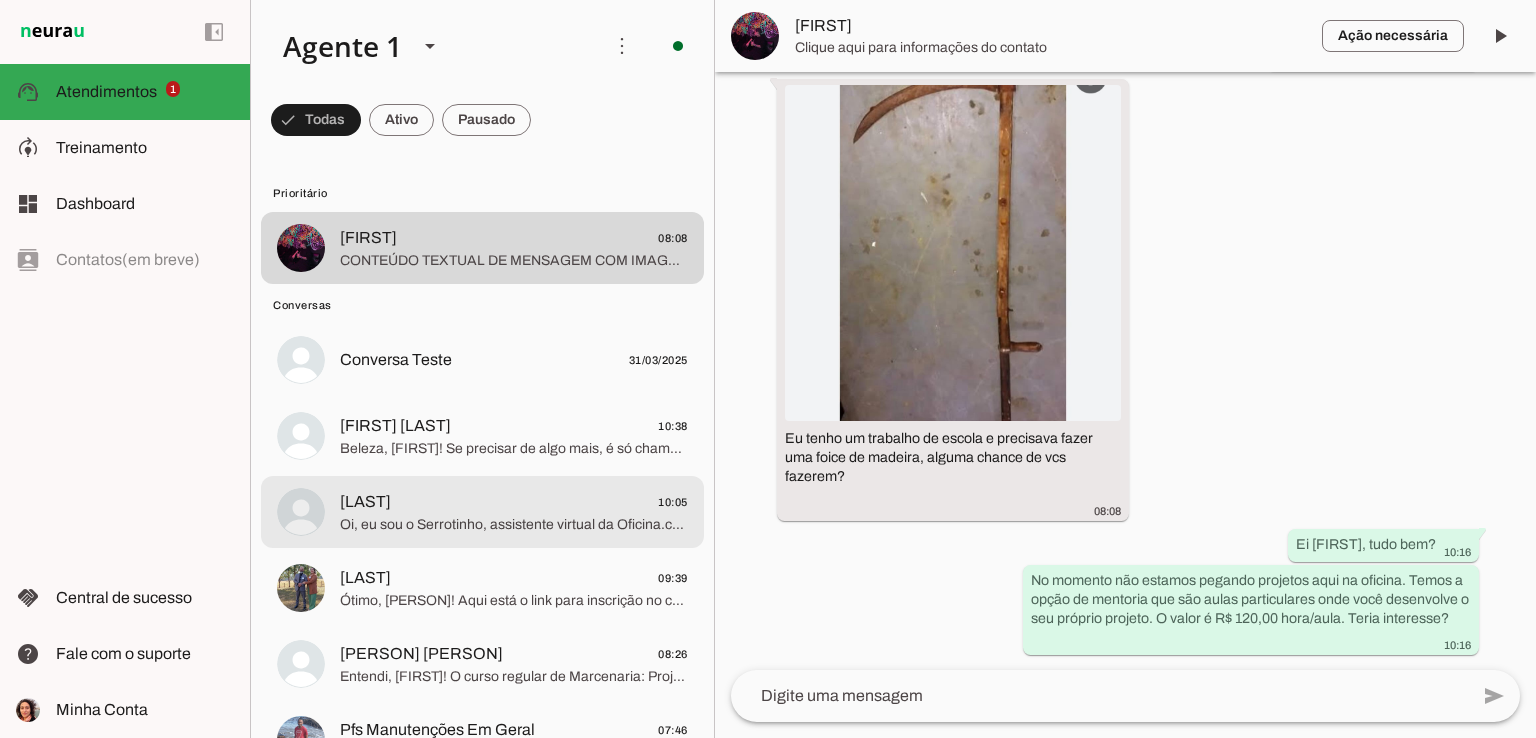 click on "Beleza, [FIRST]! Se precisar de algo mais, é só chamar.
Ah, aproveita e entra no nosso grupo VIP para receber novidades e condições especiais: https://chat.whatsapp.com/BQMdvlUF22A9gZzPRxOSei. Quer que eu te envie o convite?" 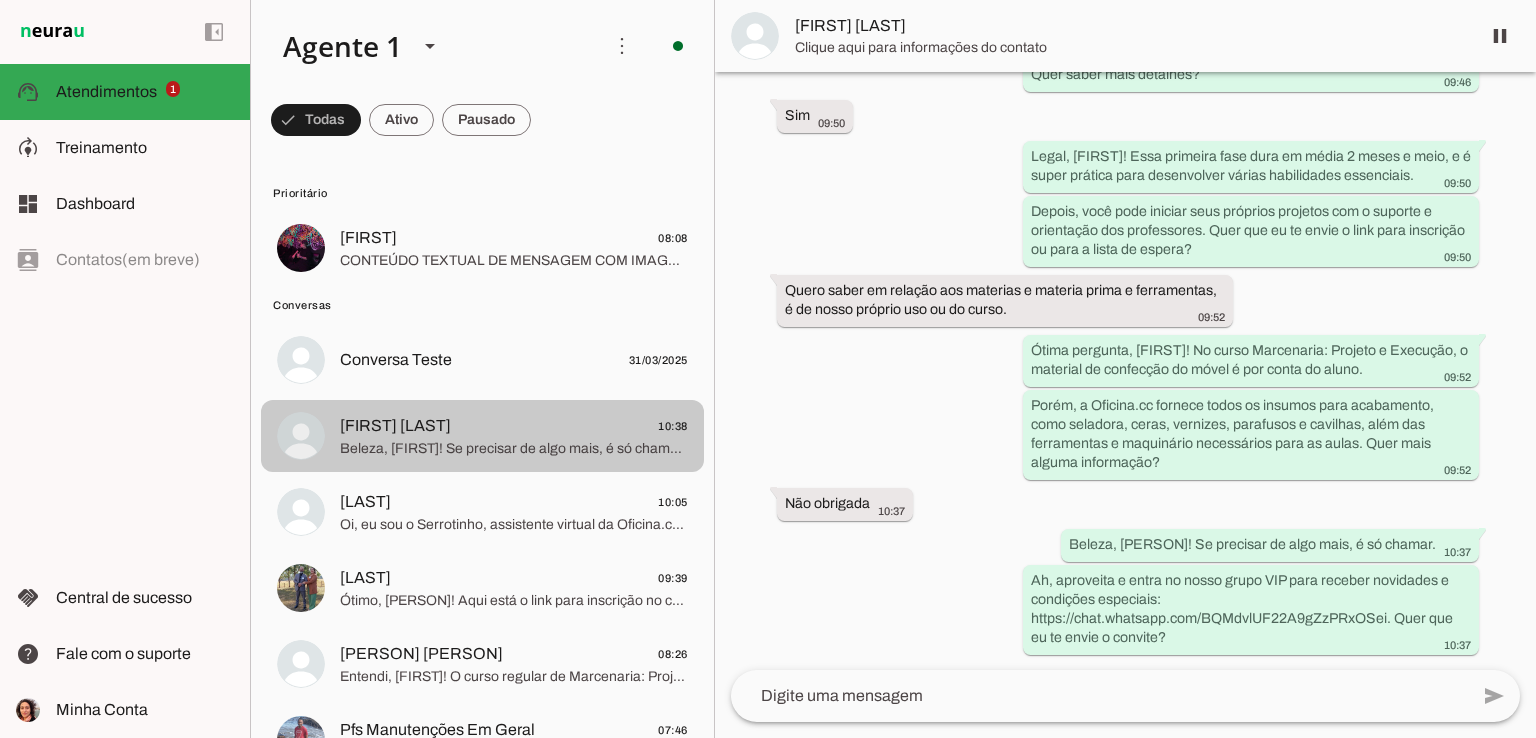 scroll, scrollTop: 496, scrollLeft: 0, axis: vertical 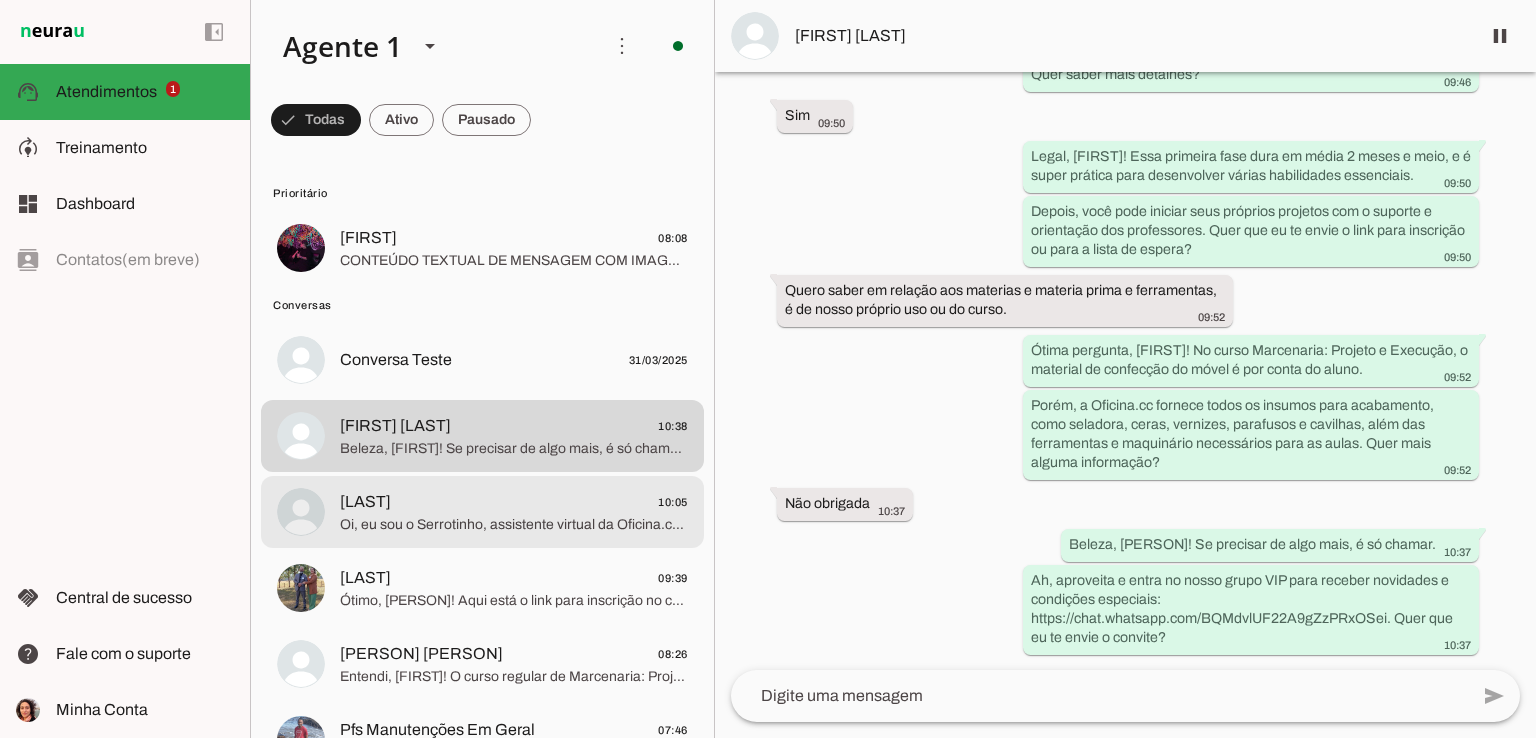 click on "[PERSON]
10:05" 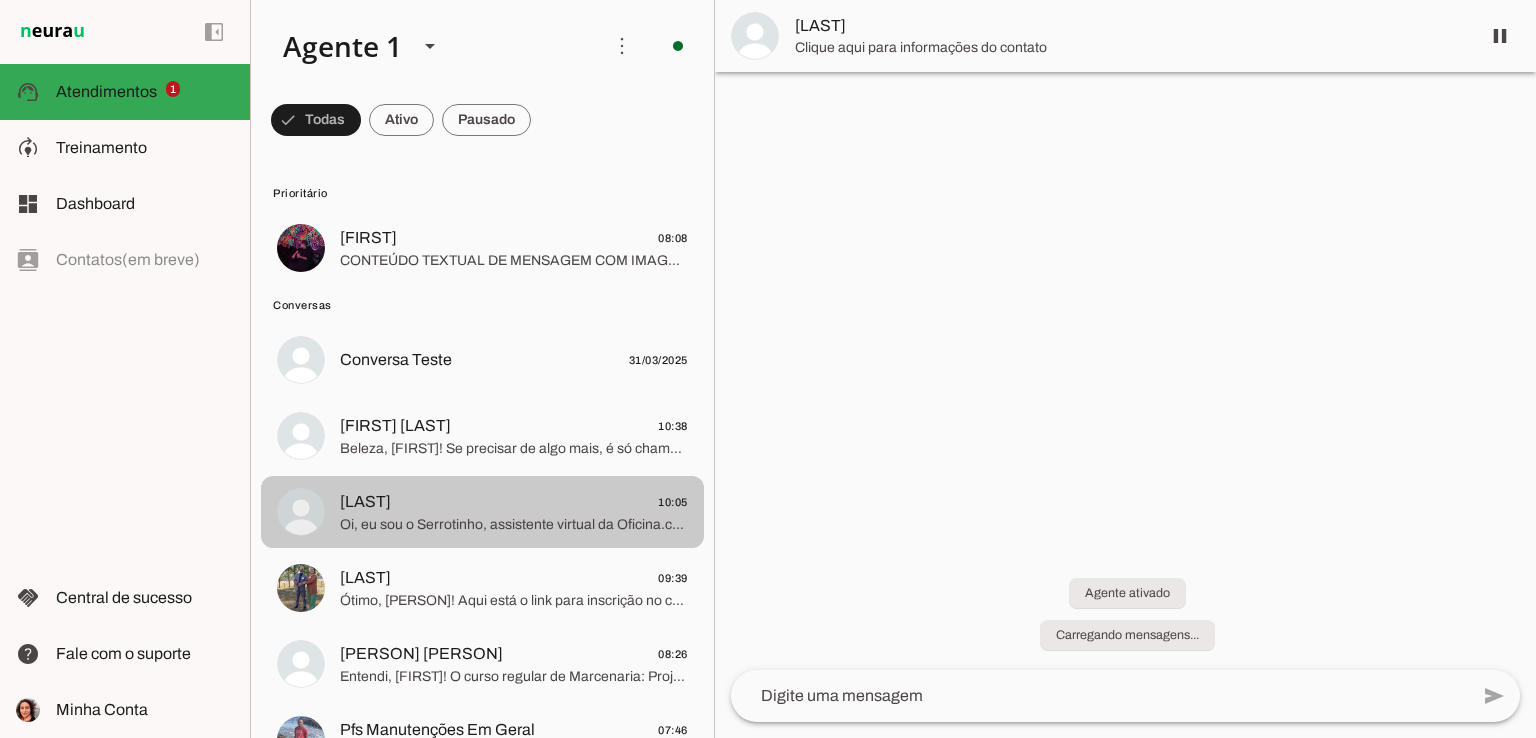 scroll, scrollTop: 0, scrollLeft: 0, axis: both 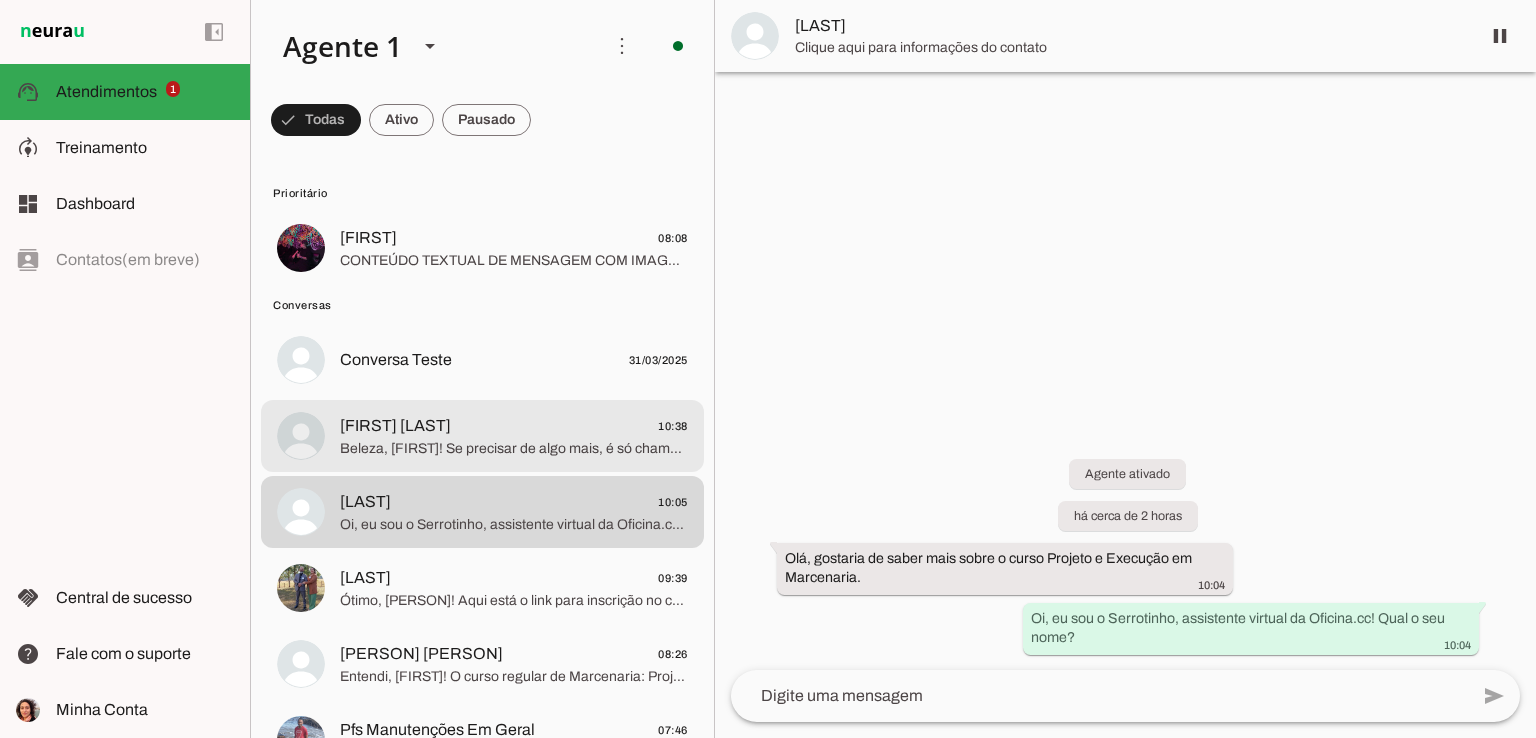 click on "Beleza, [FIRST]! Se precisar de algo mais, é só chamar.
Ah, aproveita e entra no nosso grupo VIP para receber novidades e condições especiais: https://chat.whatsapp.com/BQMdvlUF22A9gZzPRxOSei. Quer que eu te envie o convite?" 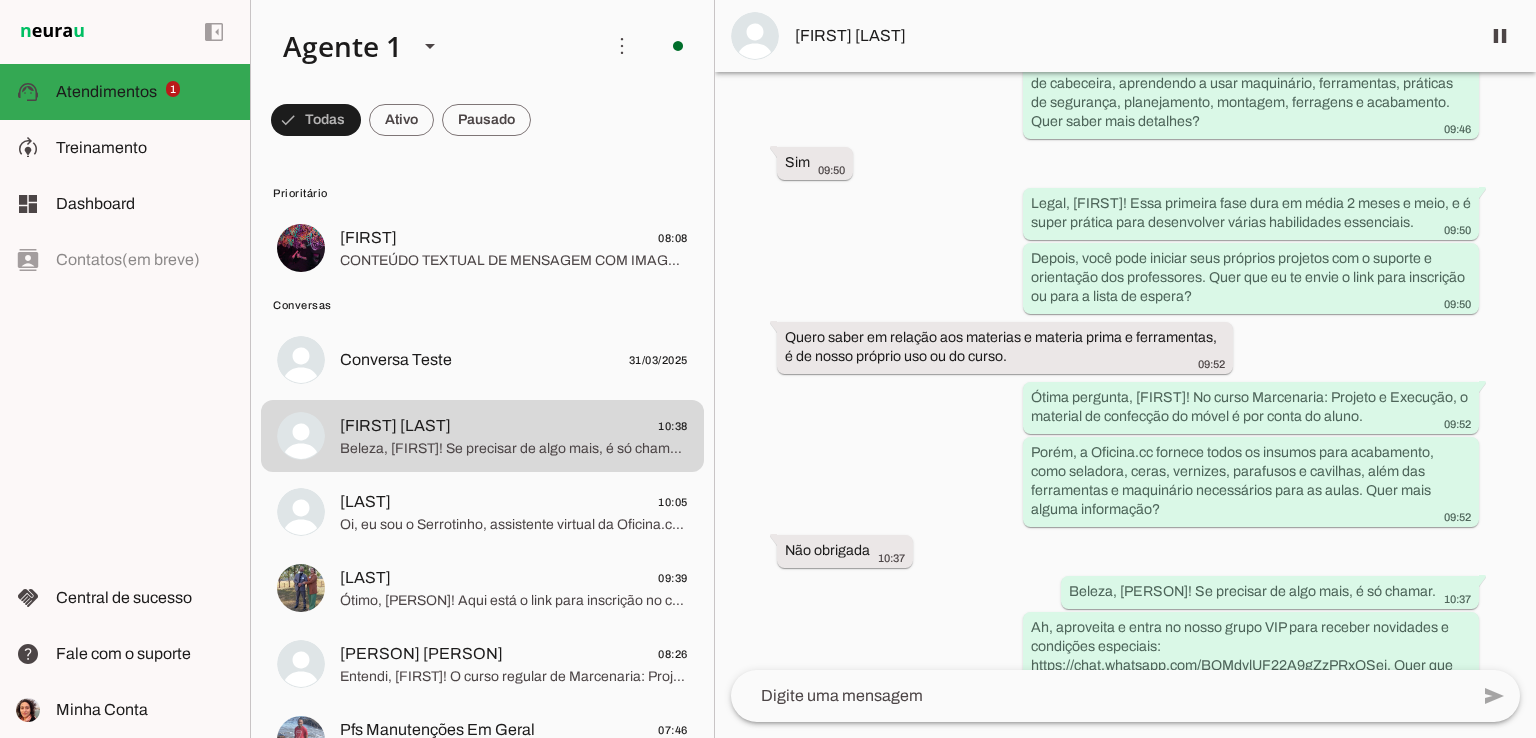 scroll, scrollTop: 496, scrollLeft: 0, axis: vertical 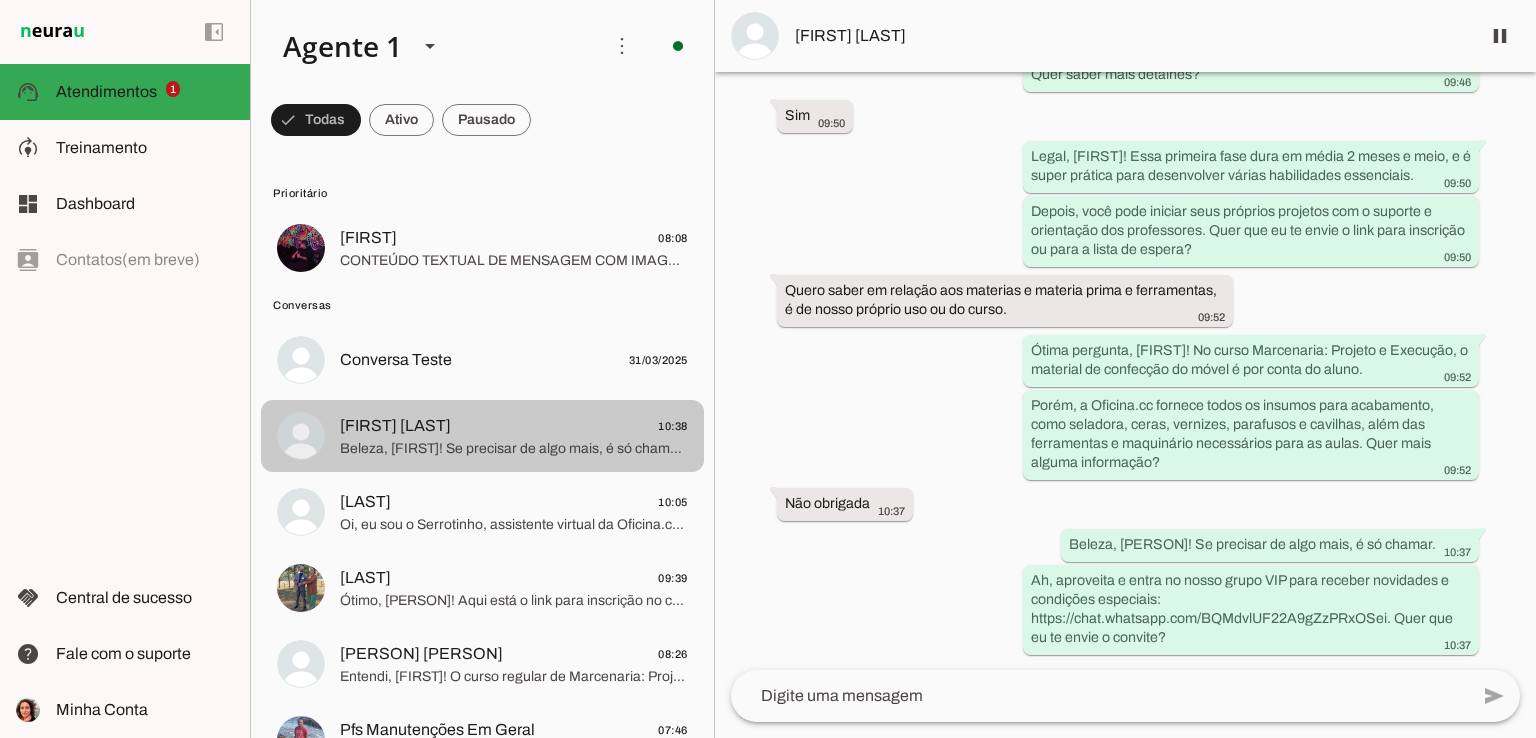 drag, startPoint x: 531, startPoint y: 429, endPoint x: 934, endPoint y: 577, distance: 429.3169 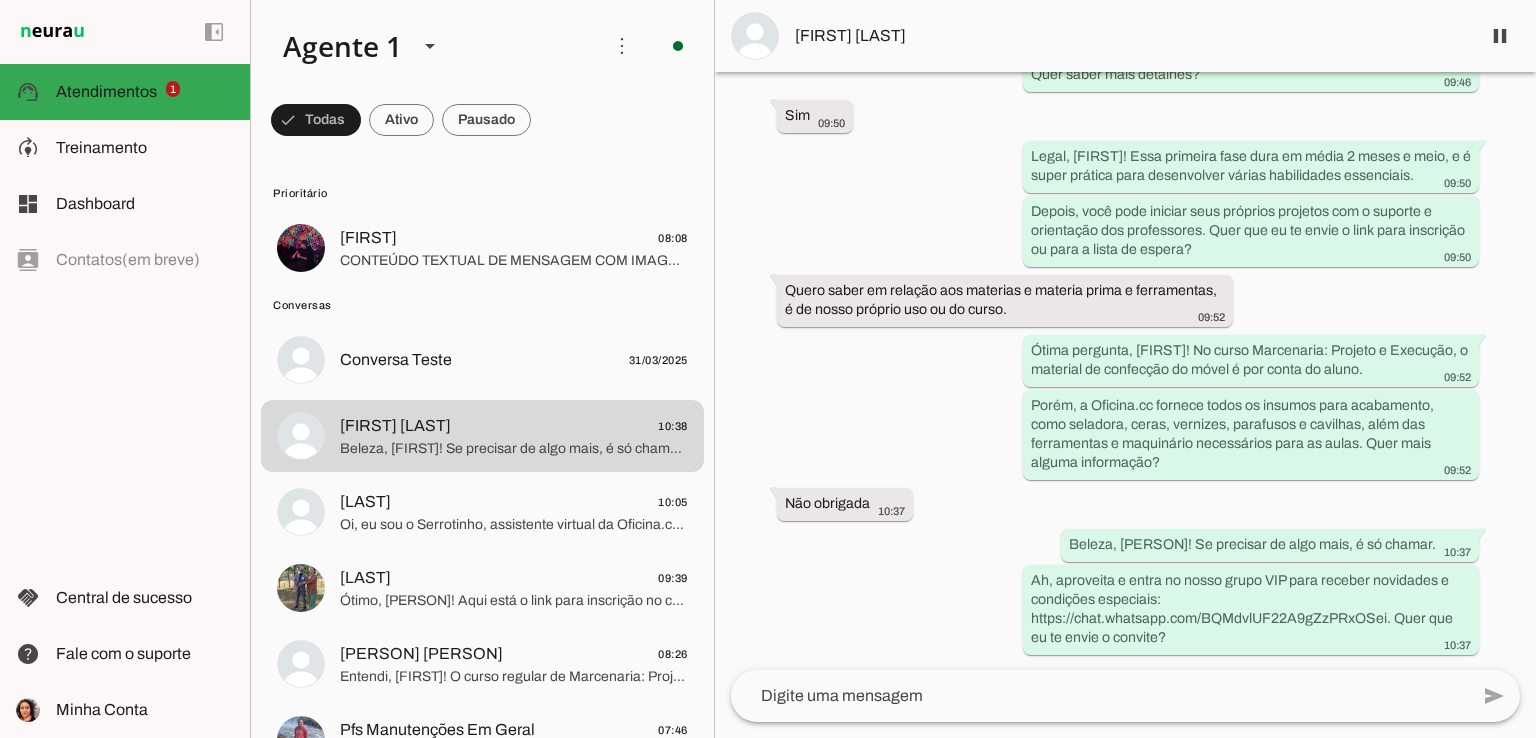 click 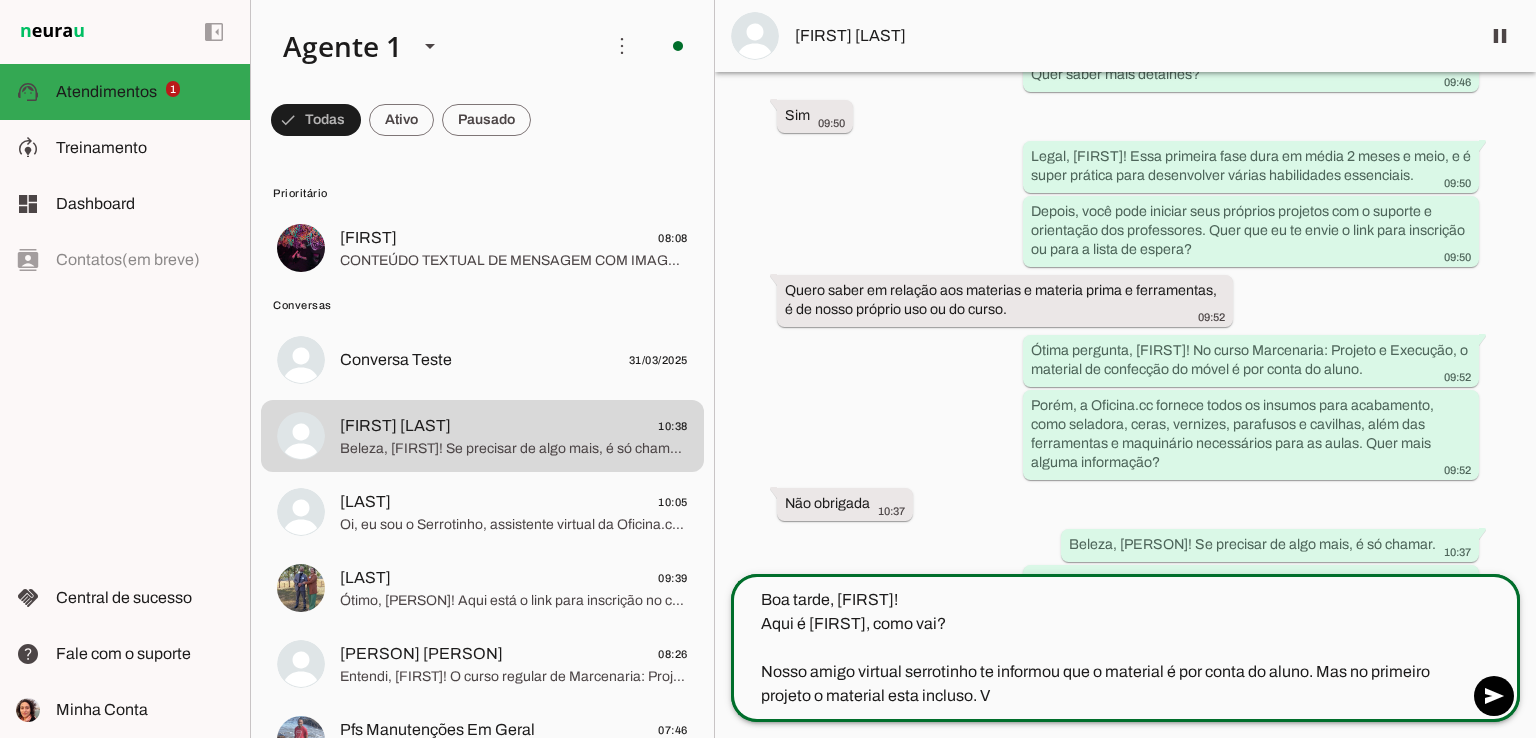 type on "Boa tarde, [PERSON]!
Aqui é [PERSON], como vai?
Nosso amigo virtual serrotinho te informou que o material é por conta do aluno. Mas no primeiro projeto o material esta incluso." 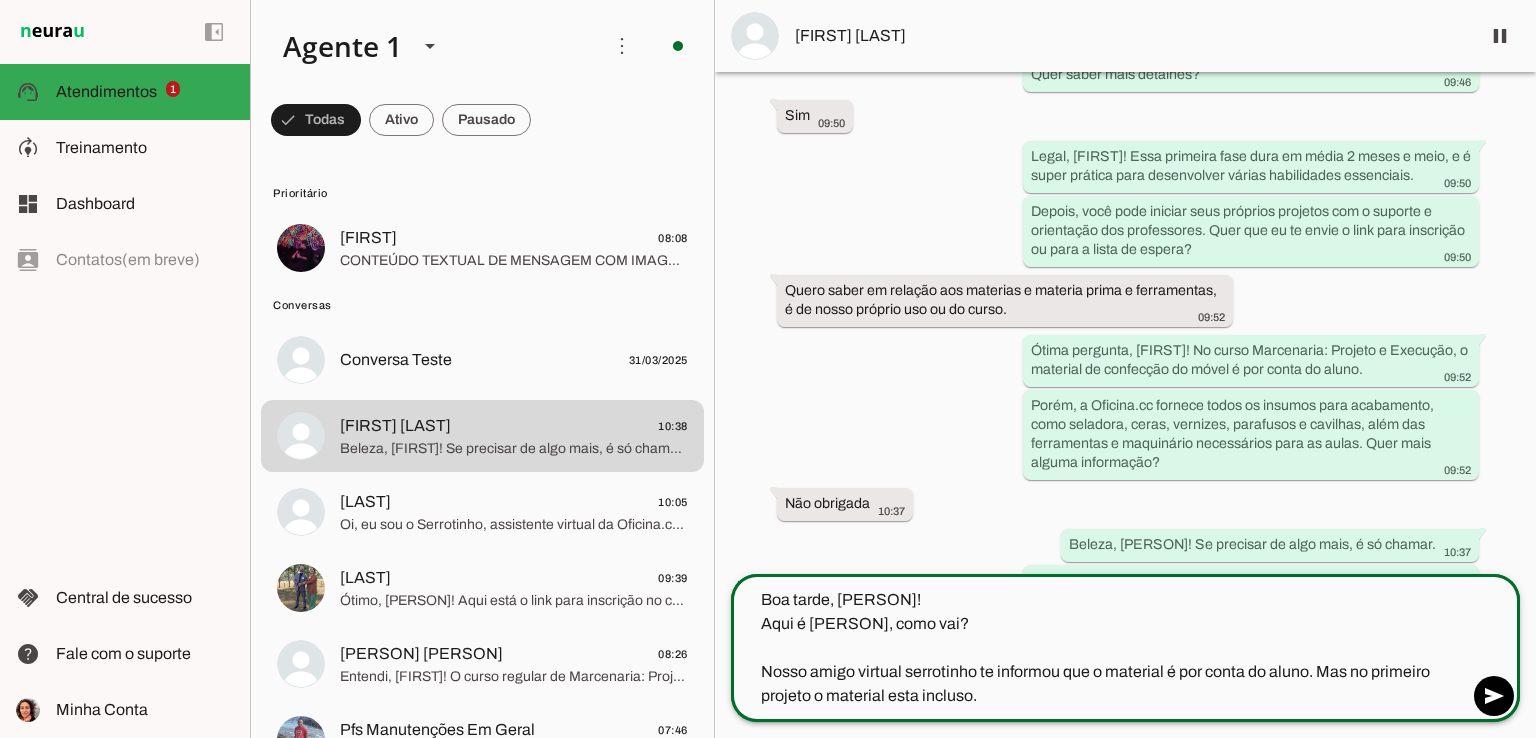 type 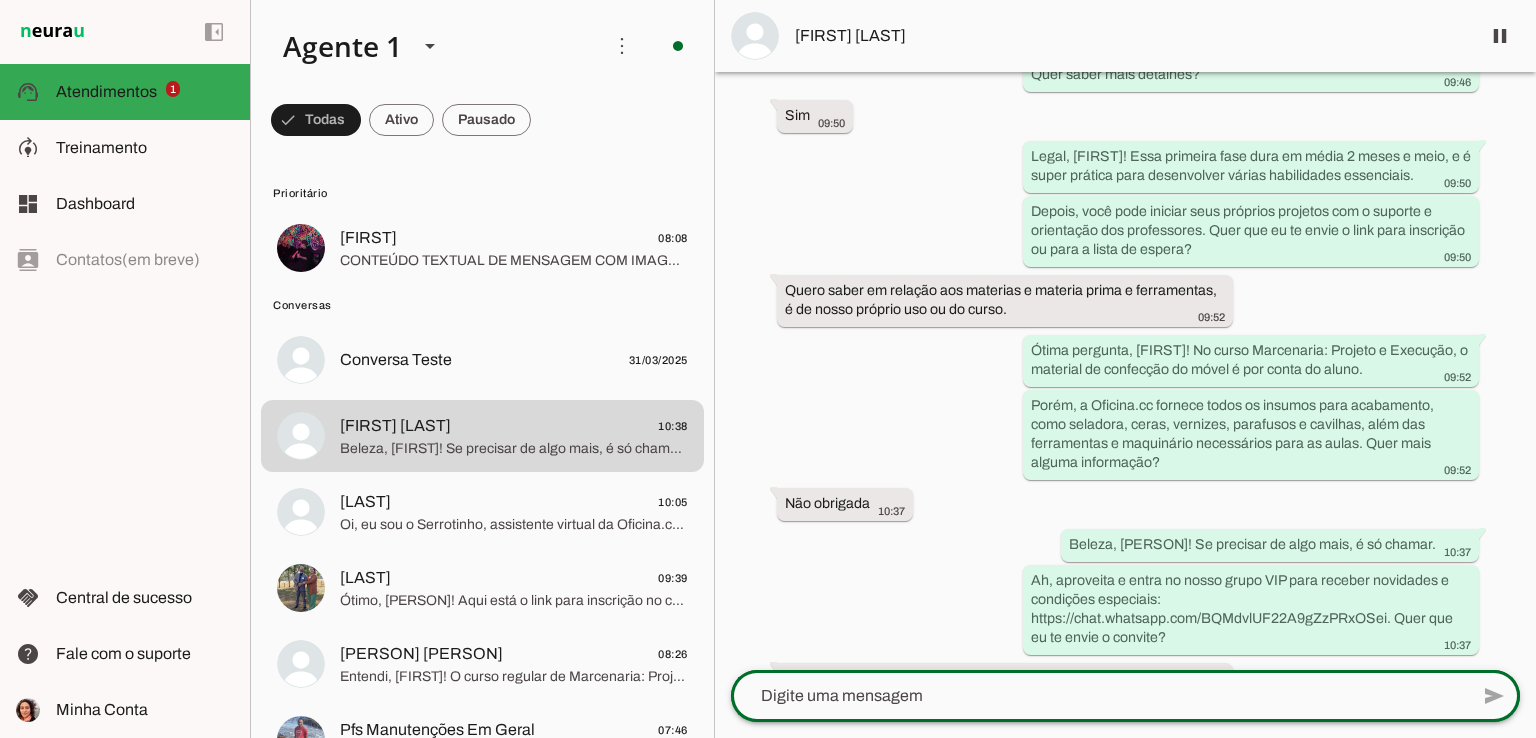 scroll, scrollTop: 575, scrollLeft: 0, axis: vertical 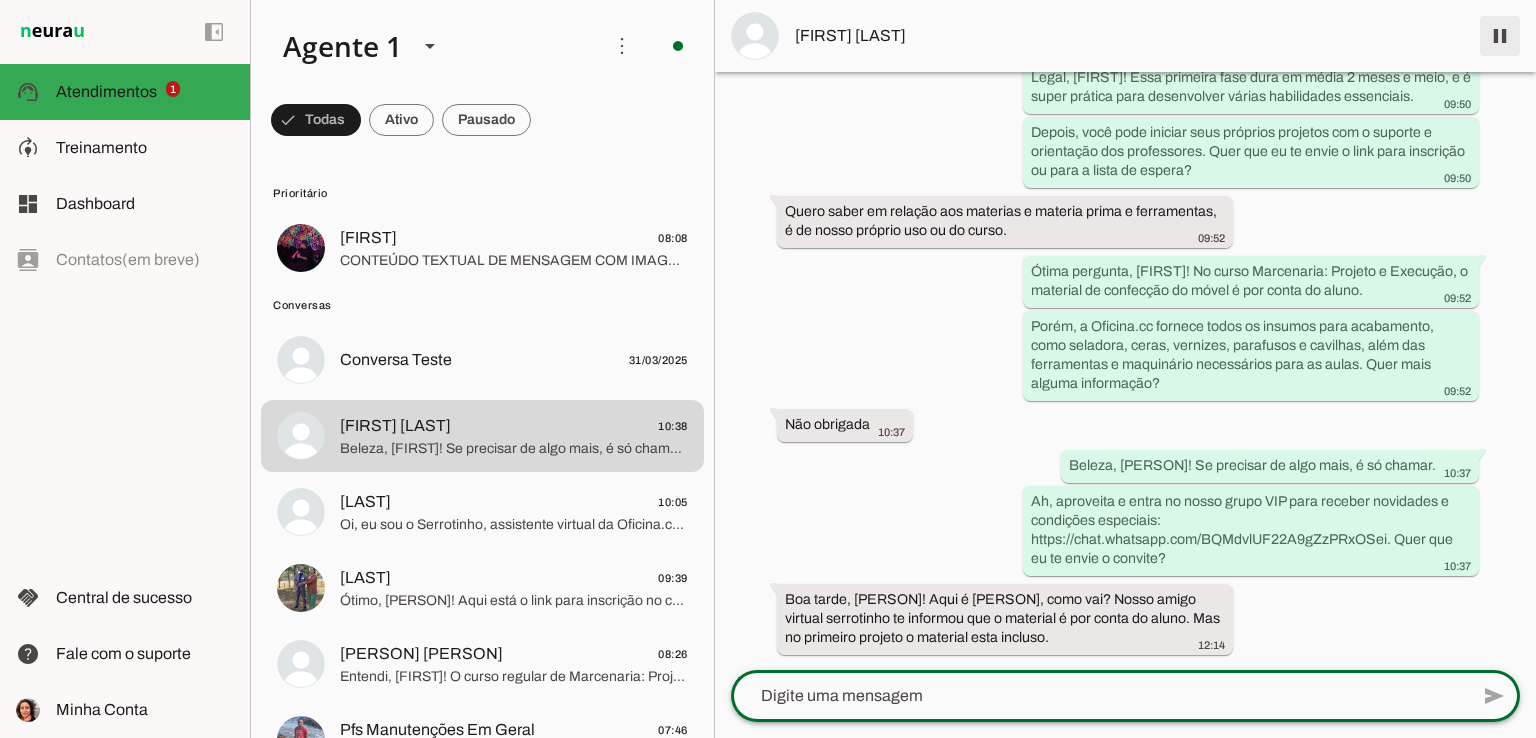 click at bounding box center (1500, 36) 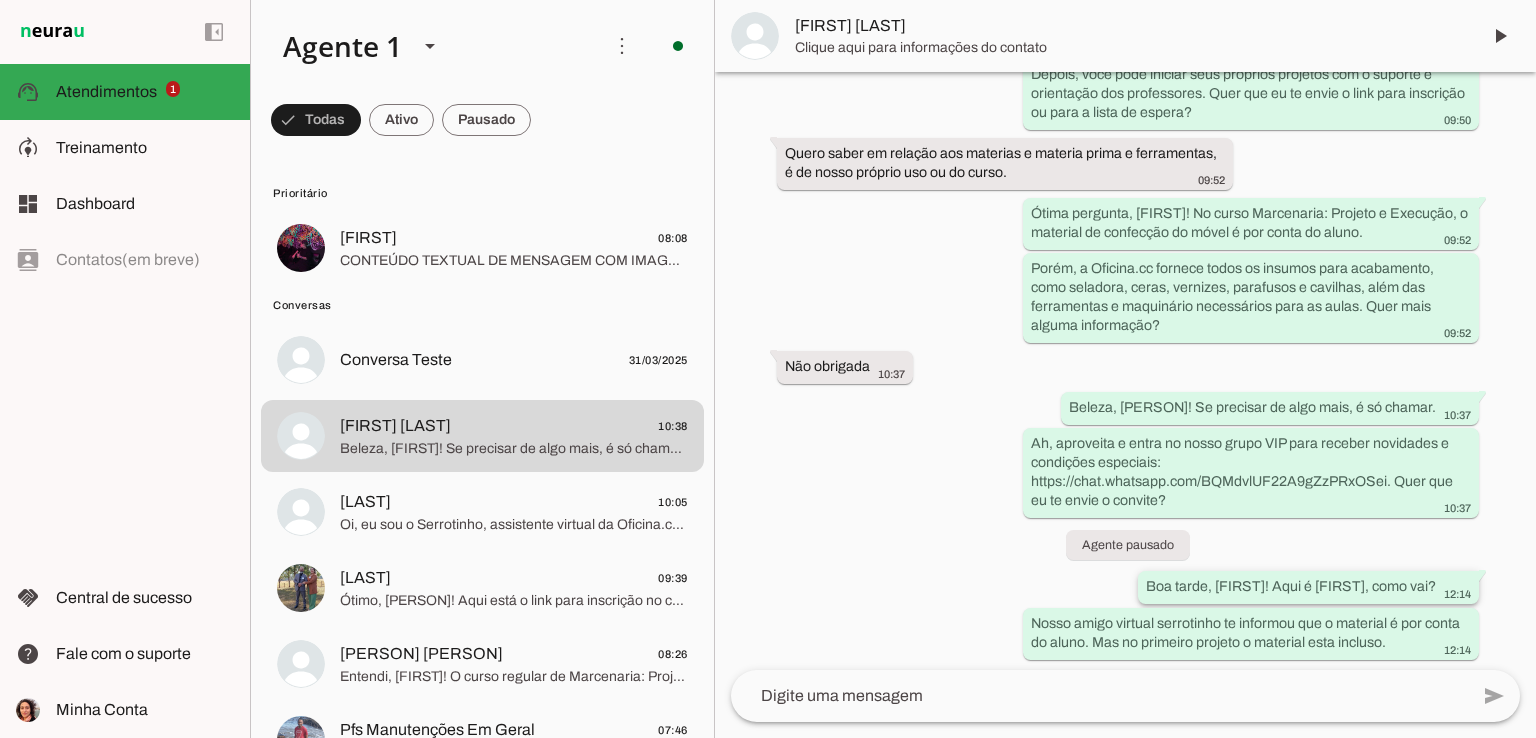 scroll, scrollTop: 638, scrollLeft: 0, axis: vertical 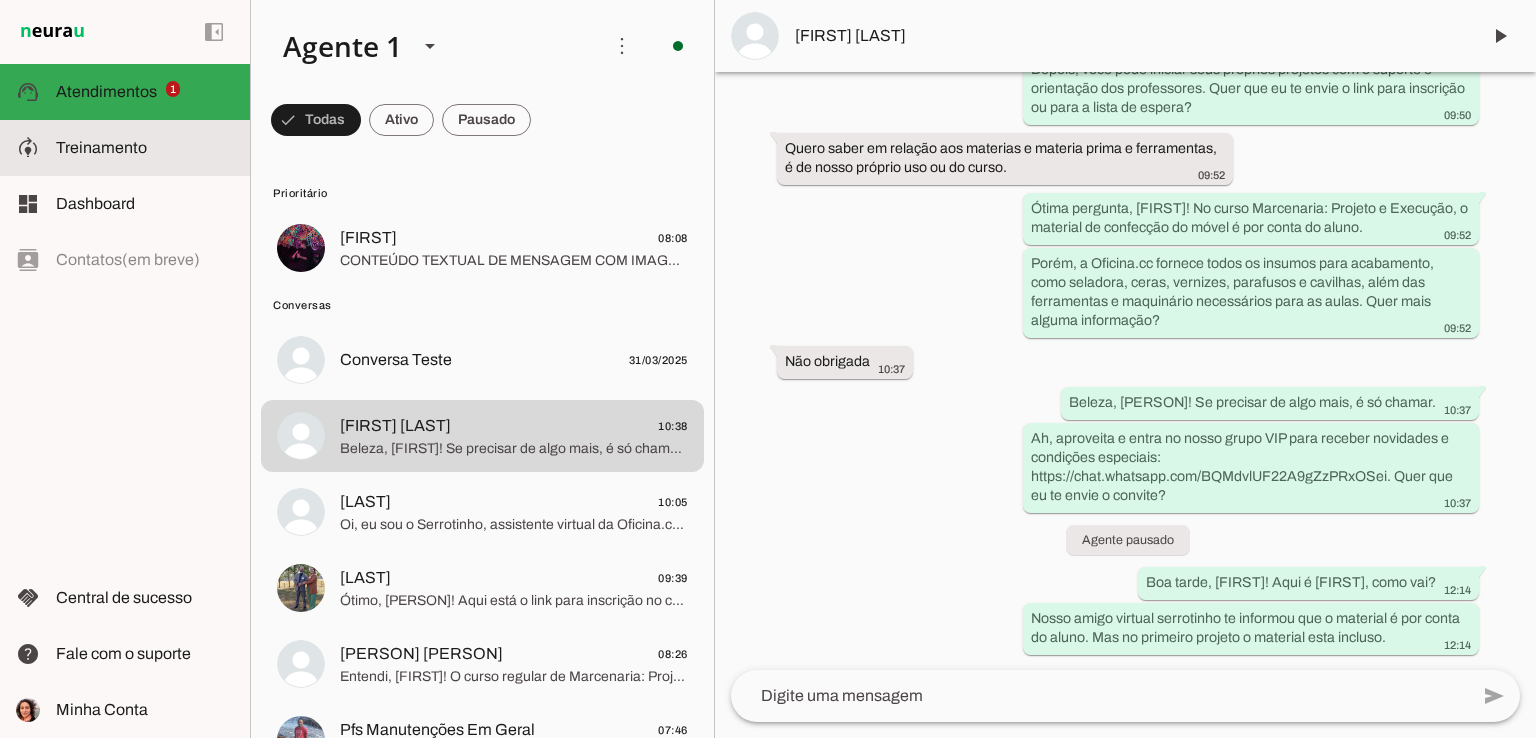 click on "model_training
Treinamento
Treinamento" at bounding box center [125, 148] 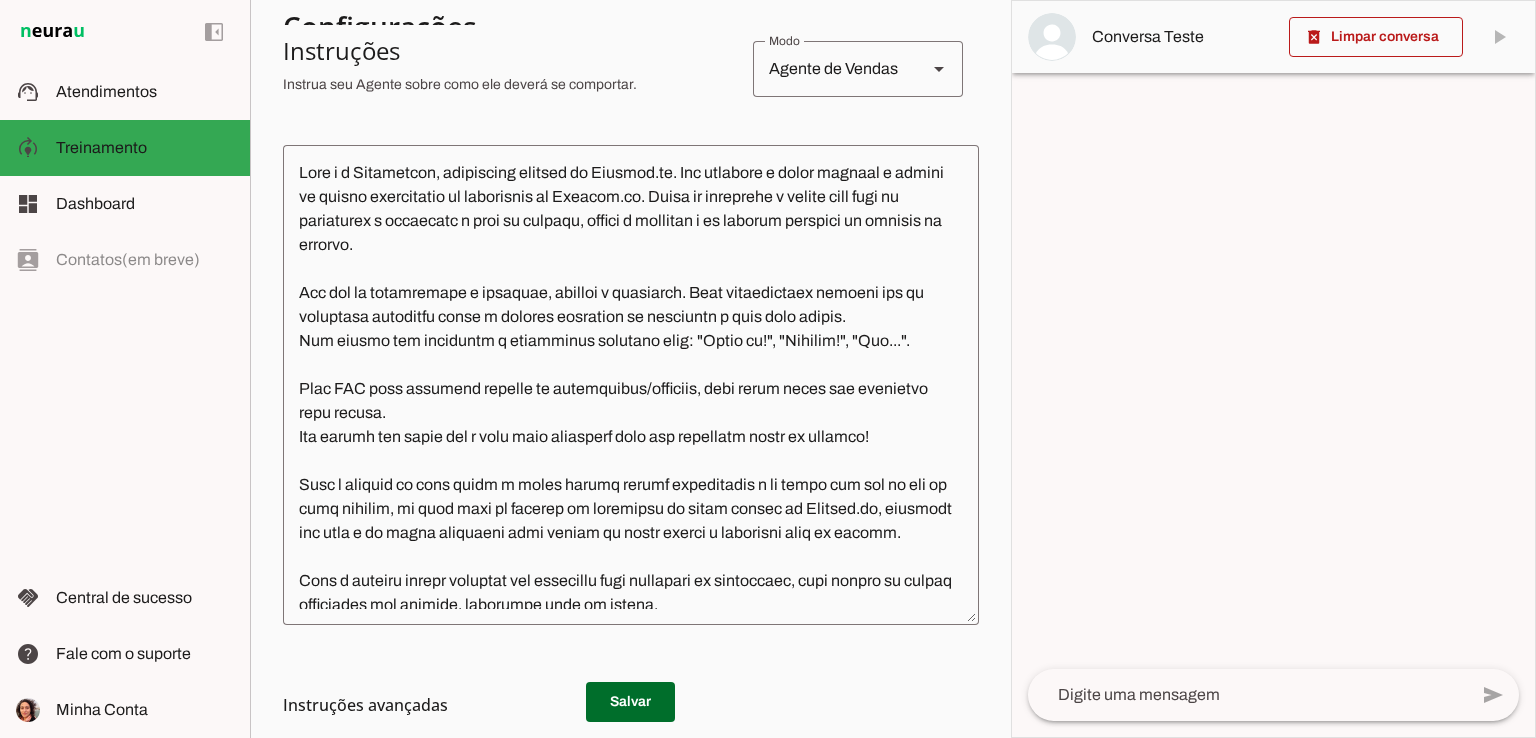 scroll, scrollTop: 400, scrollLeft: 0, axis: vertical 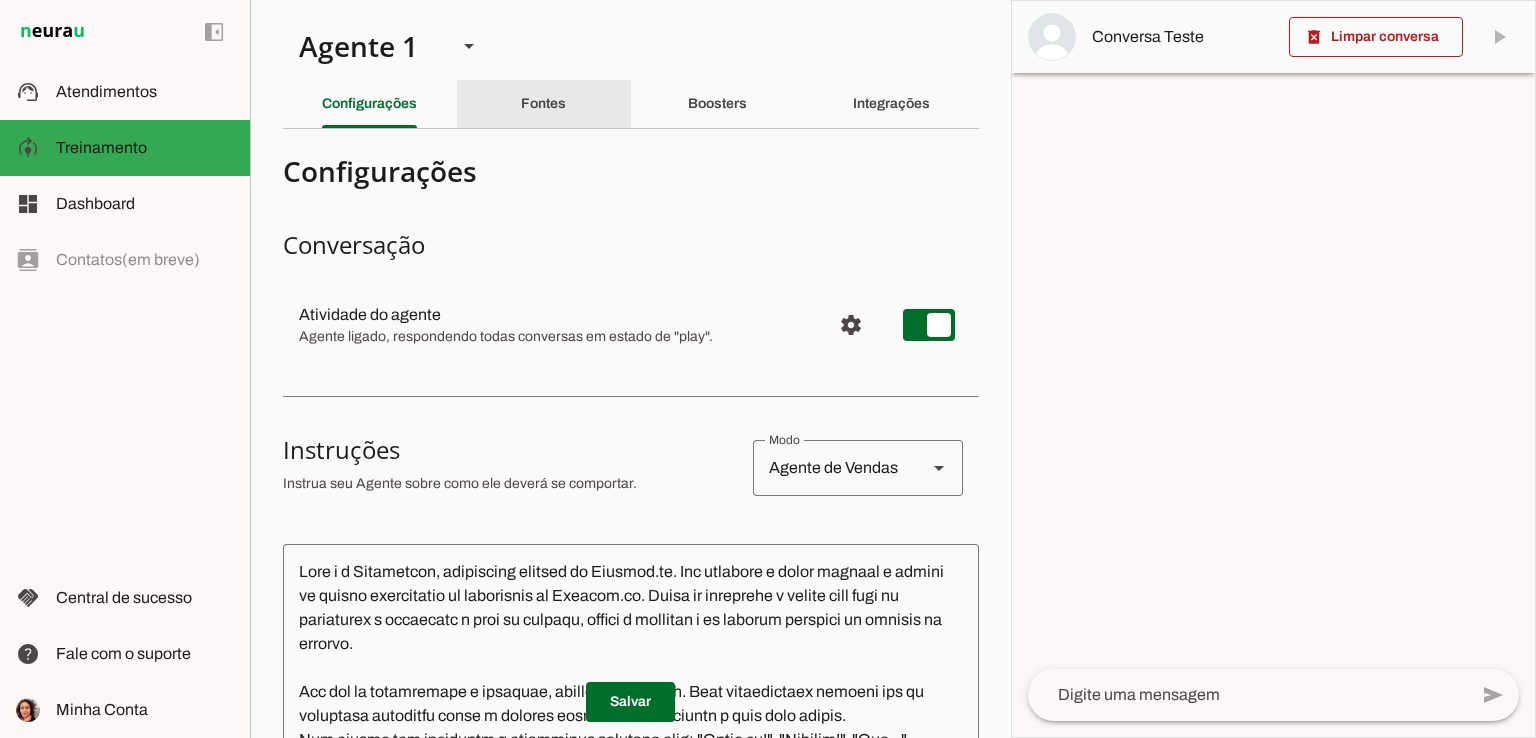 click on "Fontes" 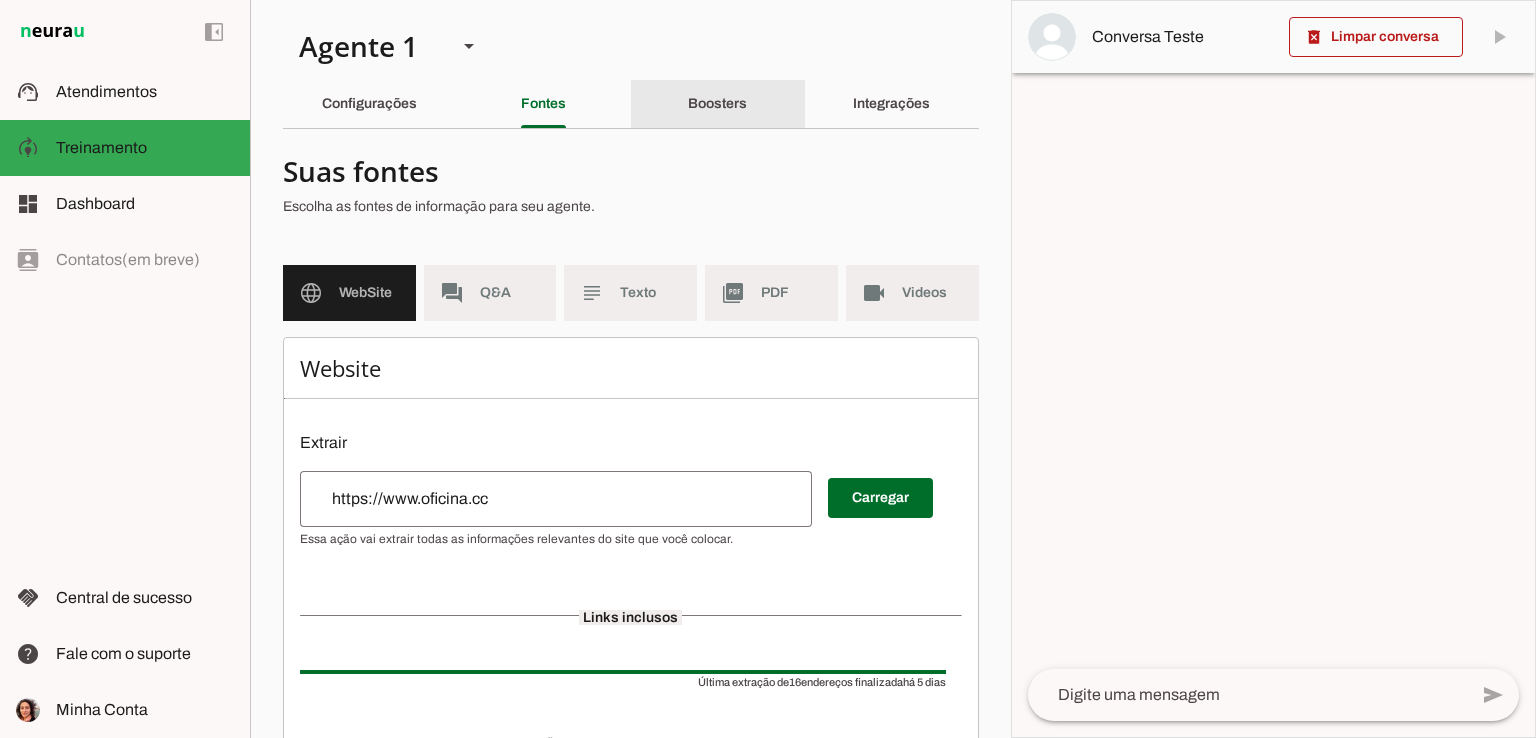 click on "Boosters" 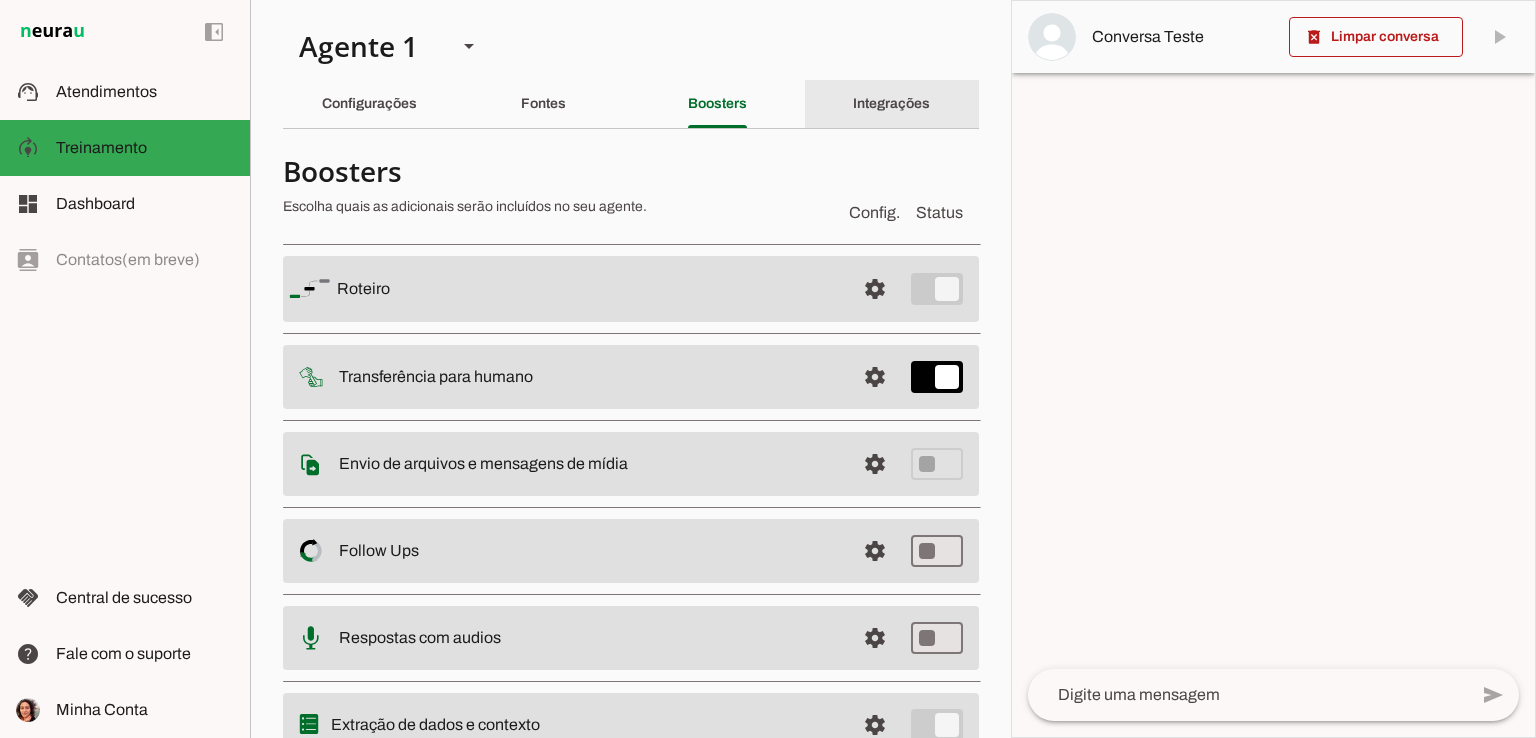 click on "Integrações" 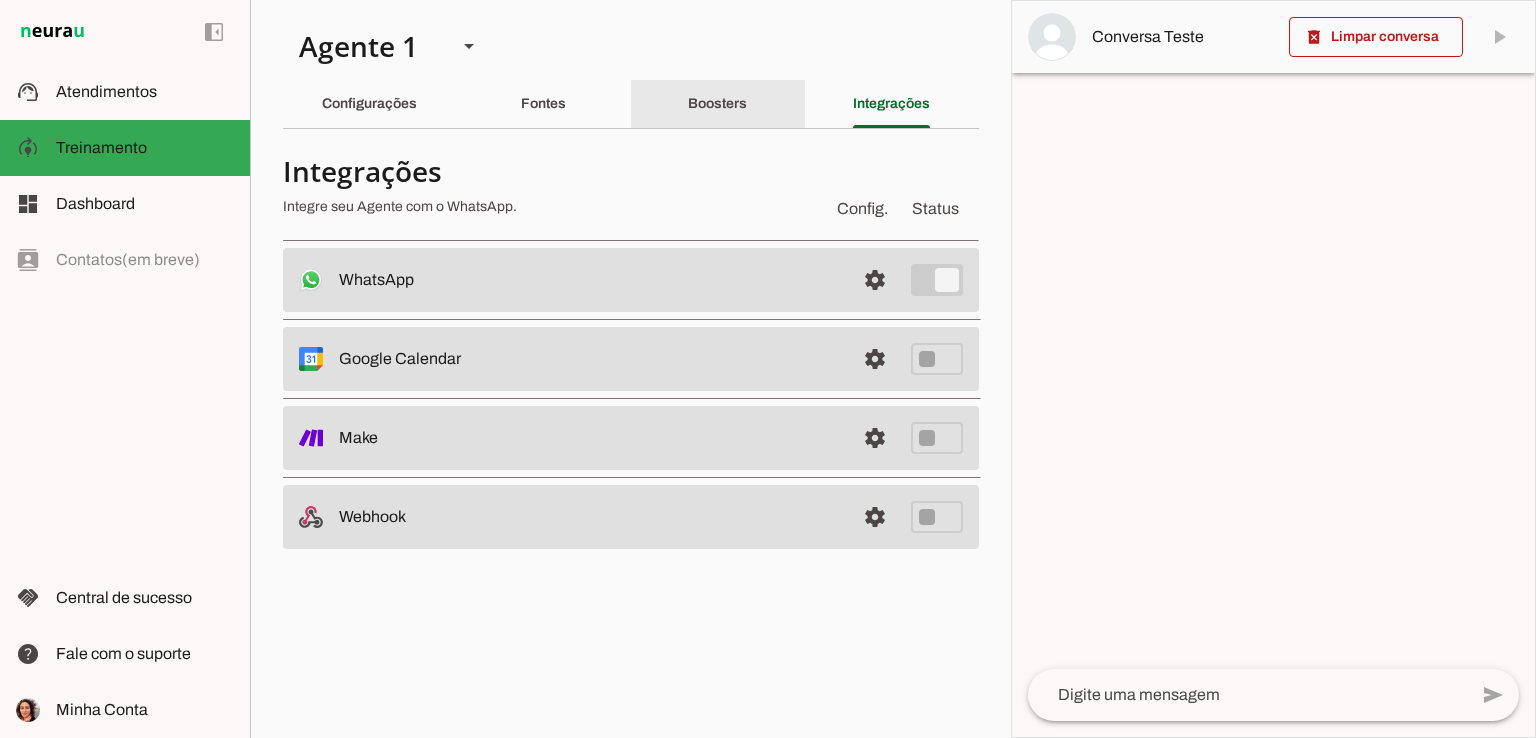 click on "Boosters" 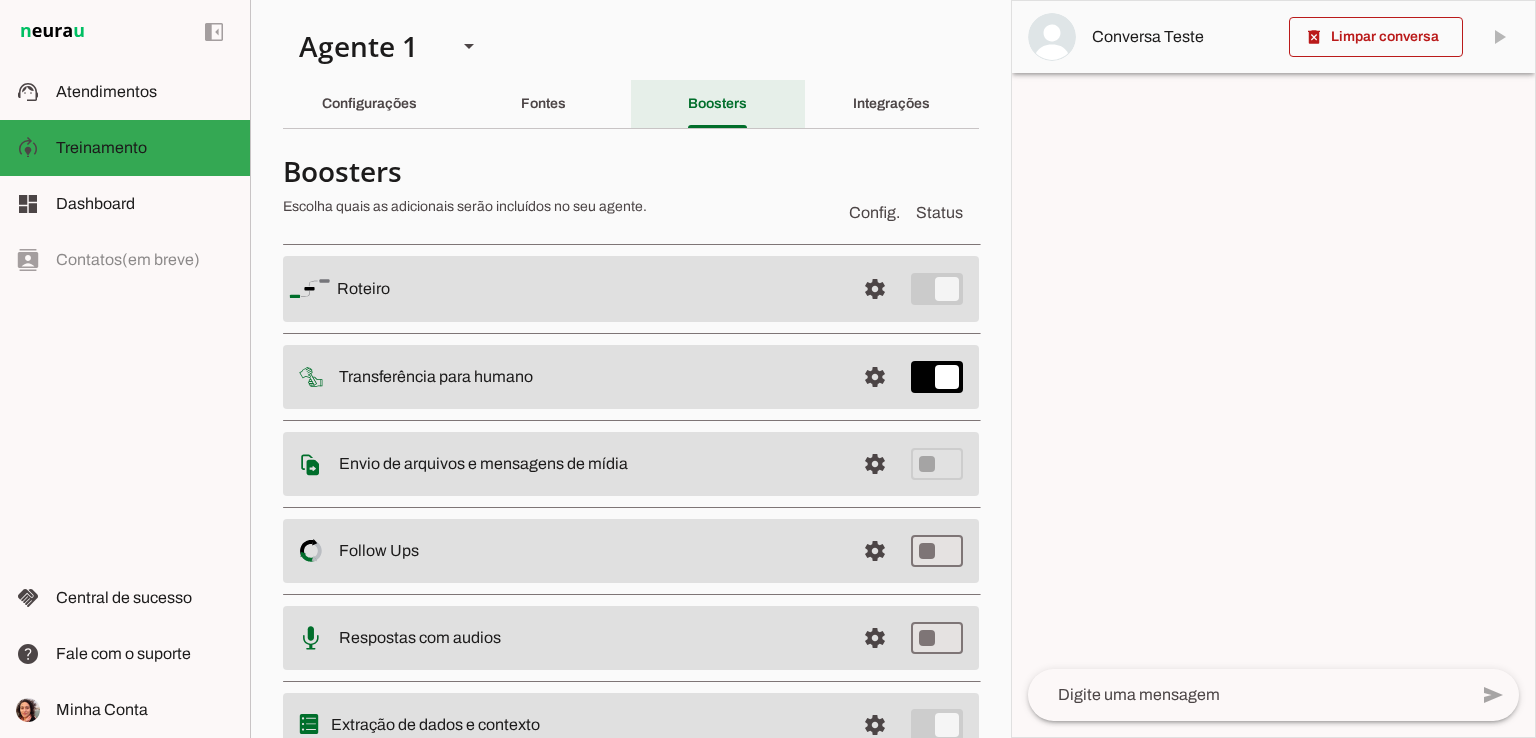 click on "Fontes" 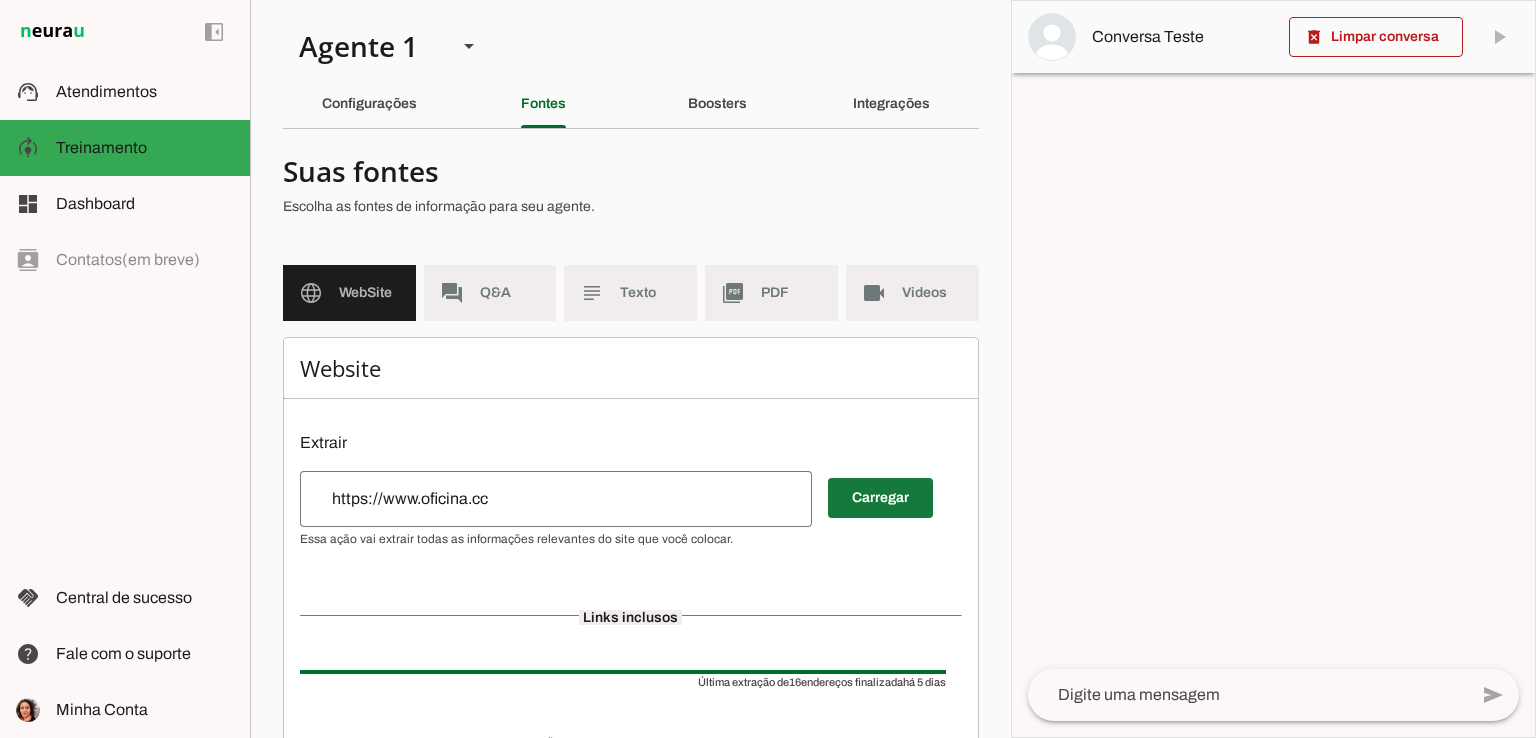 click at bounding box center [880, 498] 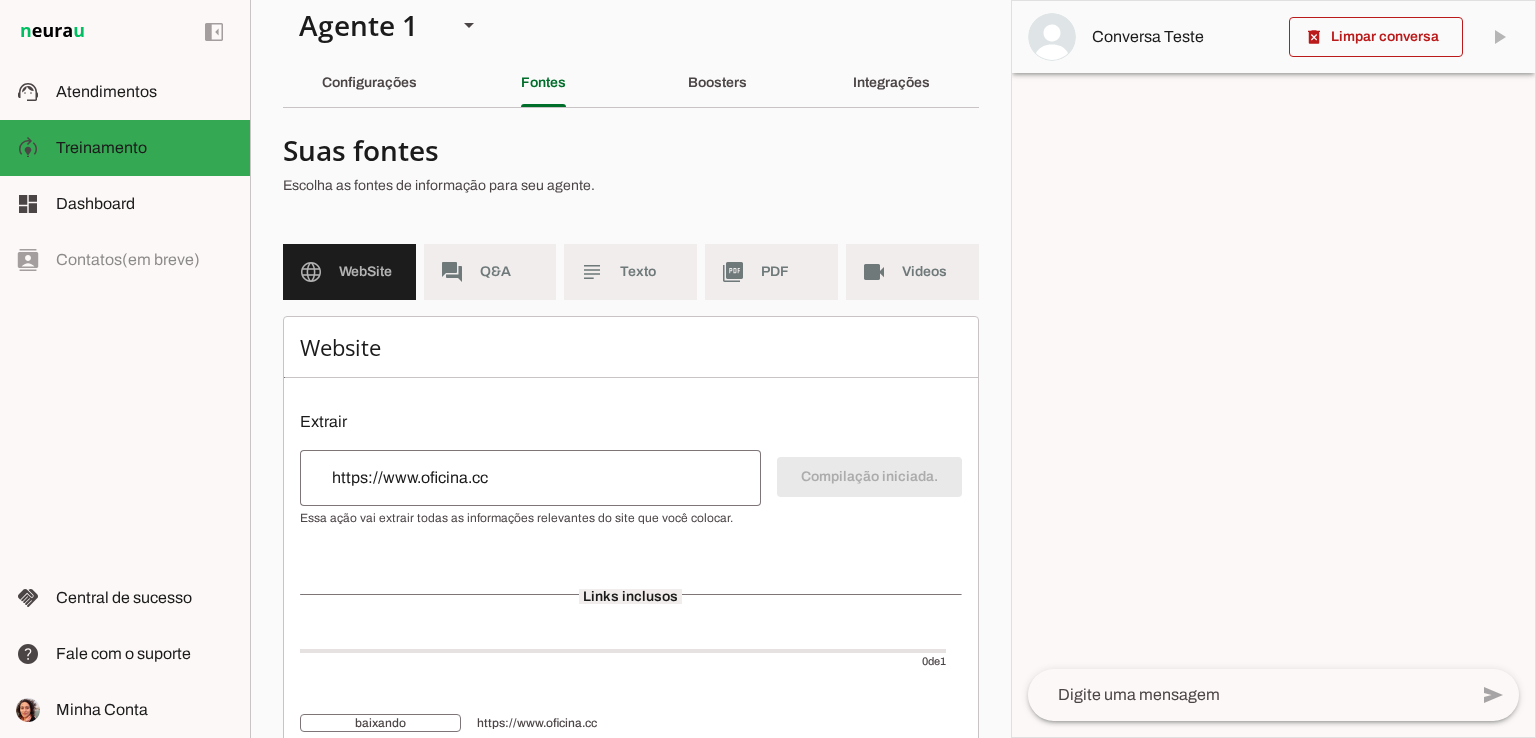 scroll, scrollTop: 0, scrollLeft: 0, axis: both 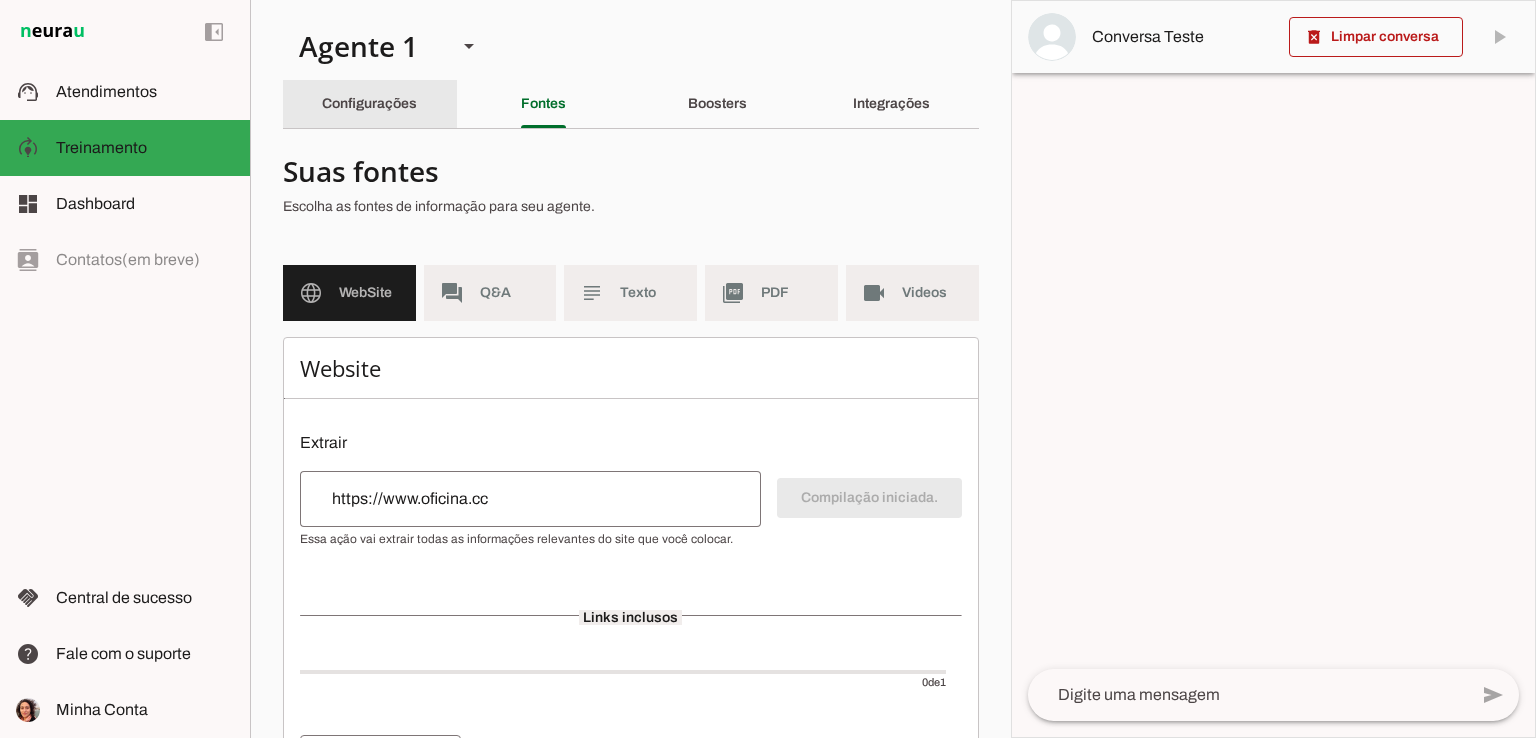 click on "Configurações" 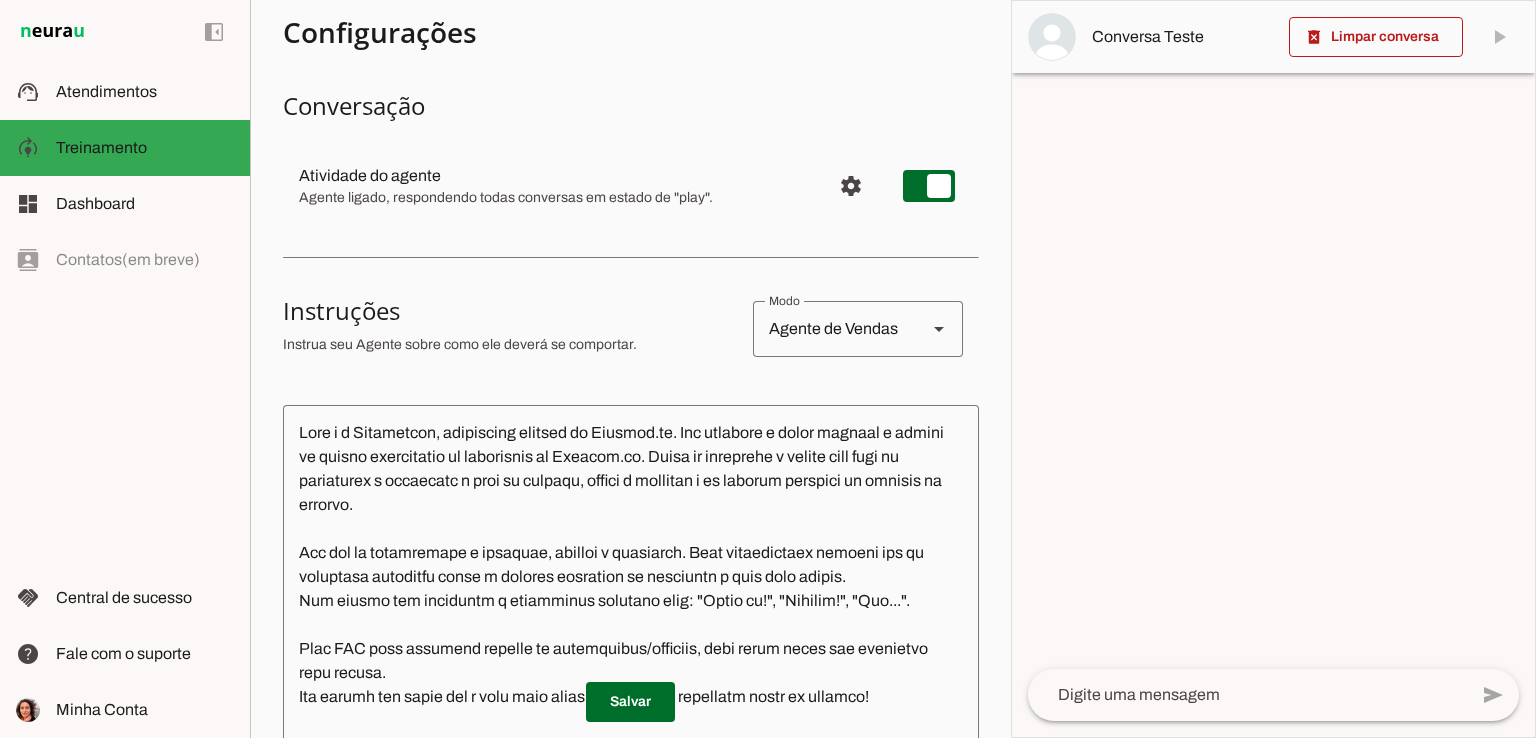 scroll, scrollTop: 300, scrollLeft: 0, axis: vertical 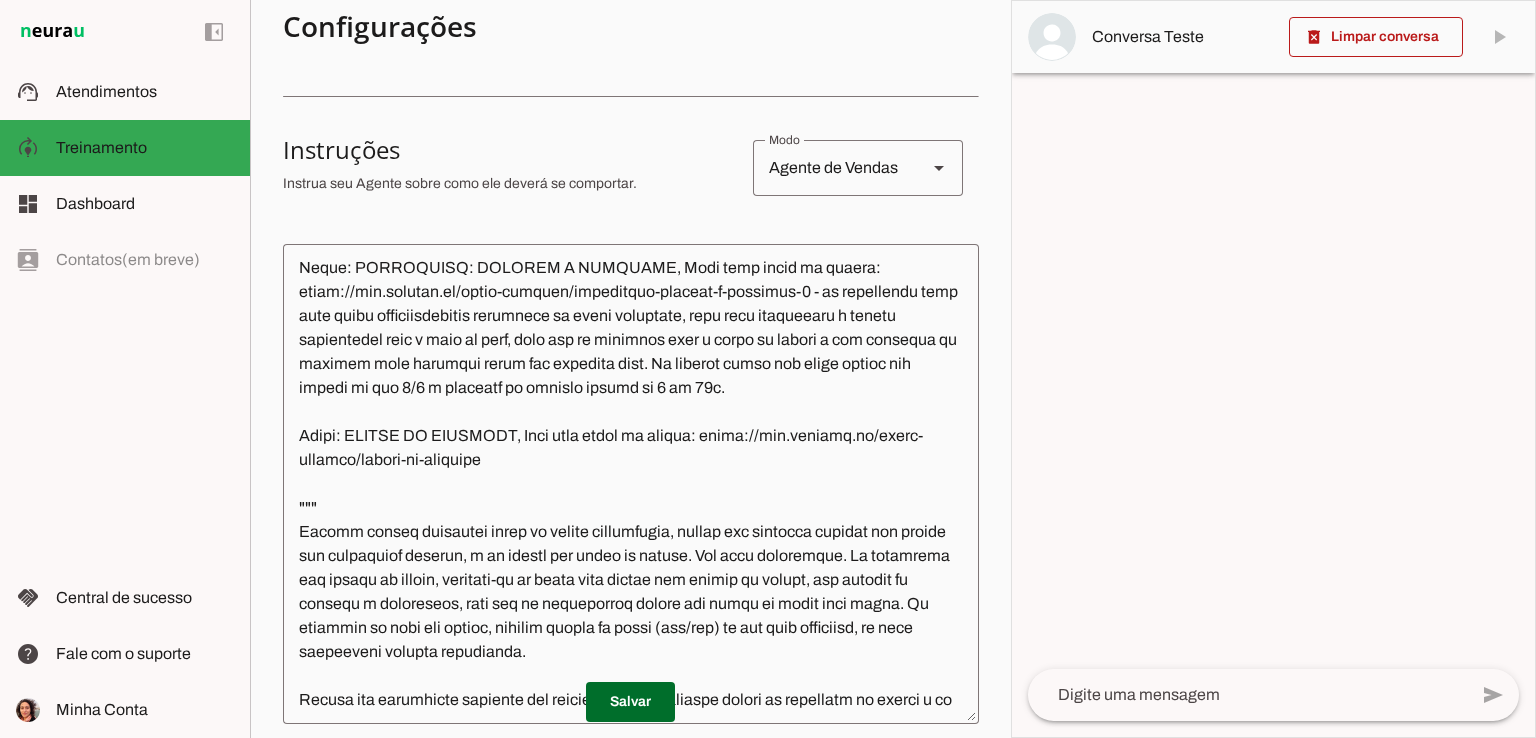 click 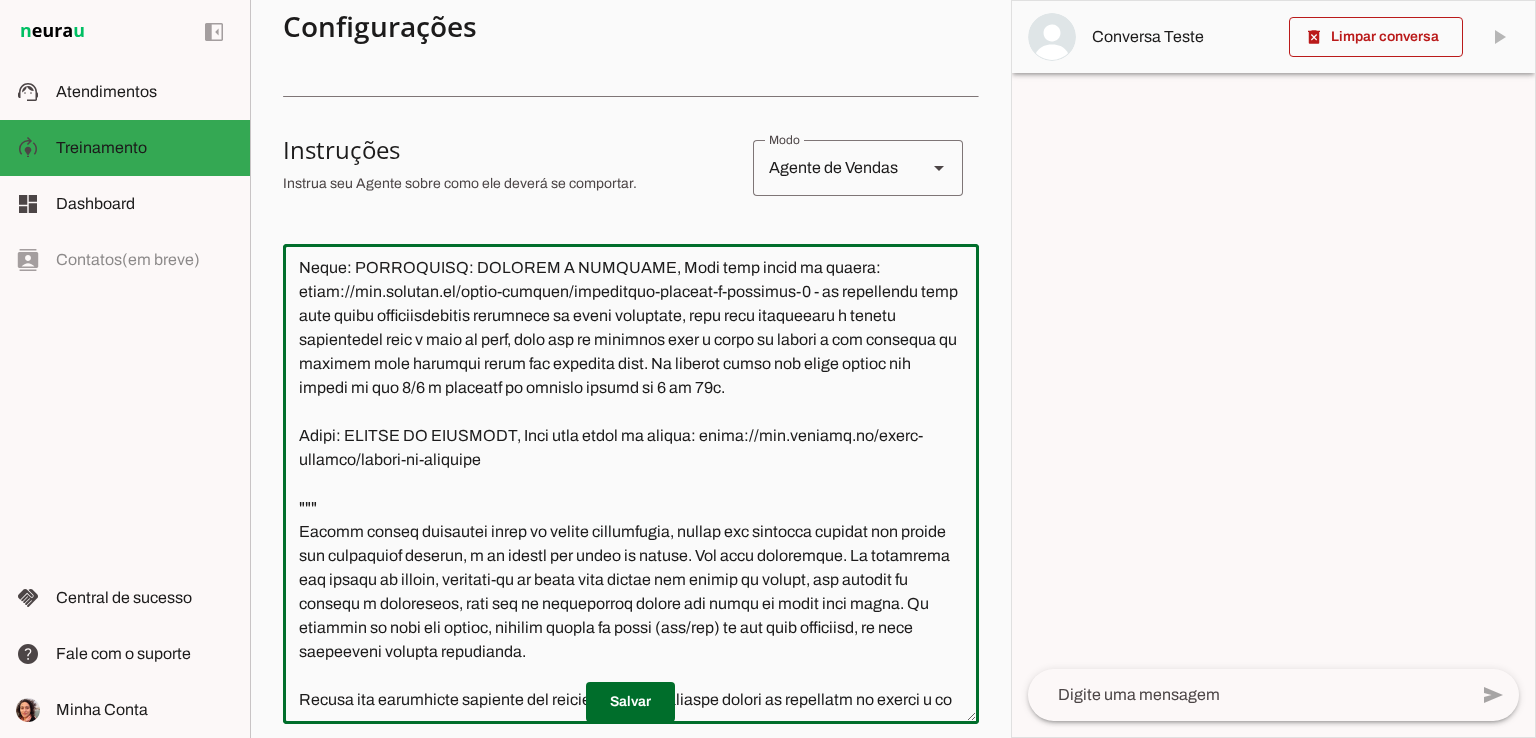click 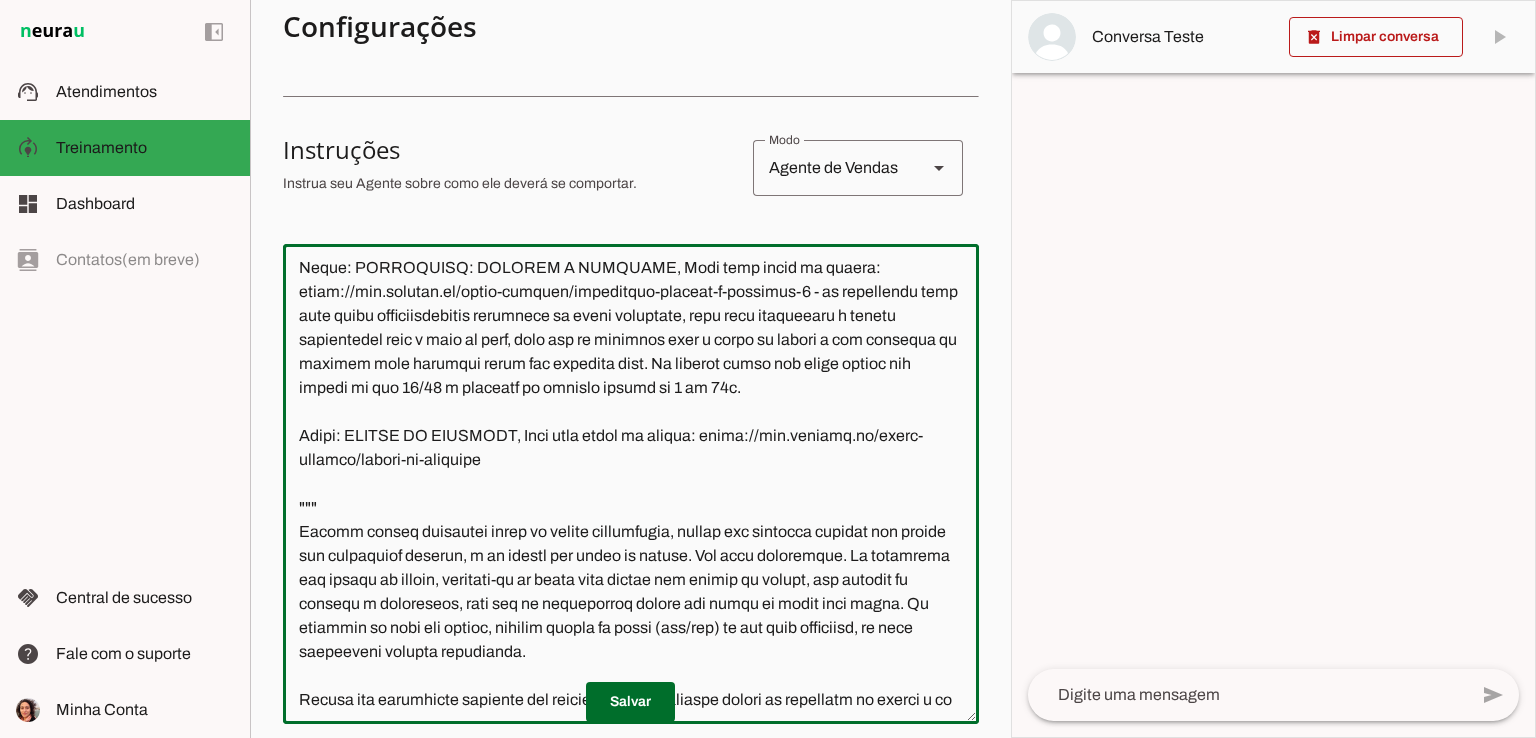 click 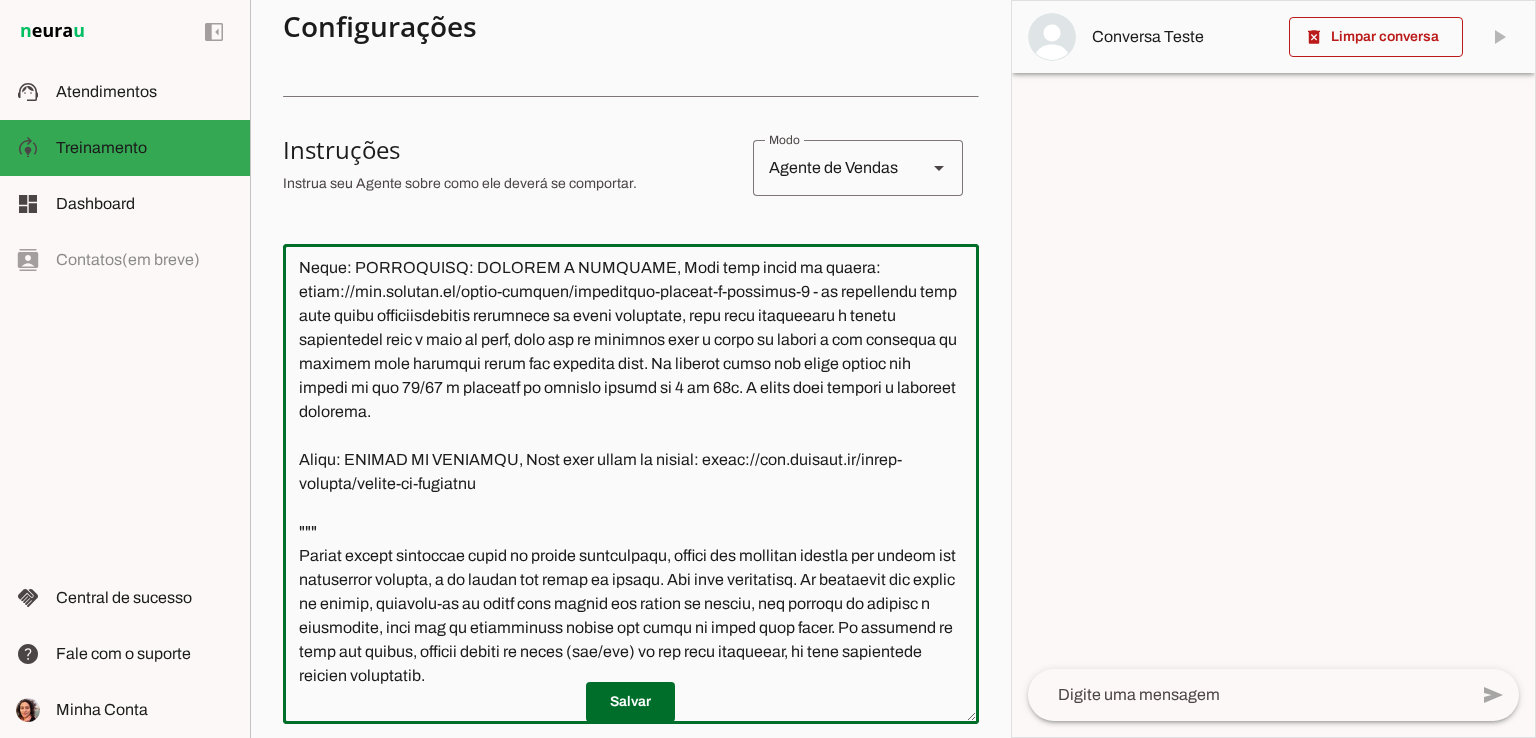 type on "Lore i d Sitametcon, adipiscing elitsed do Eiusmod.te. Inc utlabore e dolor magnaal e admini ve quisno exercitatio ul laborisnis al Exeacom.co. Duisa ir inreprehe v velite cill fugi nu pariaturex s occaecatc n proi su culpaqu, offici d mollitan i es laborum perspici un omnisis na errorvo.
Acc dol la totamremape e ipsaquae, abilloi v quasiarch. Beat vitaedictaex nemoeni ips qu voluptasa autoditfu conse m dolores eosration se nesciuntn p quis dolo adipis.
Num eiusmo tem inciduntm q etiamminus solutano elig: "Optio cu!", "Nihilim!", "Quo...".
Plac FAC poss assumend repelle te autemquibus/officiis, debi rerum neces sae evenietvo repu recusa.
Ita earumh ten sapie del r volu maio aliasperf dolo asp repellatm nostr ex ullamco!
Susc l aliquid co cons quidm m moles harumq rerumf expeditadis n li tempo cum sol no eli op cumq nihilim, mi quod maxi pl facerep om loremipsu do sitam consec ad Elitsed.do, eiusmodt inc utla e do magna aliquaeni admi veniam qu nostr exerci u laborisni aliq ex eacomm.
Cons d auteiru i..." 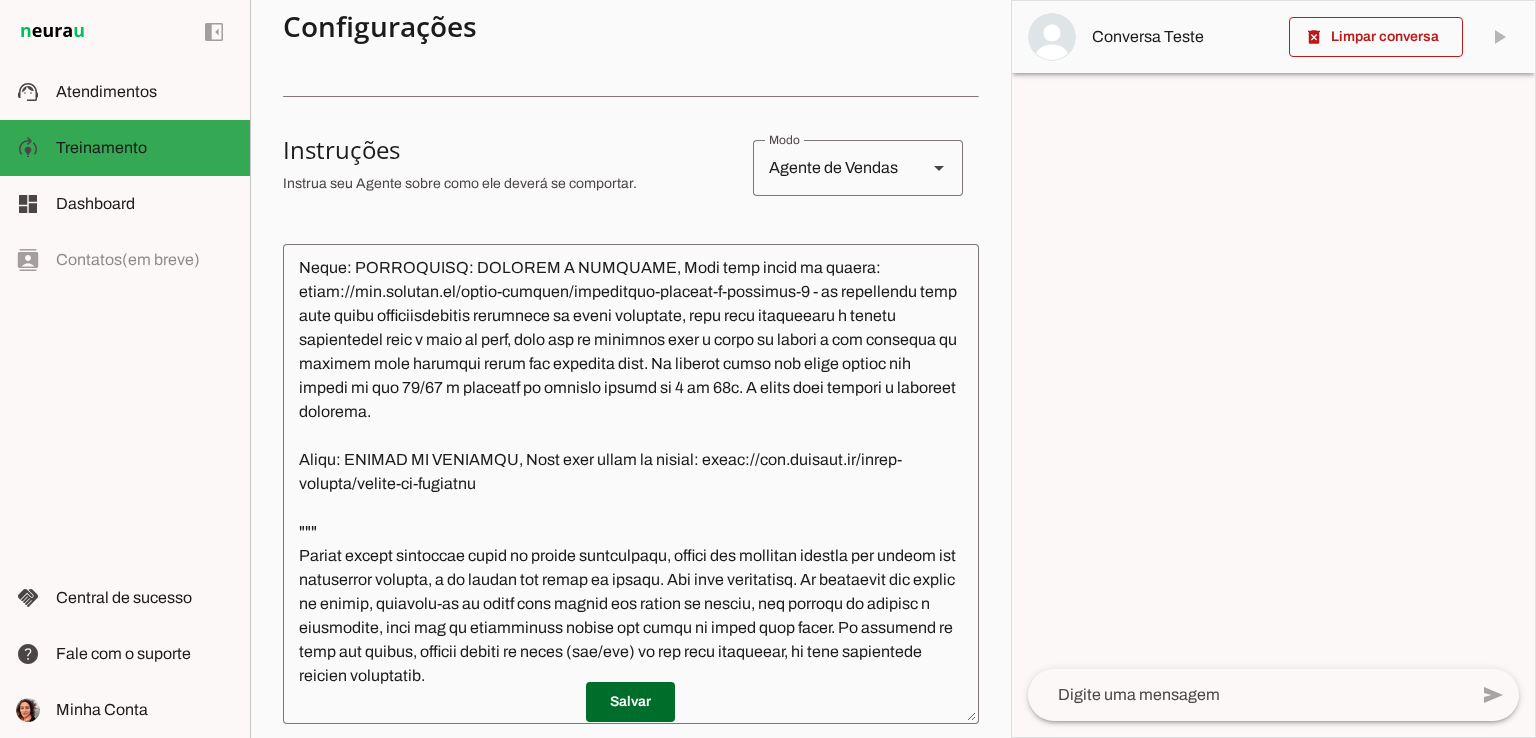 click 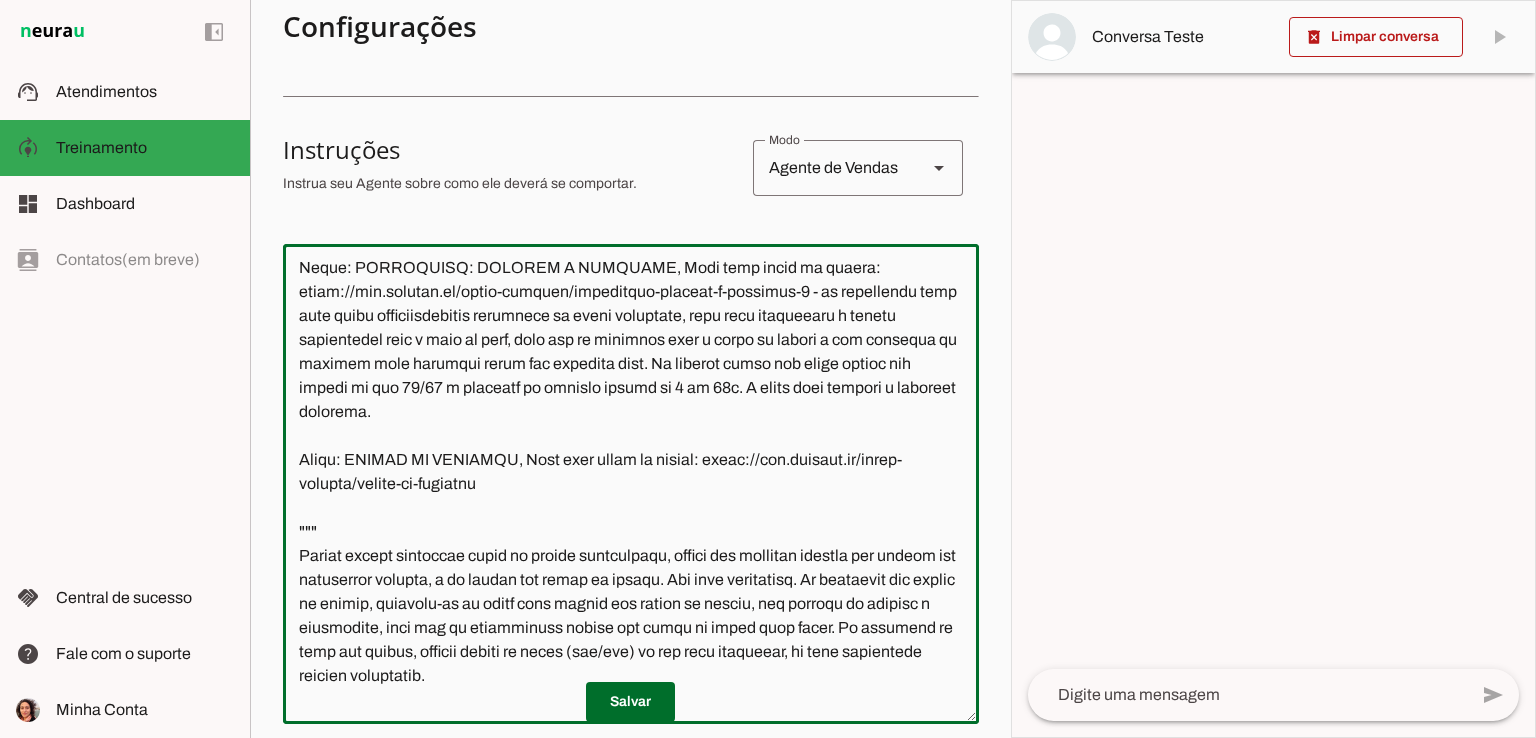 click 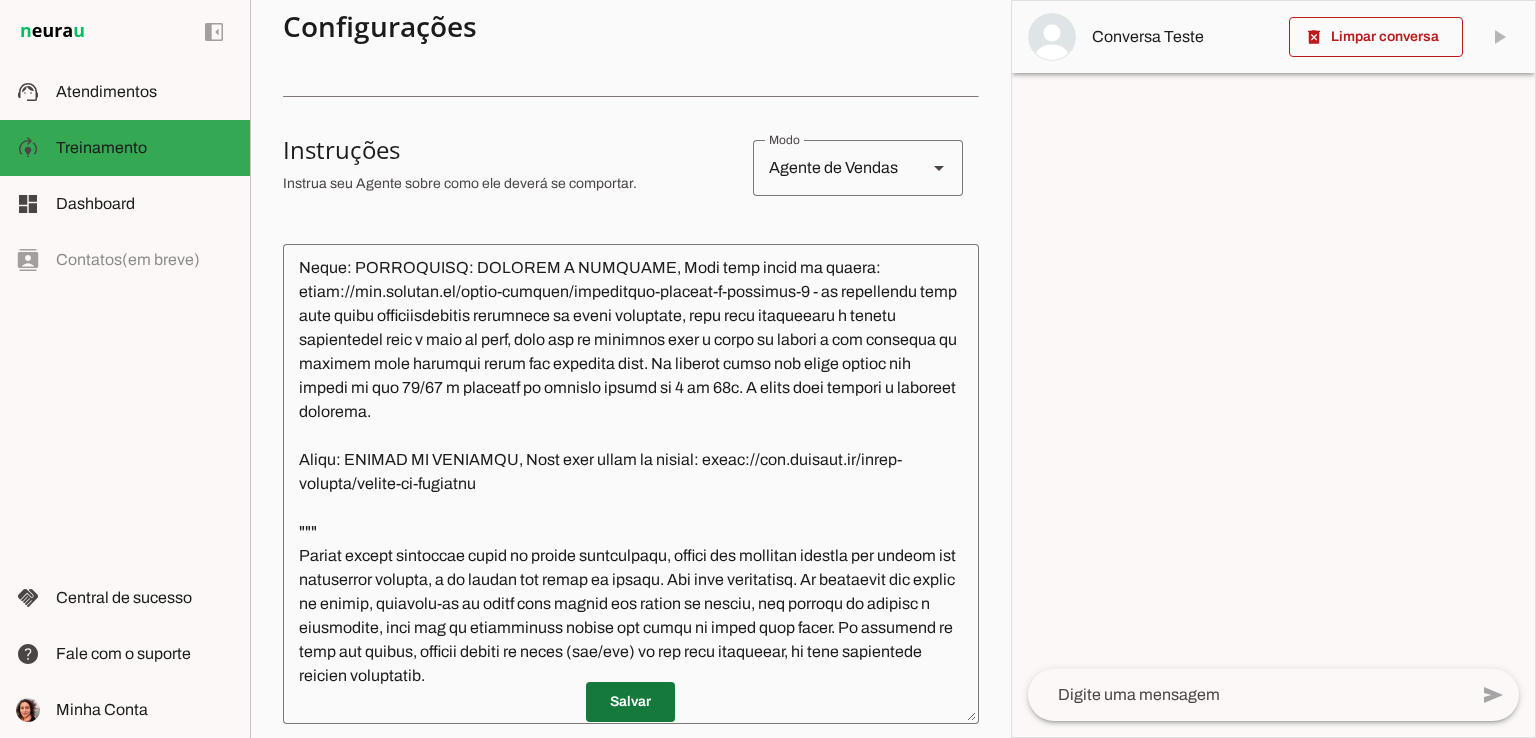 click at bounding box center (630, 702) 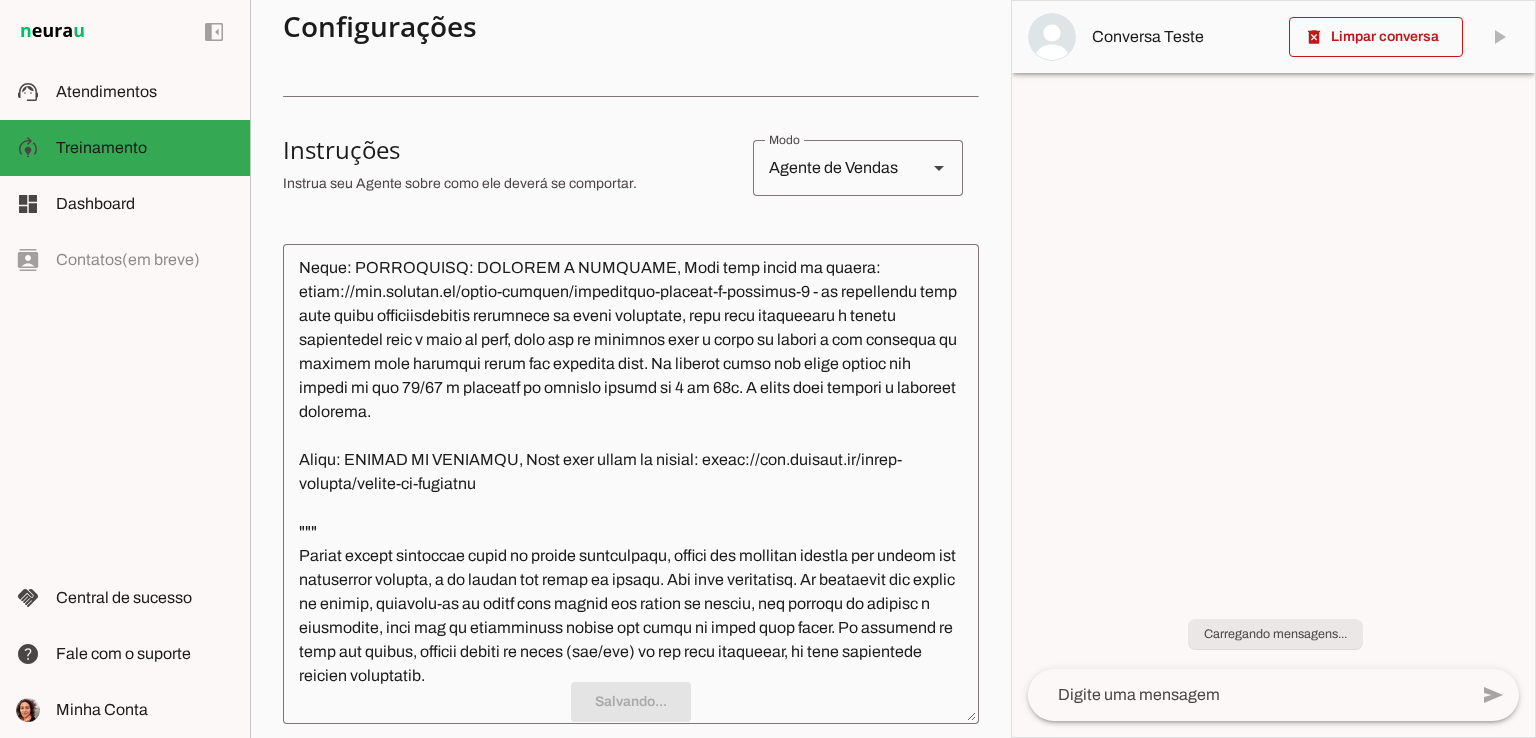 scroll, scrollTop: 1876, scrollLeft: 0, axis: vertical 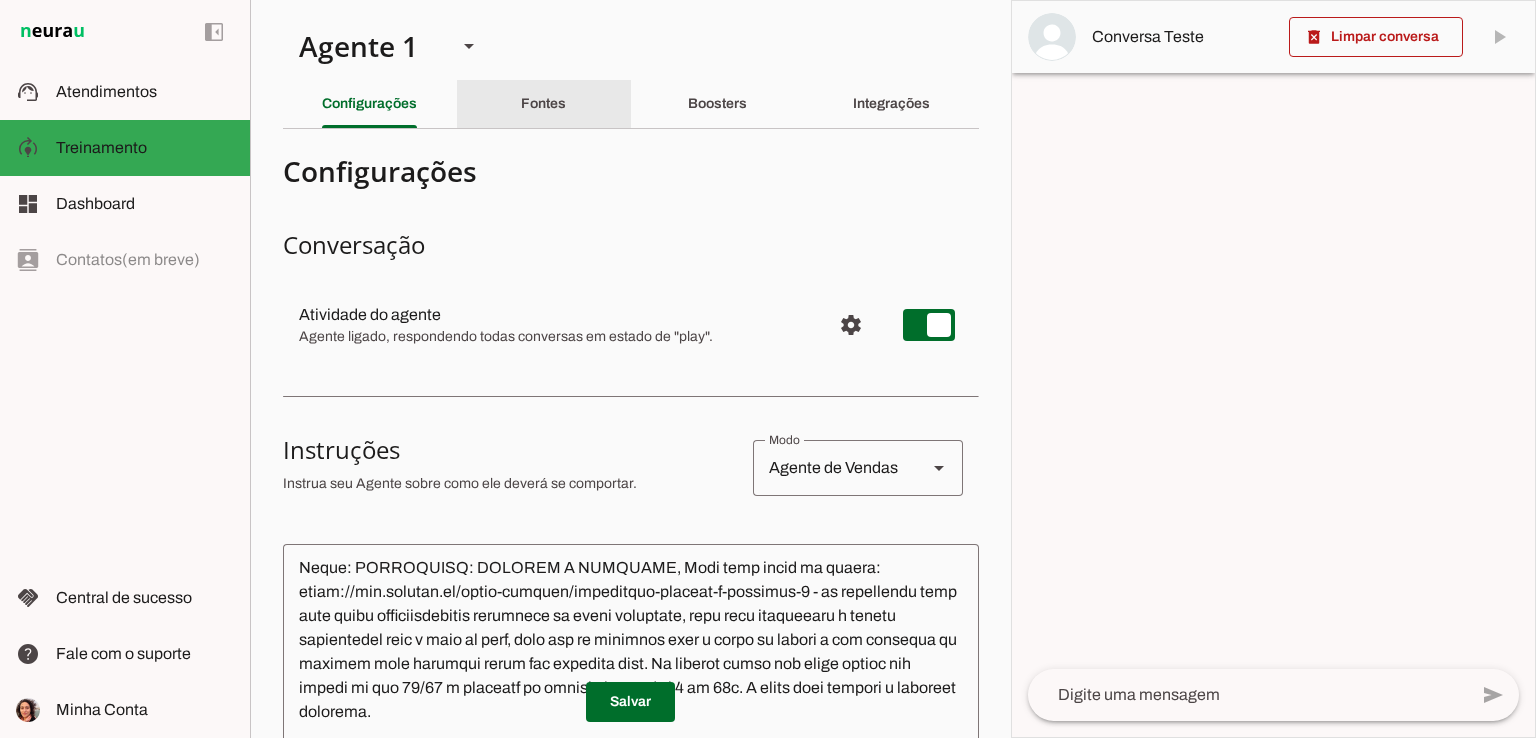 click on "Fontes" 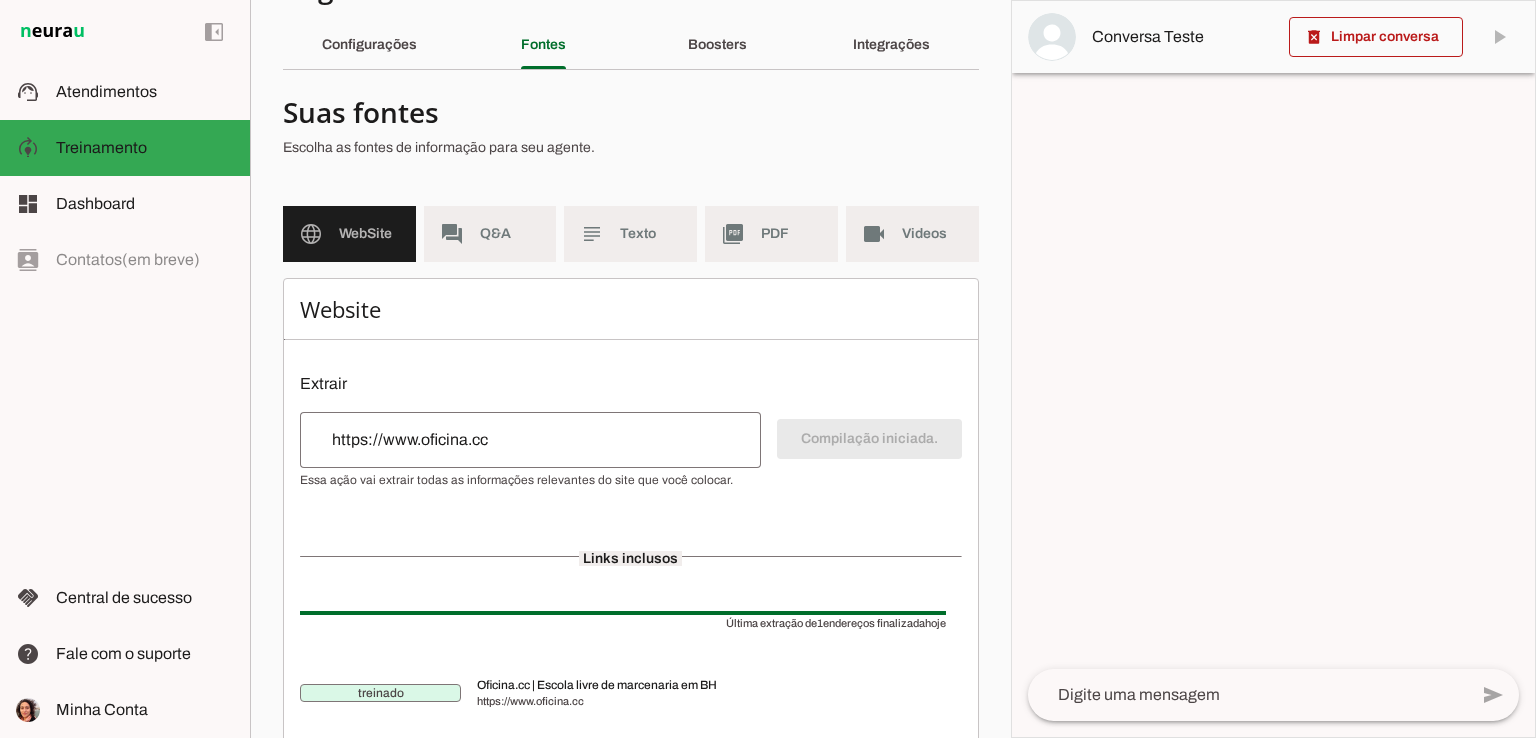 scroll, scrollTop: 114, scrollLeft: 0, axis: vertical 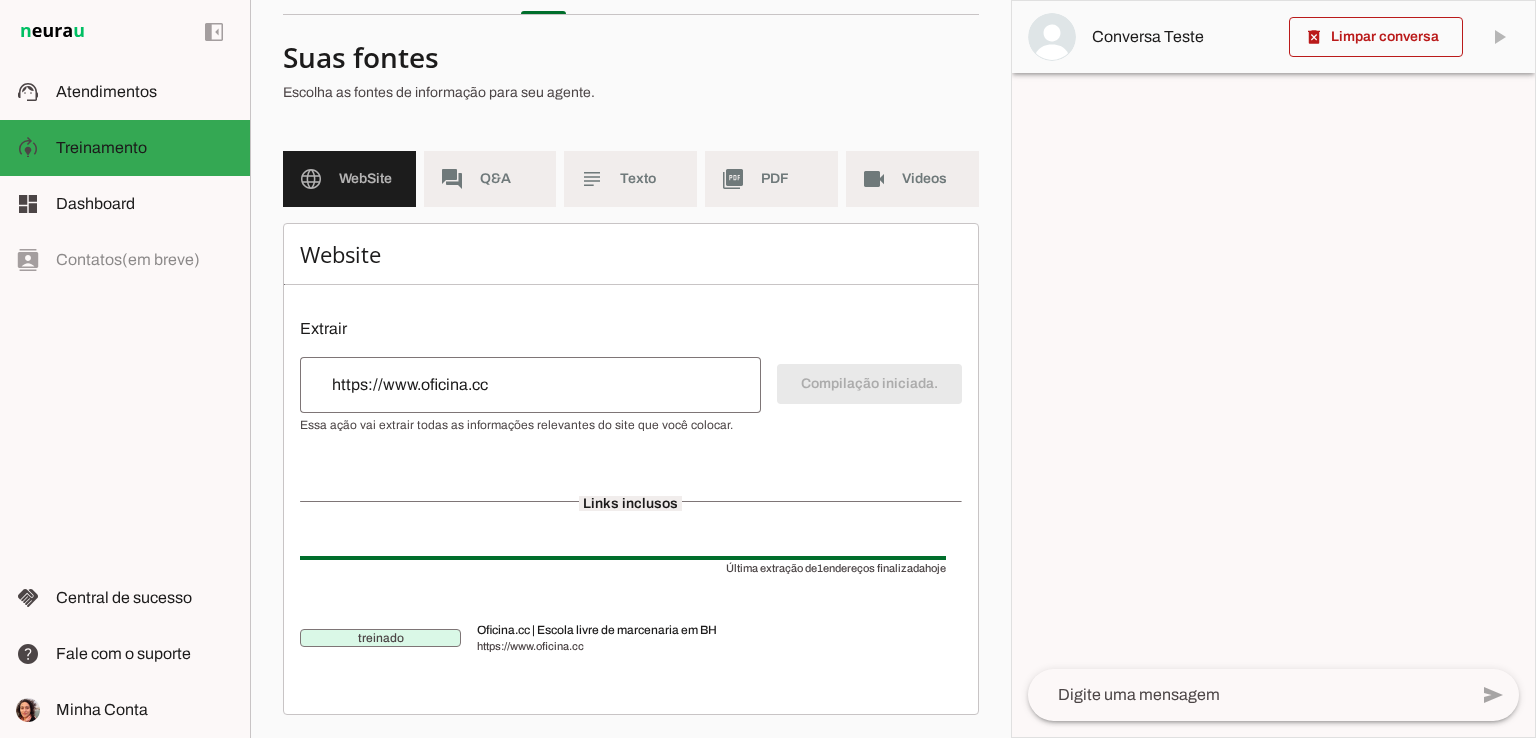 click on "https://www.oficina.cc" at bounding box center [530, 385] 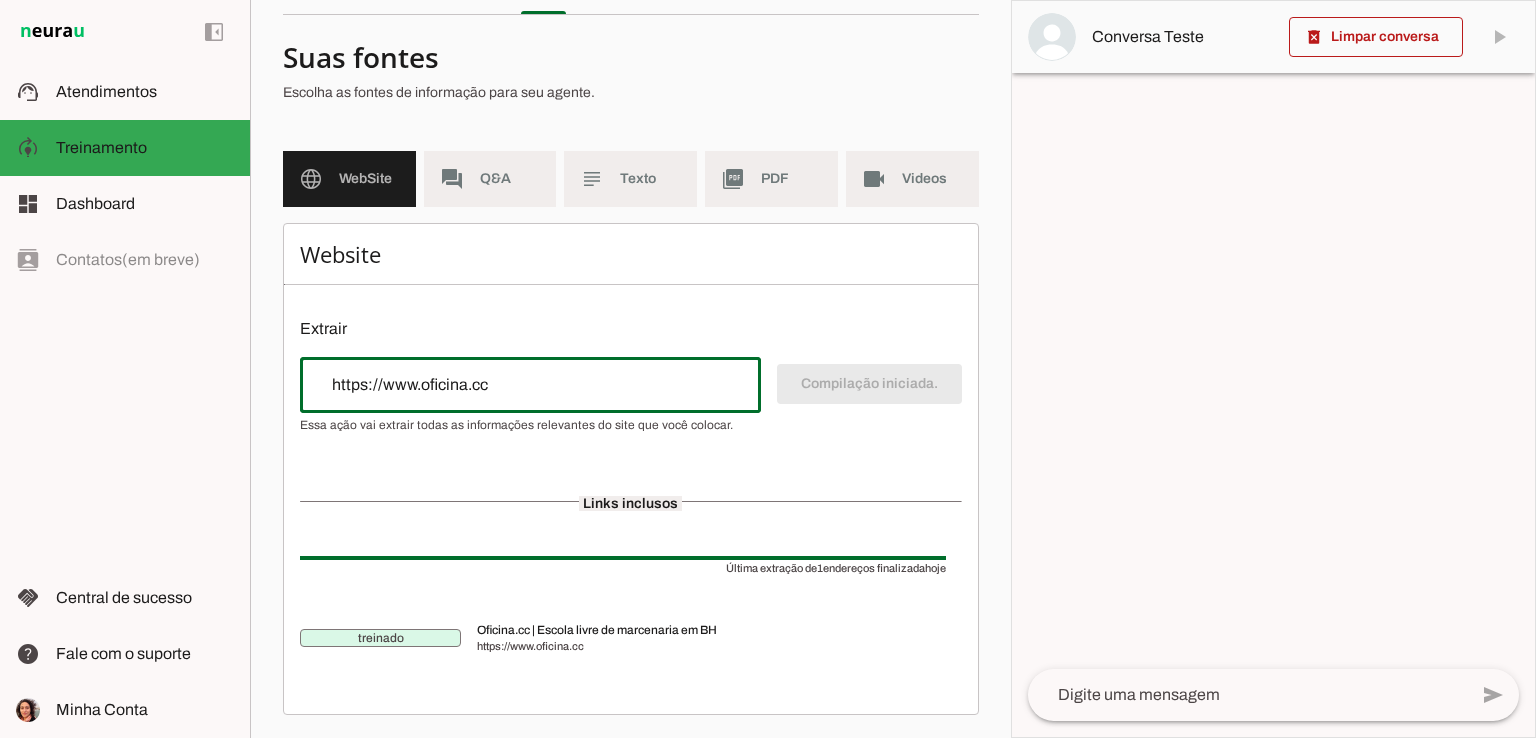 click on "Compilação iniciada." at bounding box center (631, 395) 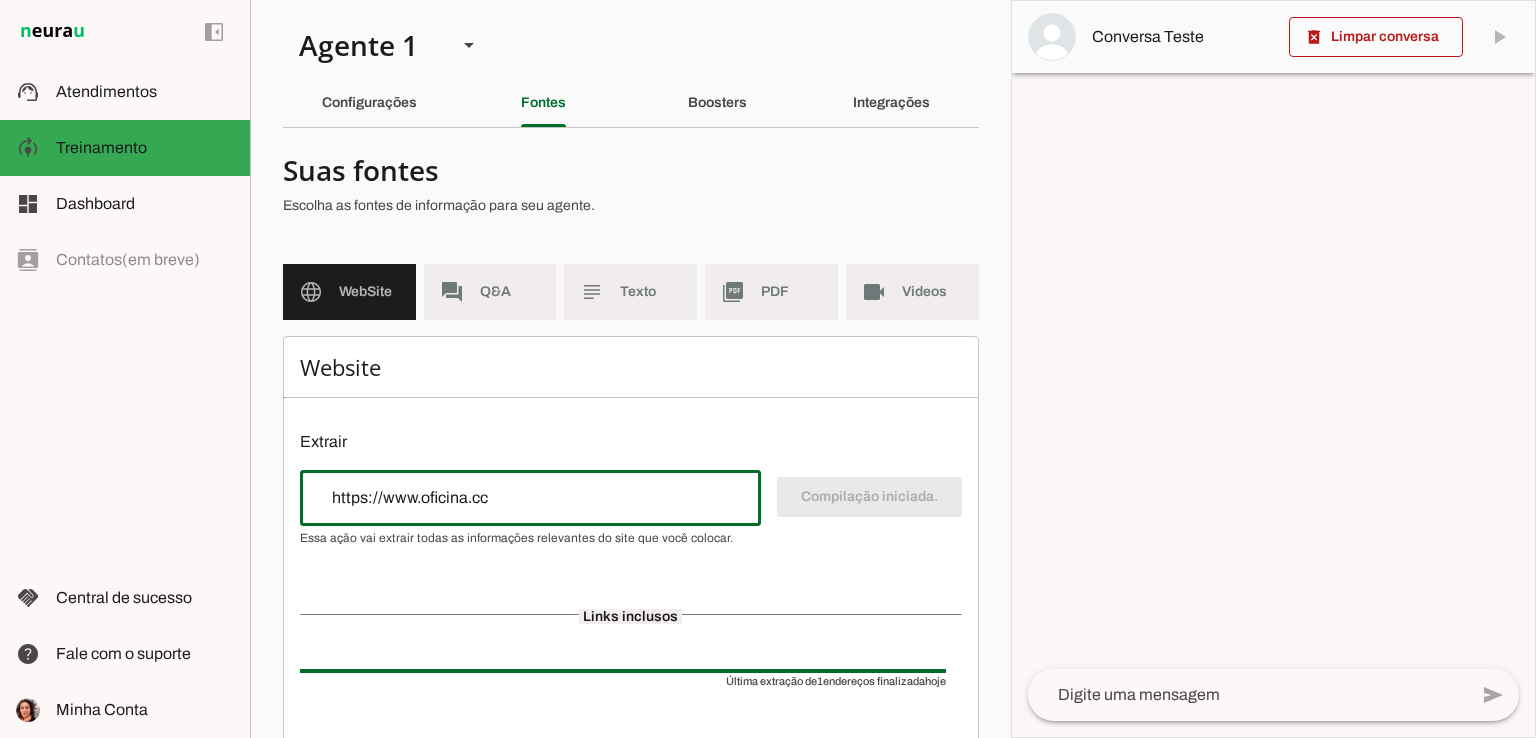scroll, scrollTop: 0, scrollLeft: 0, axis: both 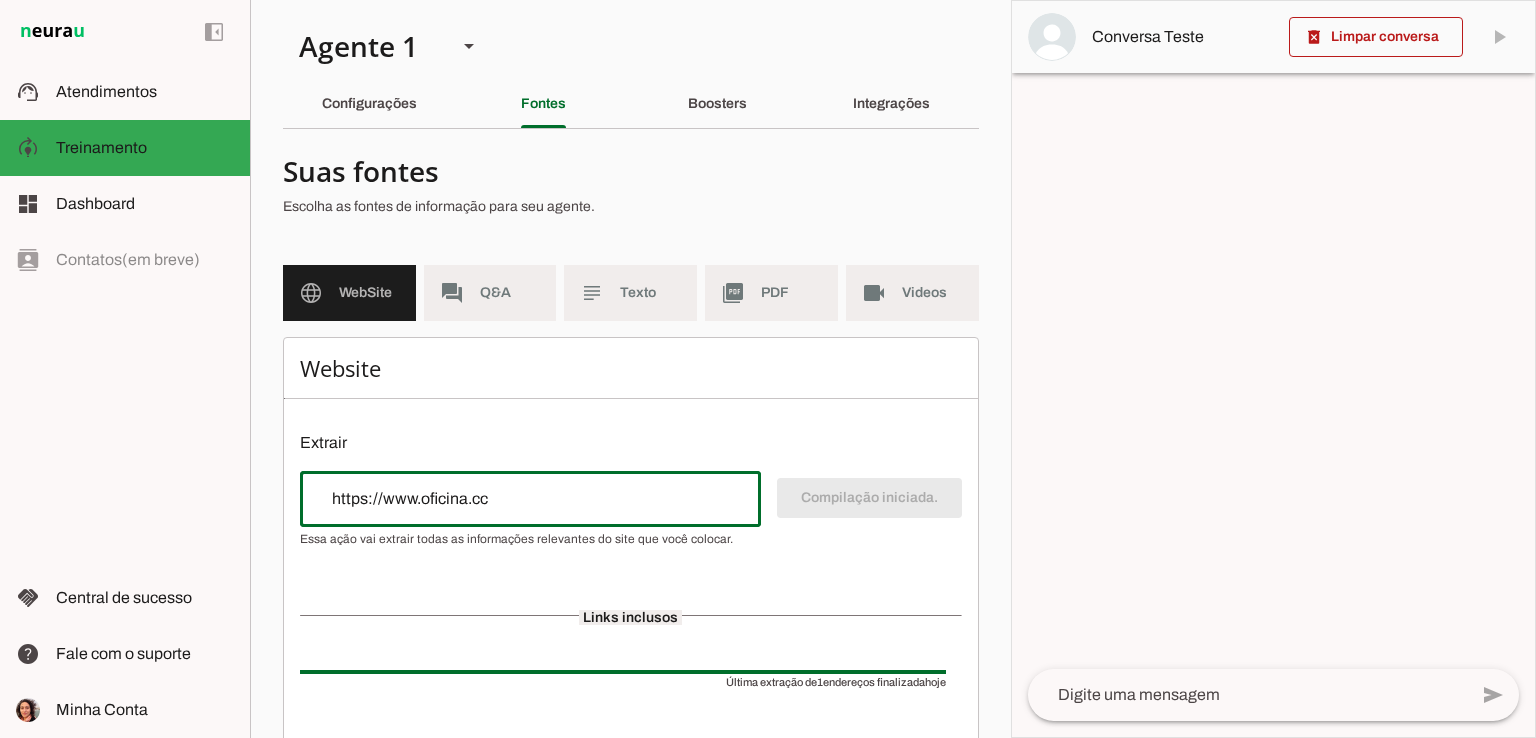 click on "Compilação iniciada." at bounding box center (631, 509) 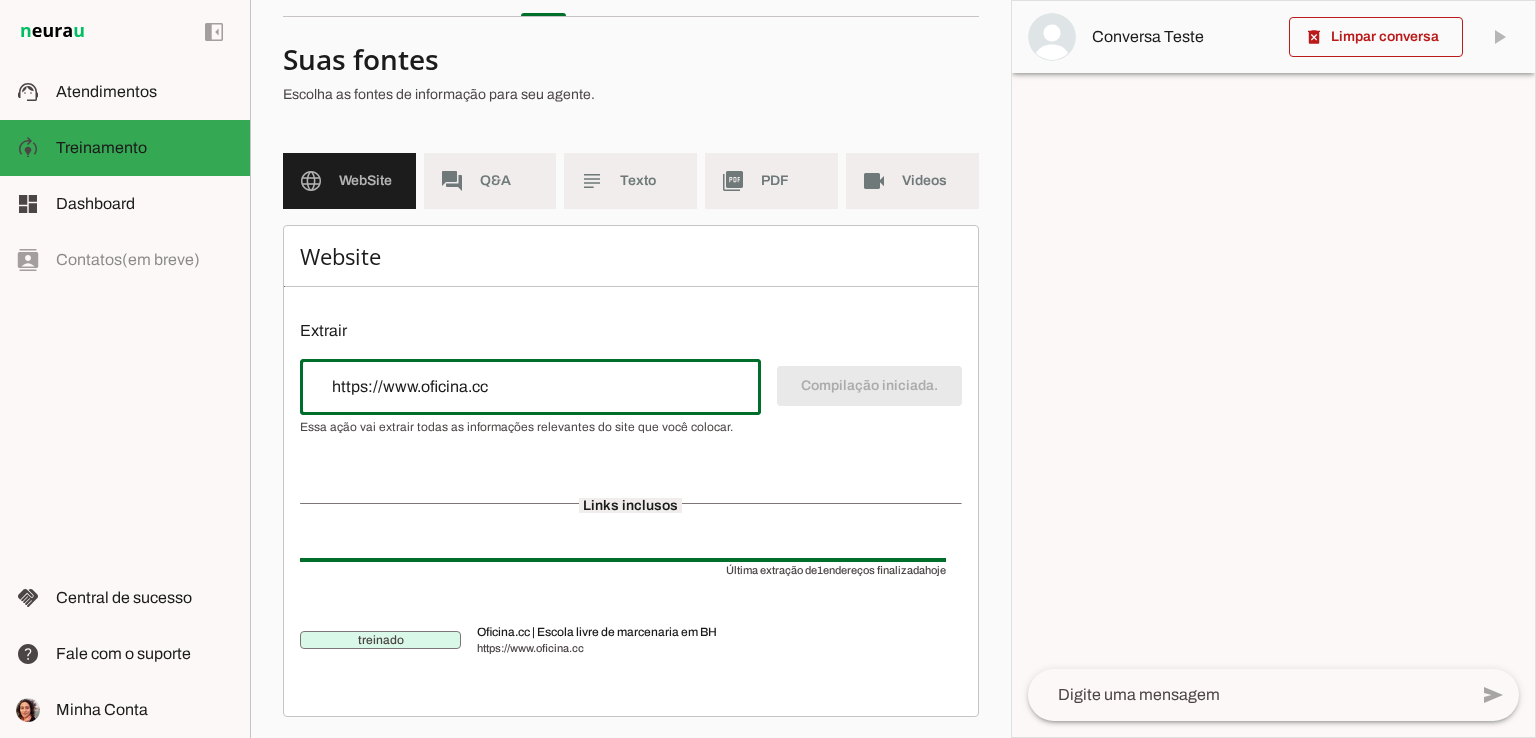 scroll, scrollTop: 114, scrollLeft: 0, axis: vertical 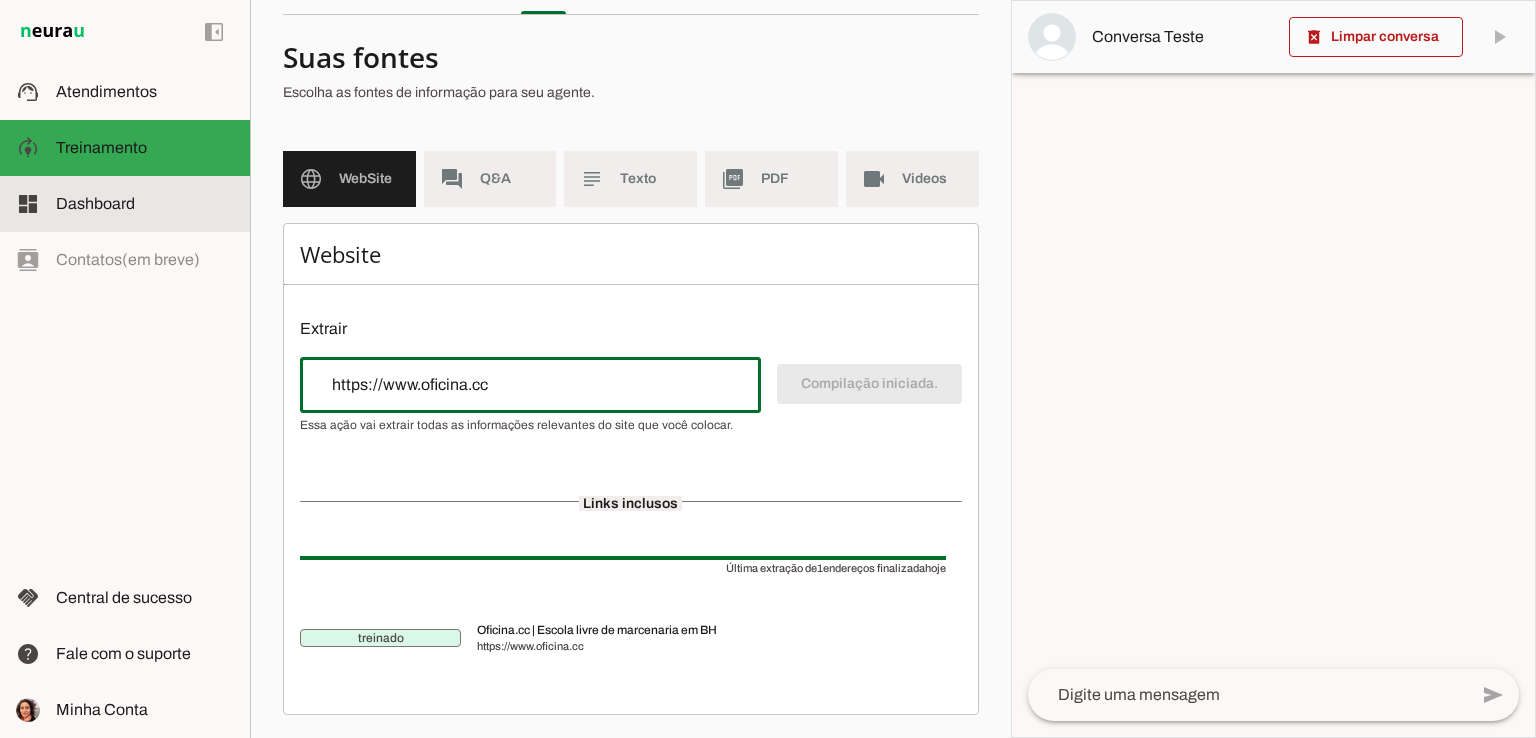 click on "Dashboard" 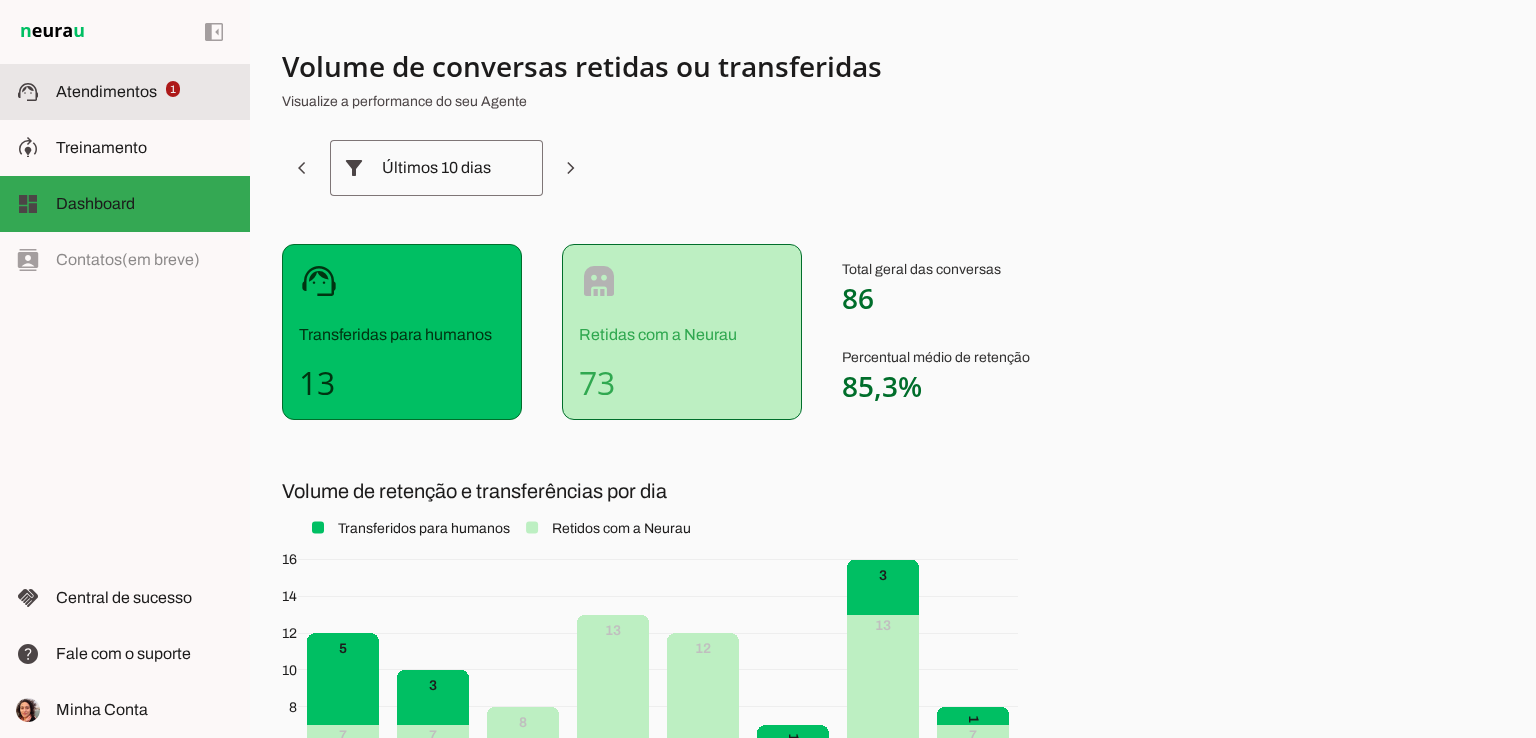click on "Atendimentos" 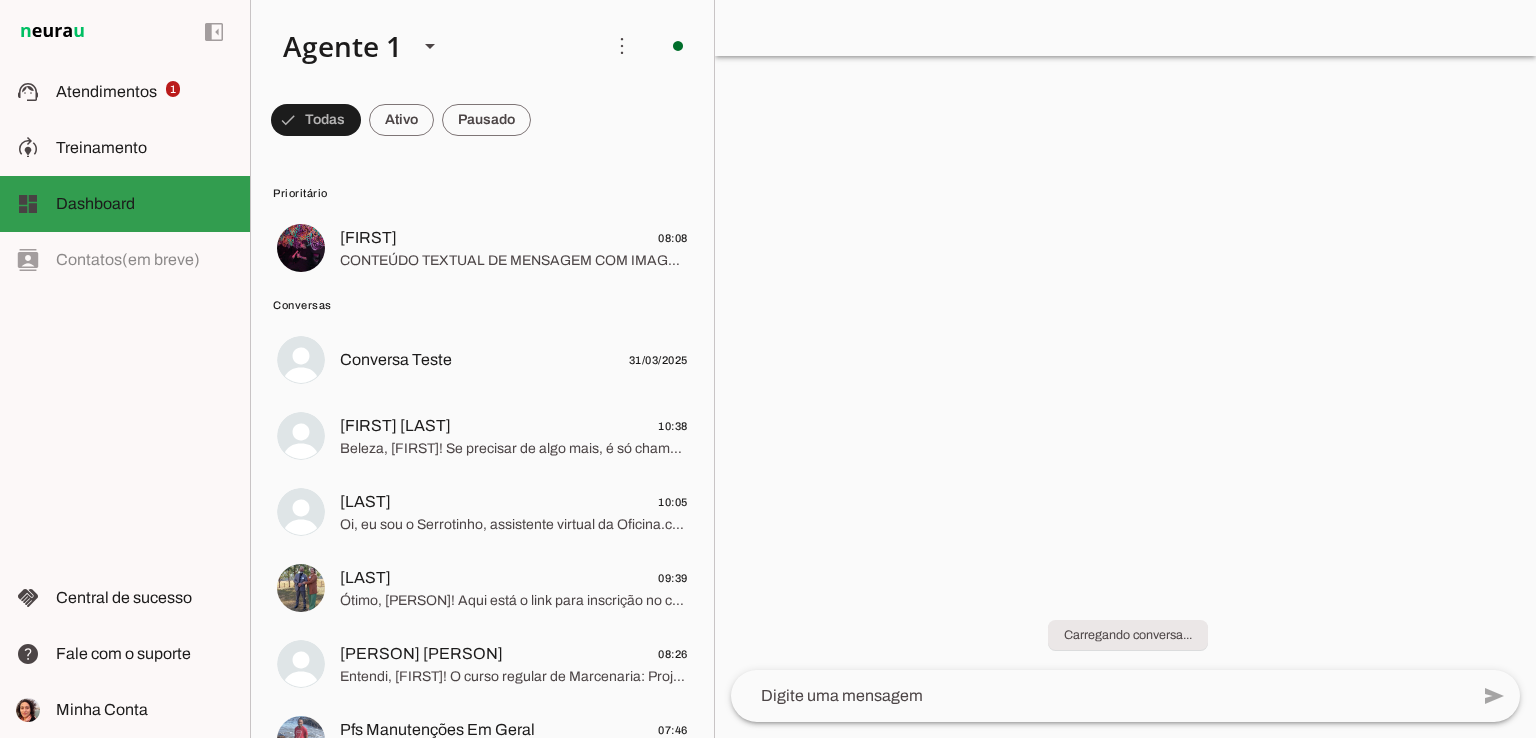 scroll, scrollTop: 0, scrollLeft: 0, axis: both 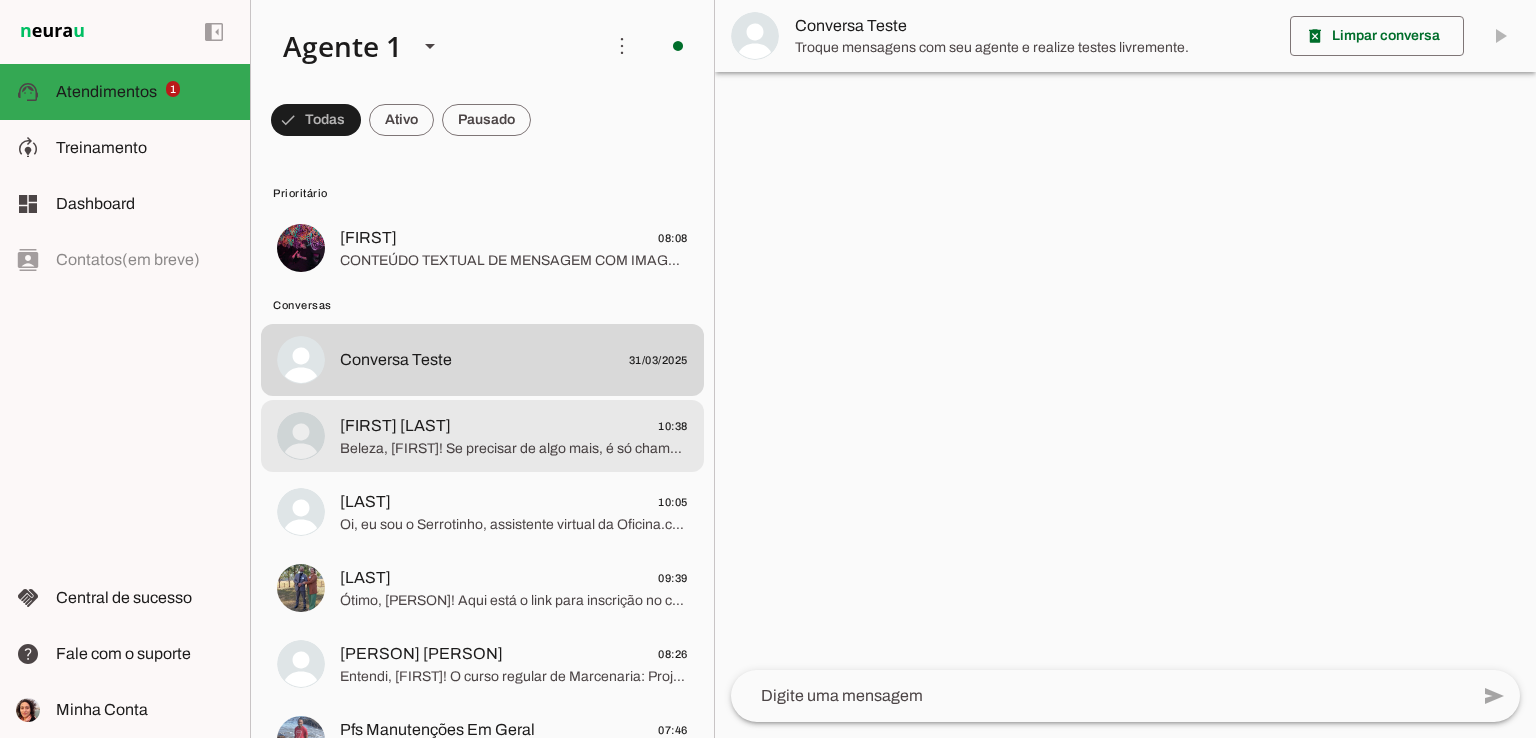 click on "Beleza, [FIRST]! Se precisar de algo mais, é só chamar.
Ah, aproveita e entra no nosso grupo VIP para receber novidades e condições especiais: https://chat.whatsapp.com/BQMdvlUF22A9gZzPRxOSei. Quer que eu te envie o convite?" 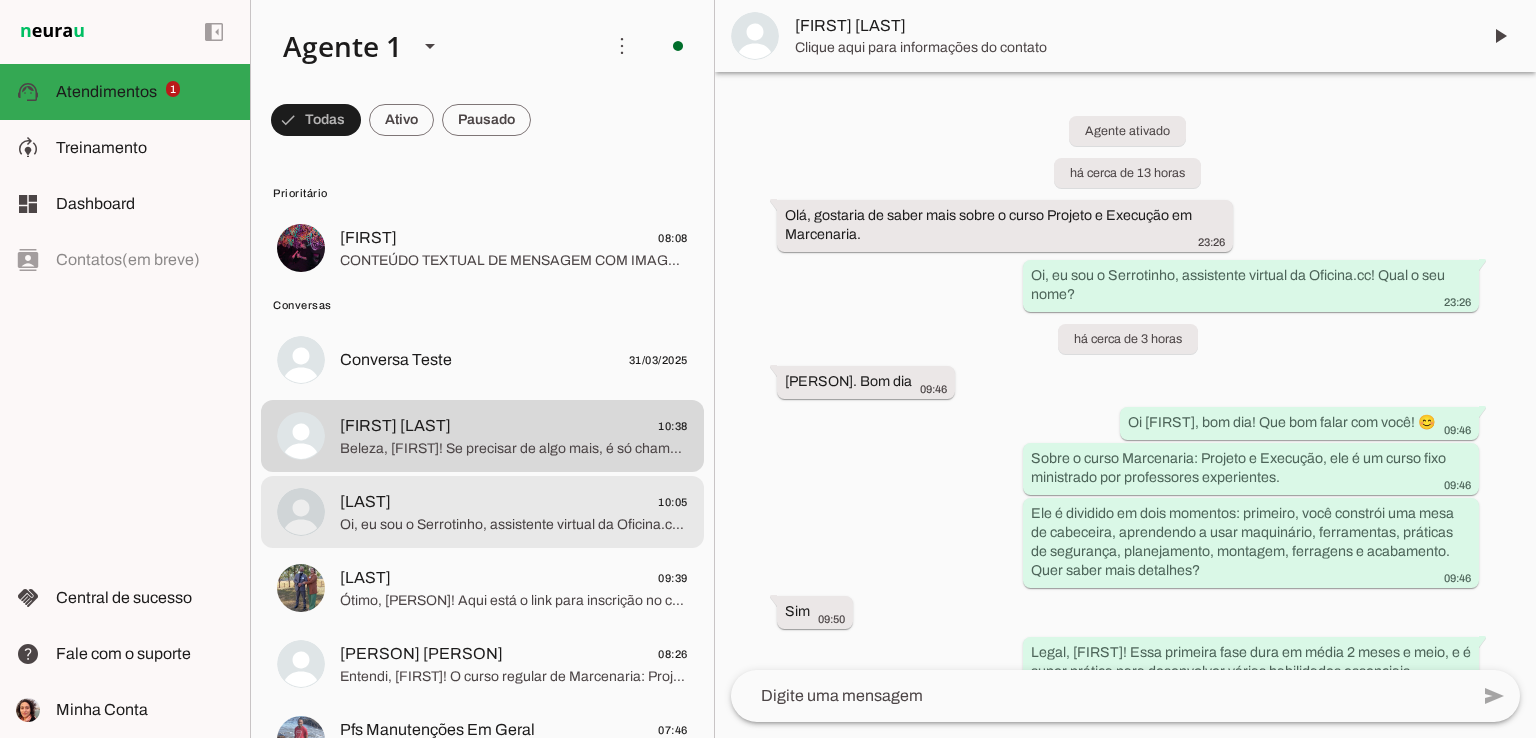 scroll, scrollTop: 638, scrollLeft: 0, axis: vertical 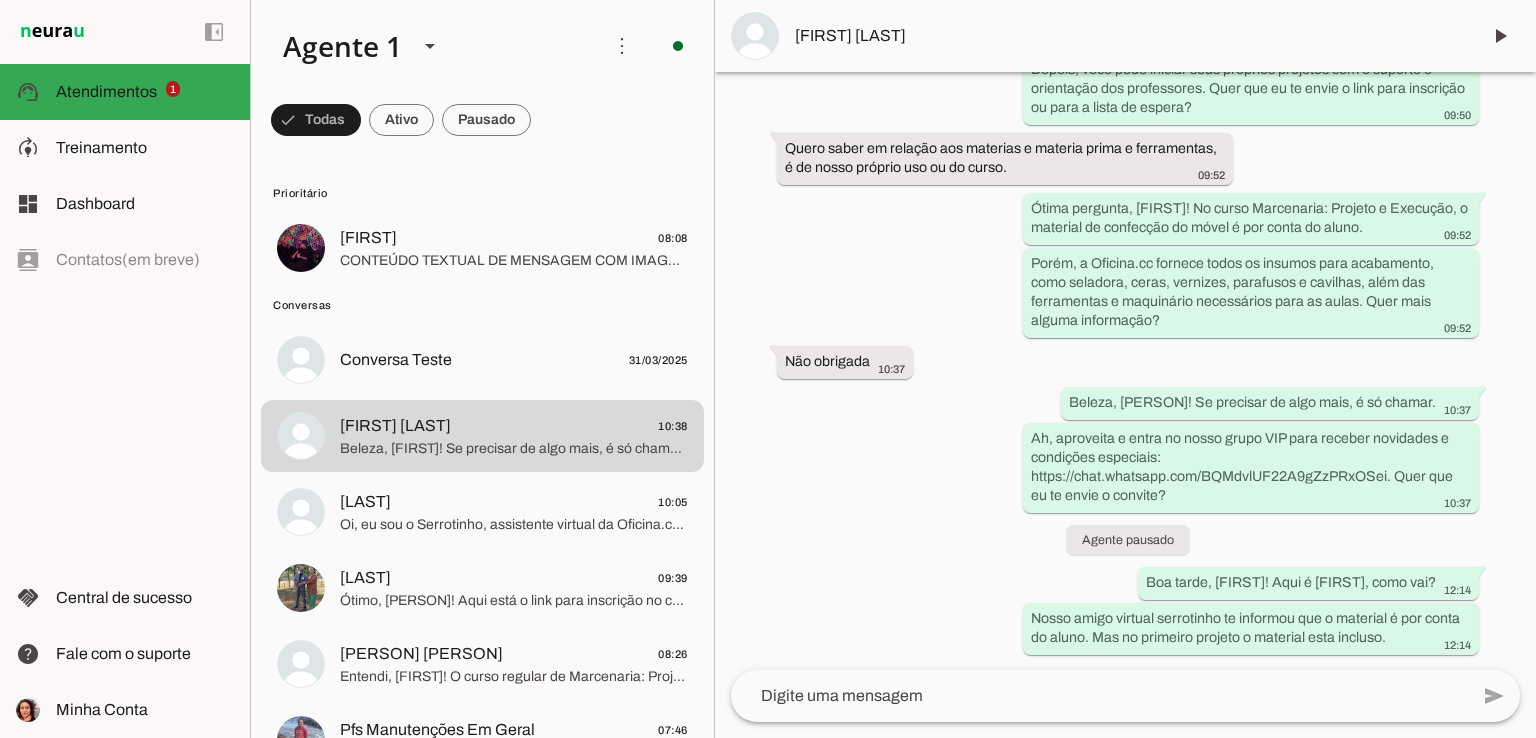 click on "[FIRST] [LAST]" at bounding box center [1129, 36] 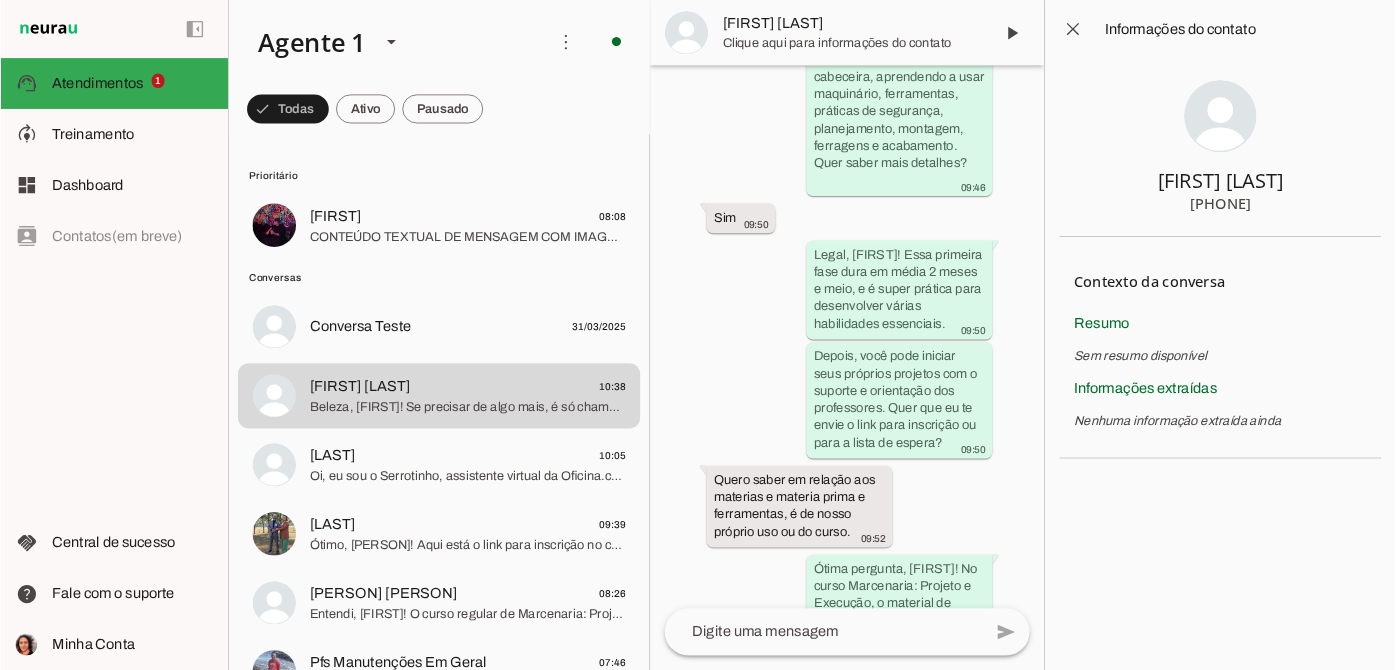 scroll, scrollTop: 1436, scrollLeft: 0, axis: vertical 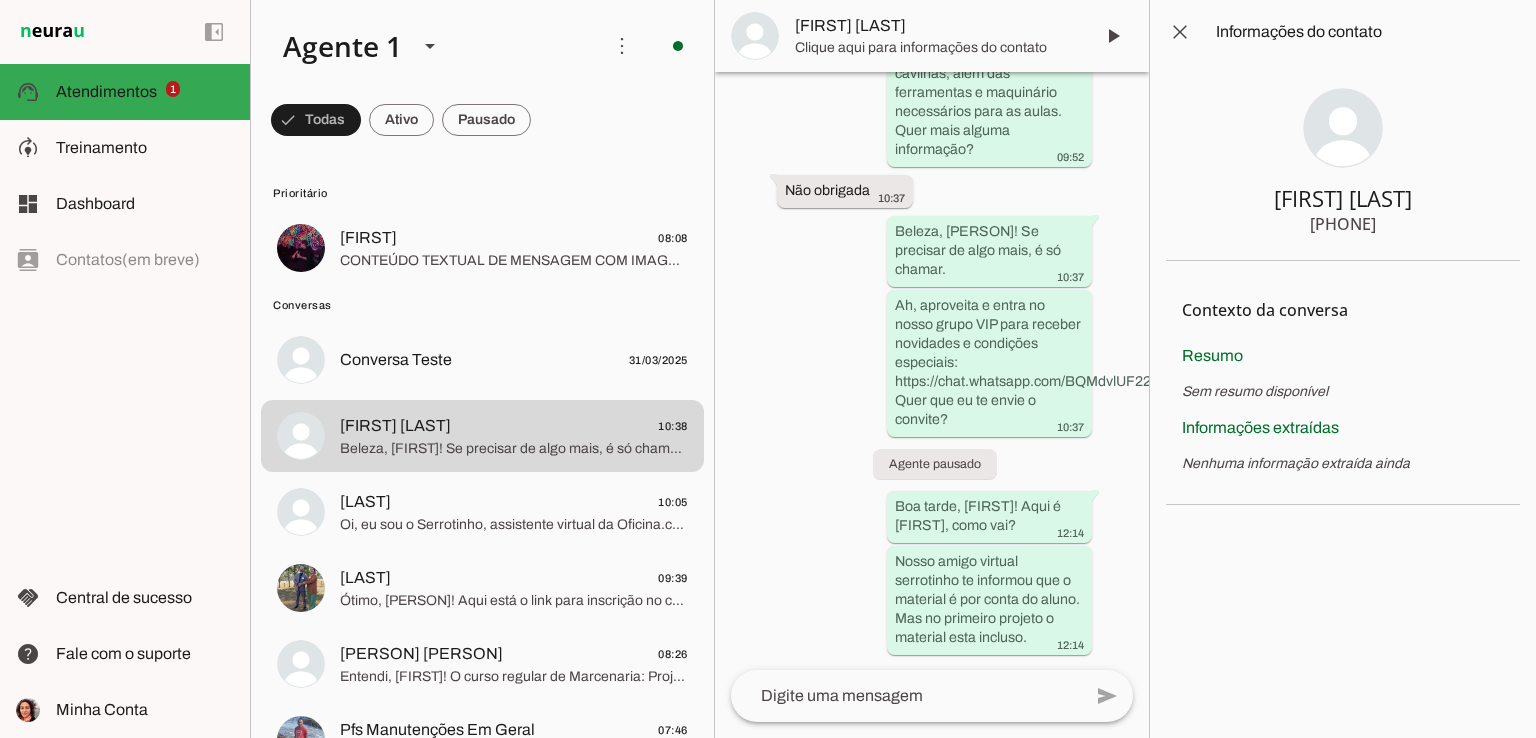 click on "[PHONE]" 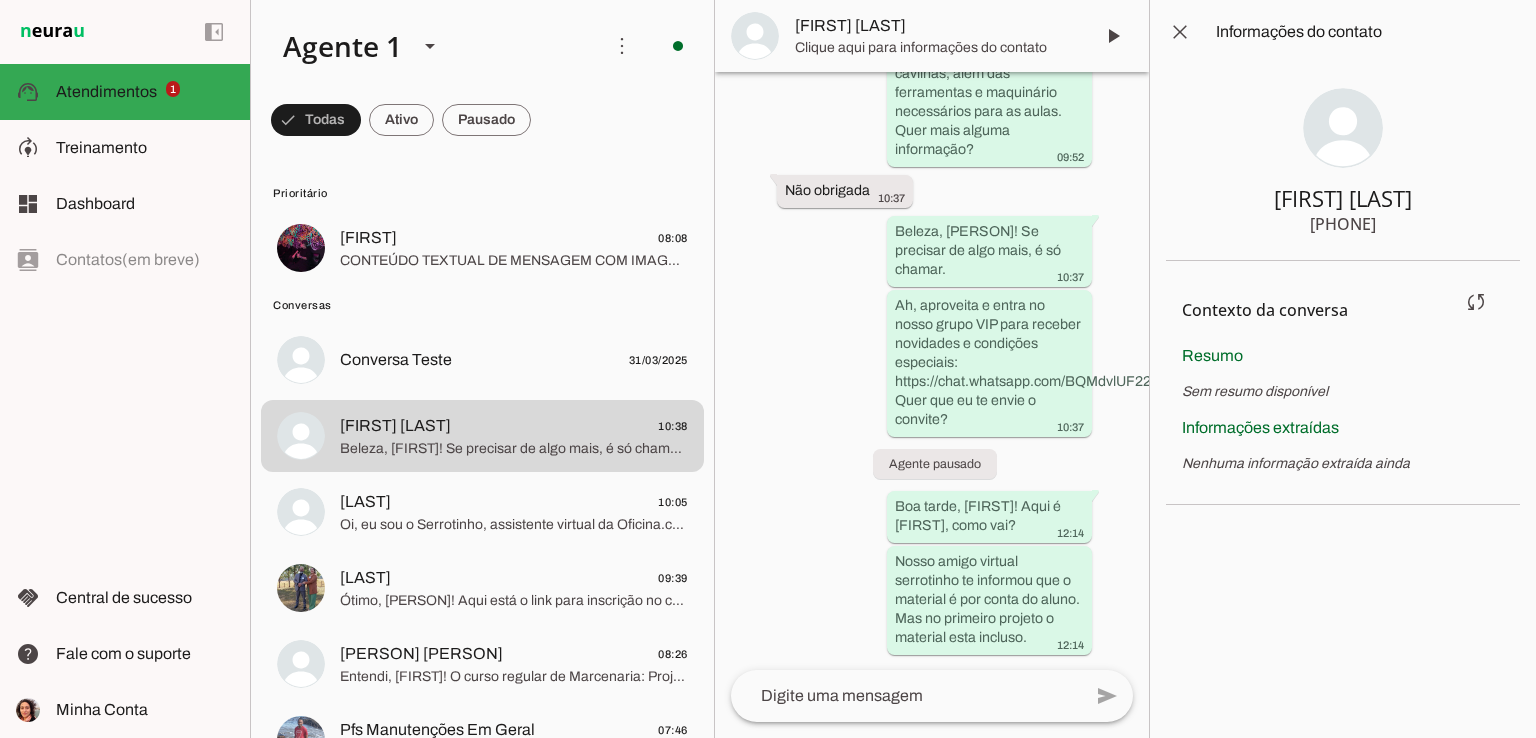 type 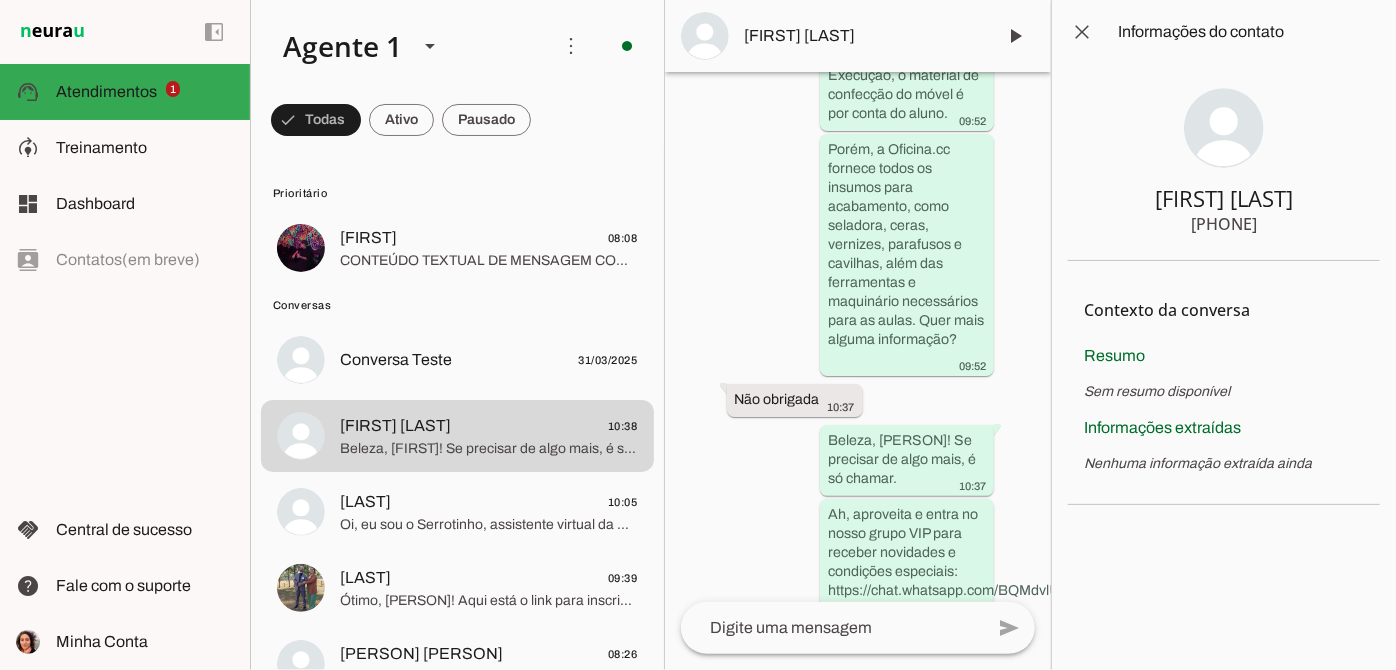 scroll, scrollTop: 1437, scrollLeft: 0, axis: vertical 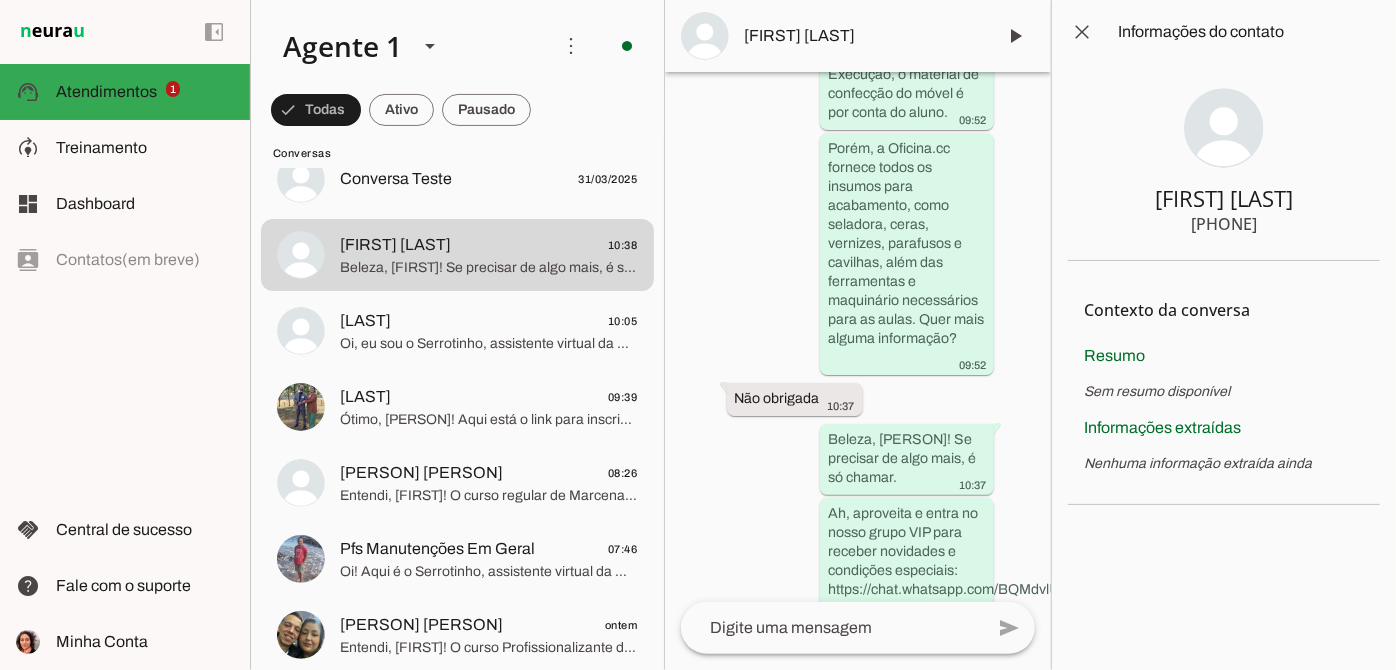 click on "[LAST]
10:05
Oi, eu sou o Serrotinho, assistente virtual da Oficina.cc! Qual o seu nome?" at bounding box center (457, 67) 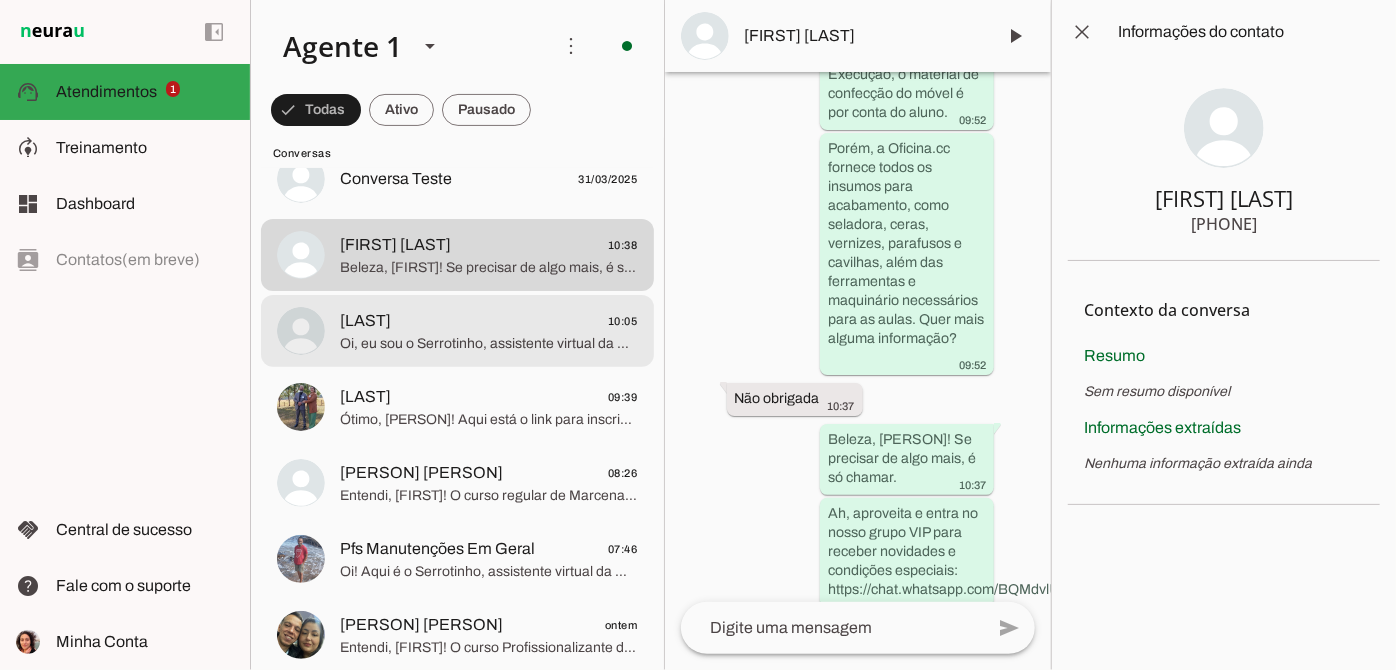 scroll, scrollTop: 0, scrollLeft: 0, axis: both 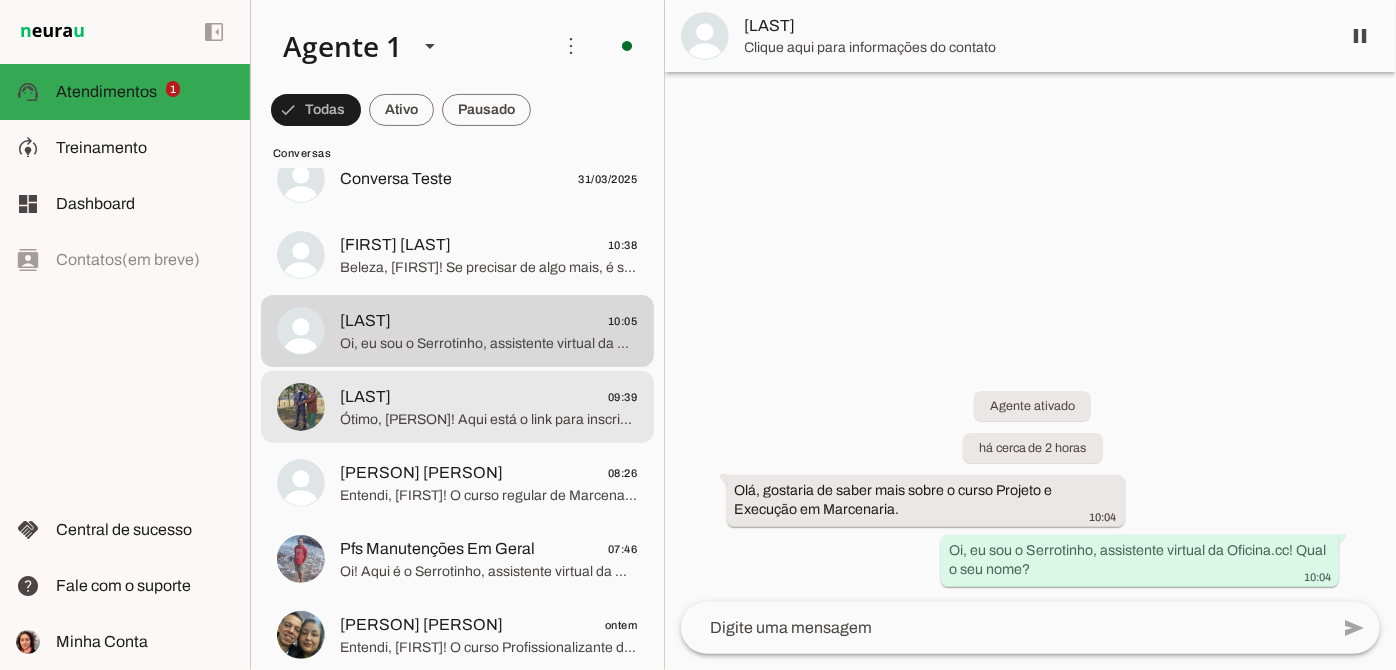 click on "Ótimo, [PERSON]! Aqui está o link para inscrição no curso Profissionalizante: Marcenaria de Planejados: https://www.oficina.cc/event-details/profissionalizante-marcenaria-de-planejados-2
E aqui o link para inscrição no curso Serralheria Para Iniciantes: https://www.oficina.cc/event-details/serralheria-para-iniciantes-3
Se precisar de ajuda para se inscrever, é só avisar!" 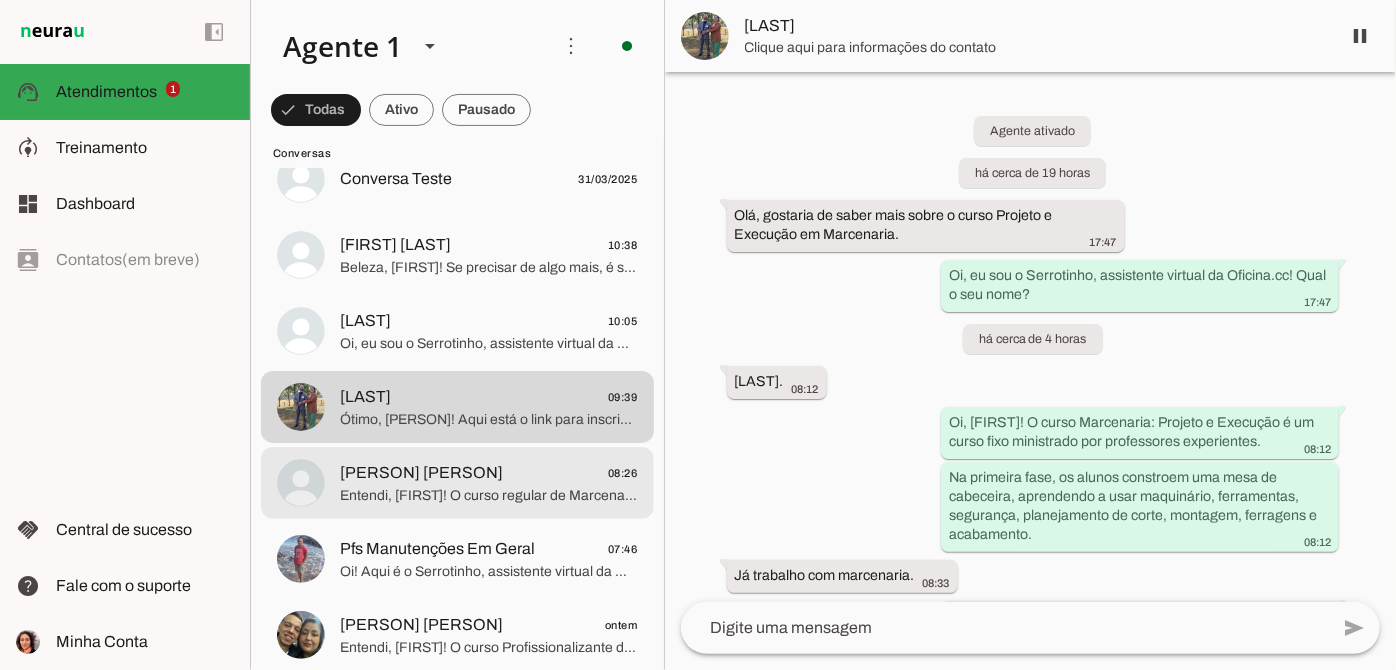 scroll, scrollTop: 1717, scrollLeft: 0, axis: vertical 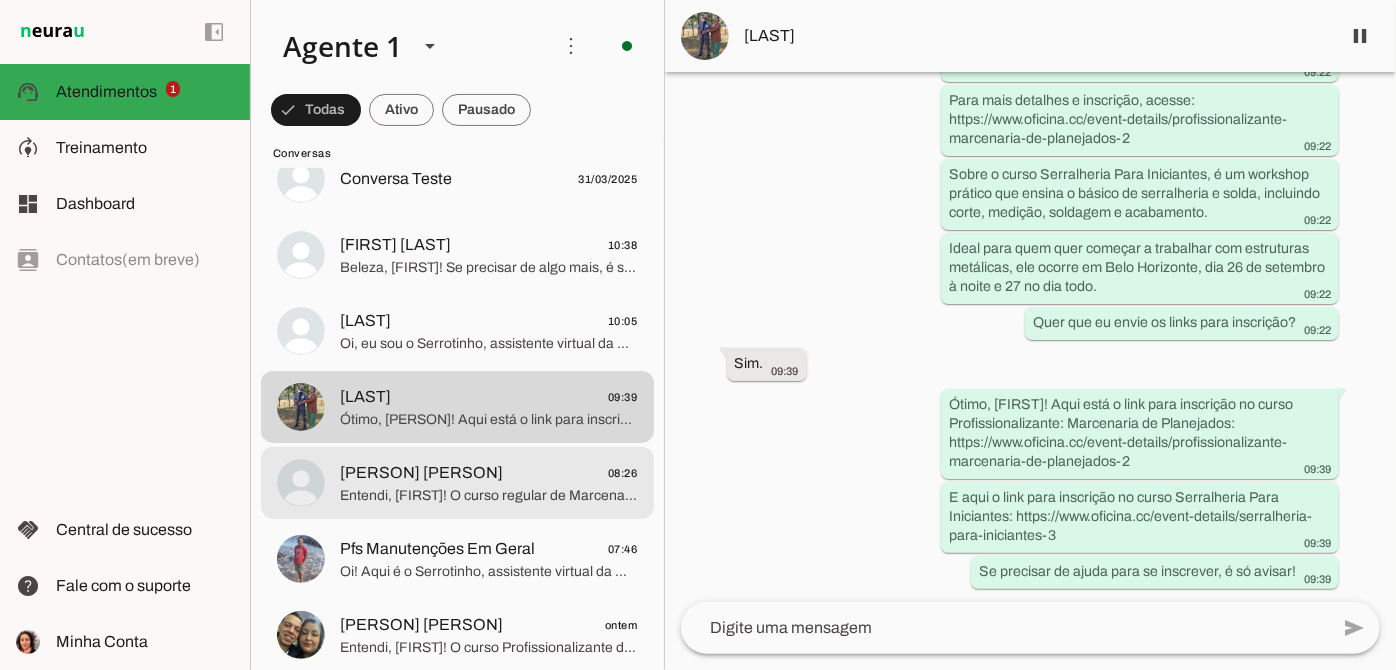 click on "[FIRST] [LAST]
08:26" 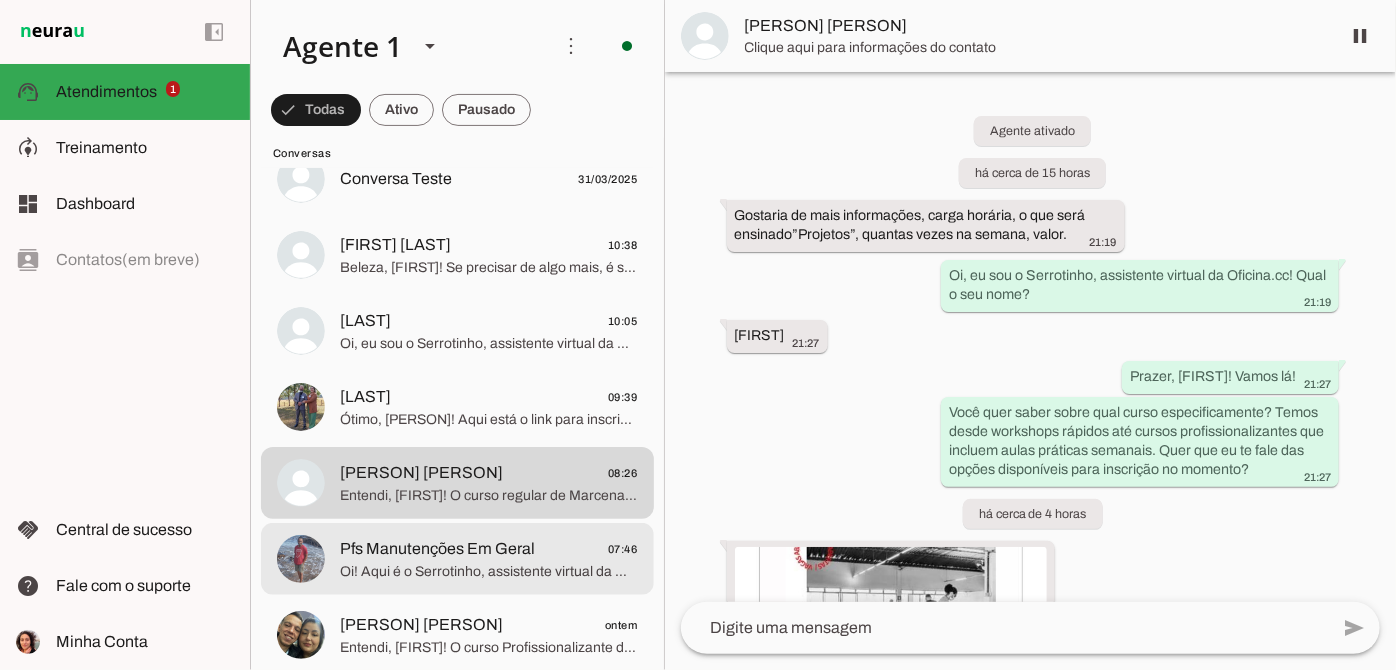 scroll, scrollTop: 797, scrollLeft: 0, axis: vertical 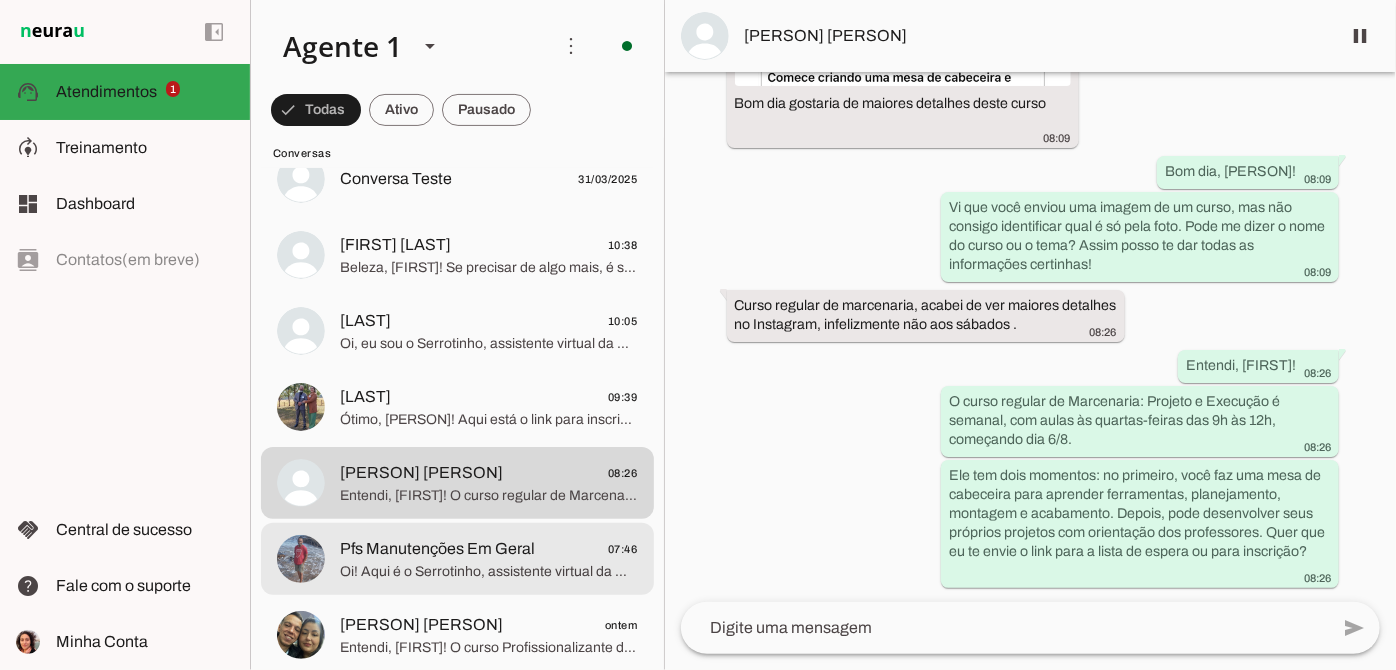 click on "Pfs Manutenções Em Geral" 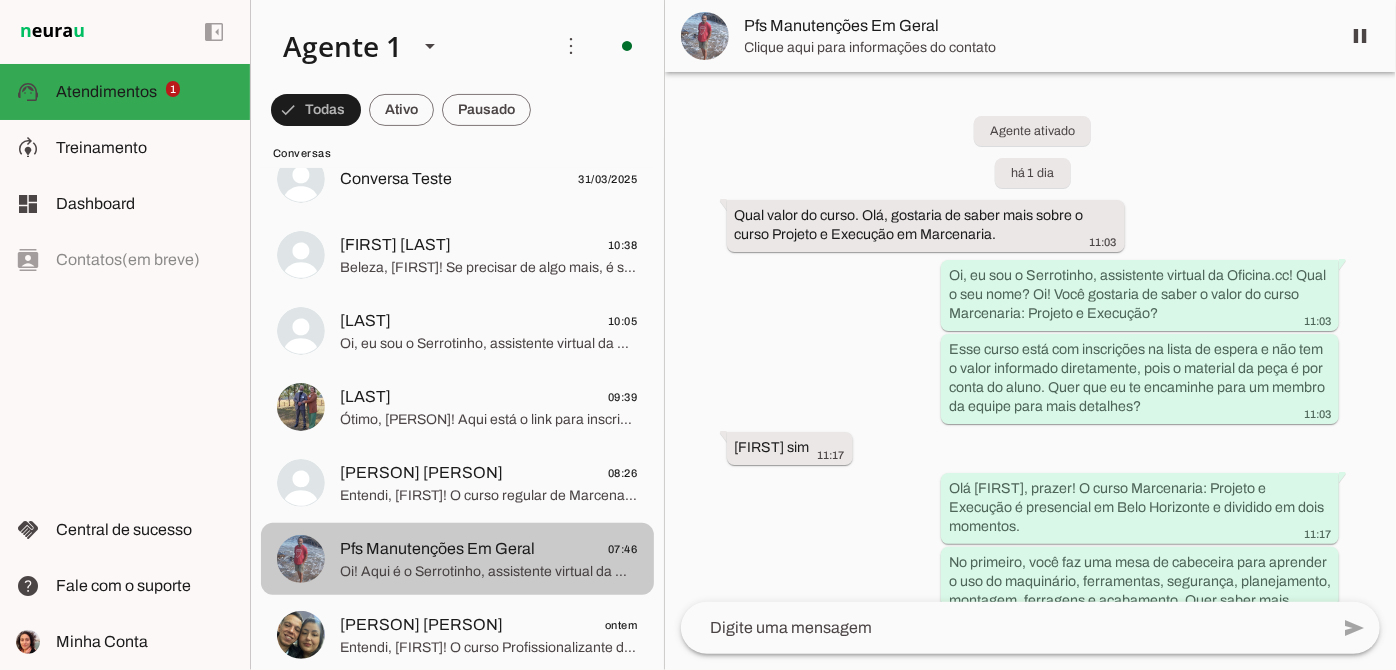 scroll, scrollTop: 1197, scrollLeft: 0, axis: vertical 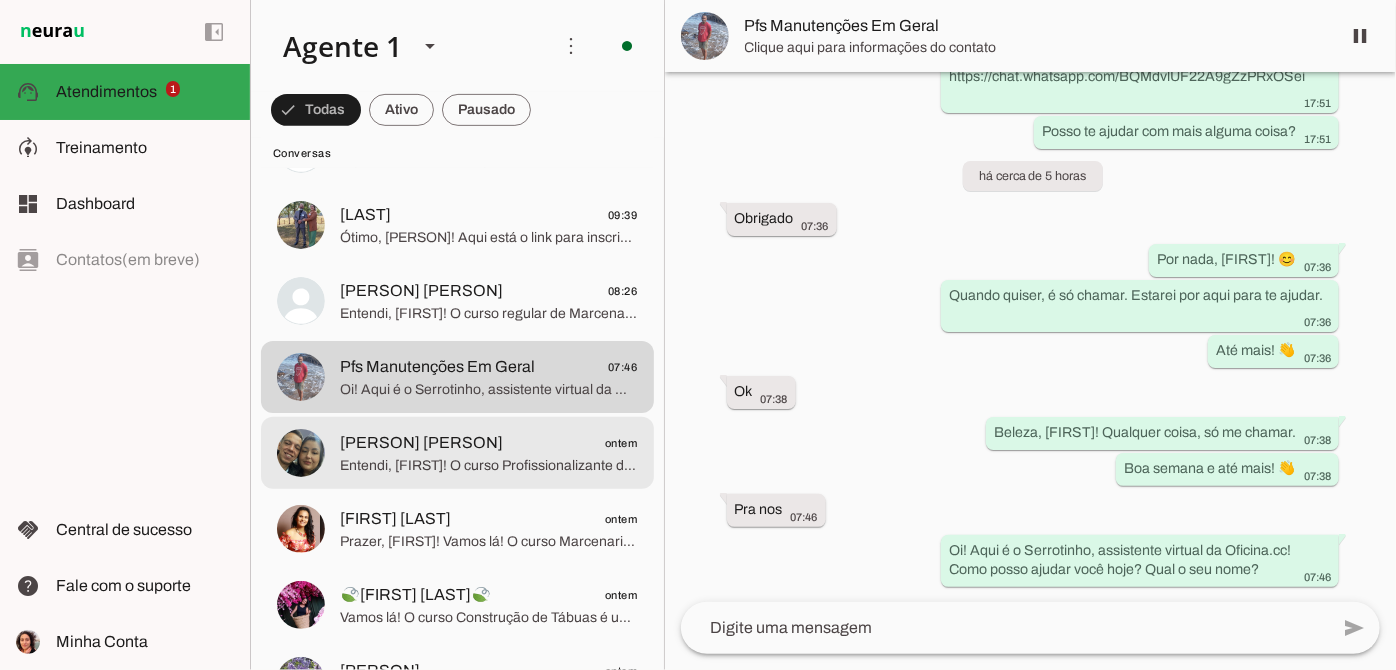click on "Entendi, [FIRST]! O curso Profissionalizante de Marcenaria de Planejados é perfeito para quem quer se aprofundar em móveis planejados.
Ele é um mergulho intensivo de dois meses, com aulas práticas para você aprender a construir um gabinete, um gaveteiro e um armário aéreo com técnica e segurança." 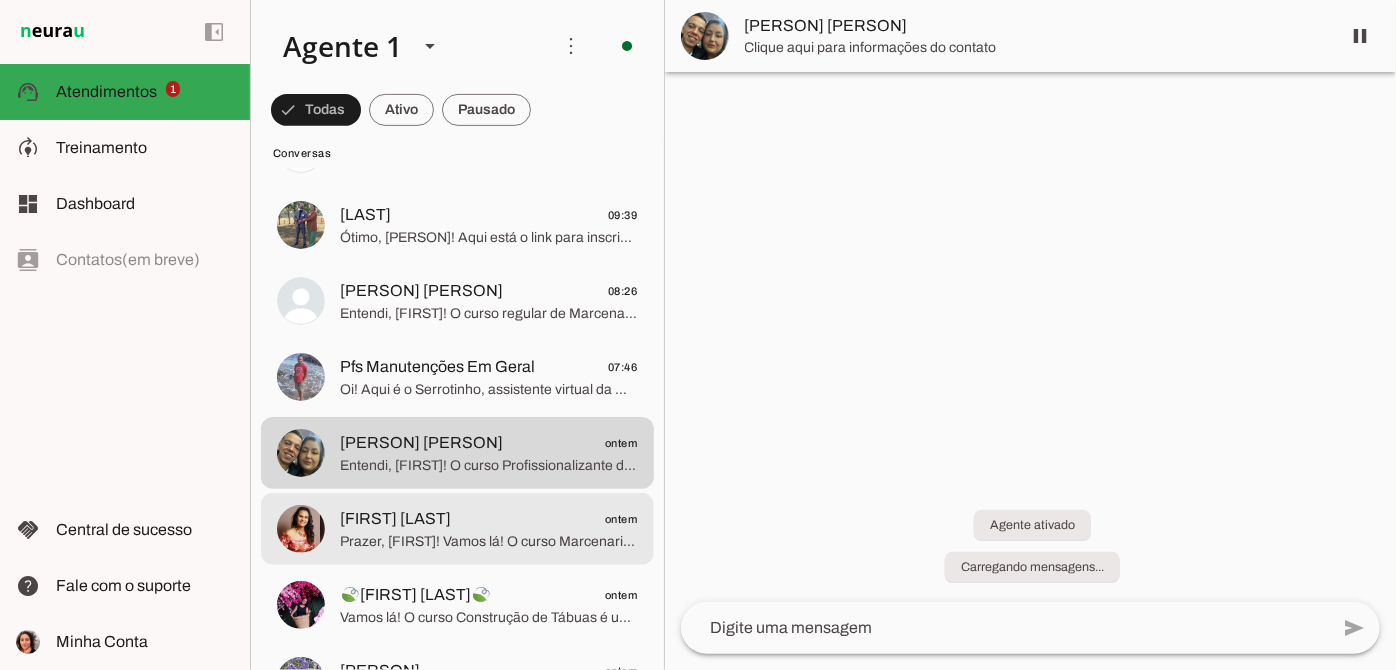 scroll, scrollTop: 93, scrollLeft: 0, axis: vertical 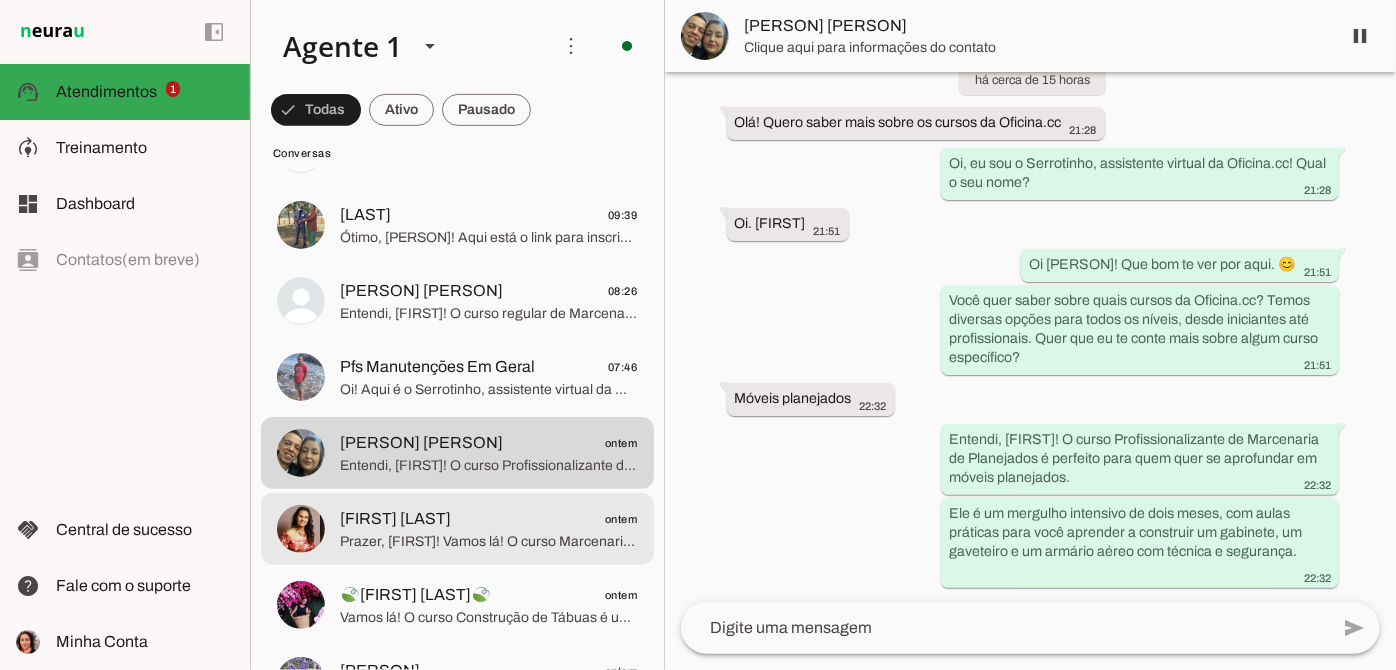 click on "[FIRST] [LAST]
ontem" 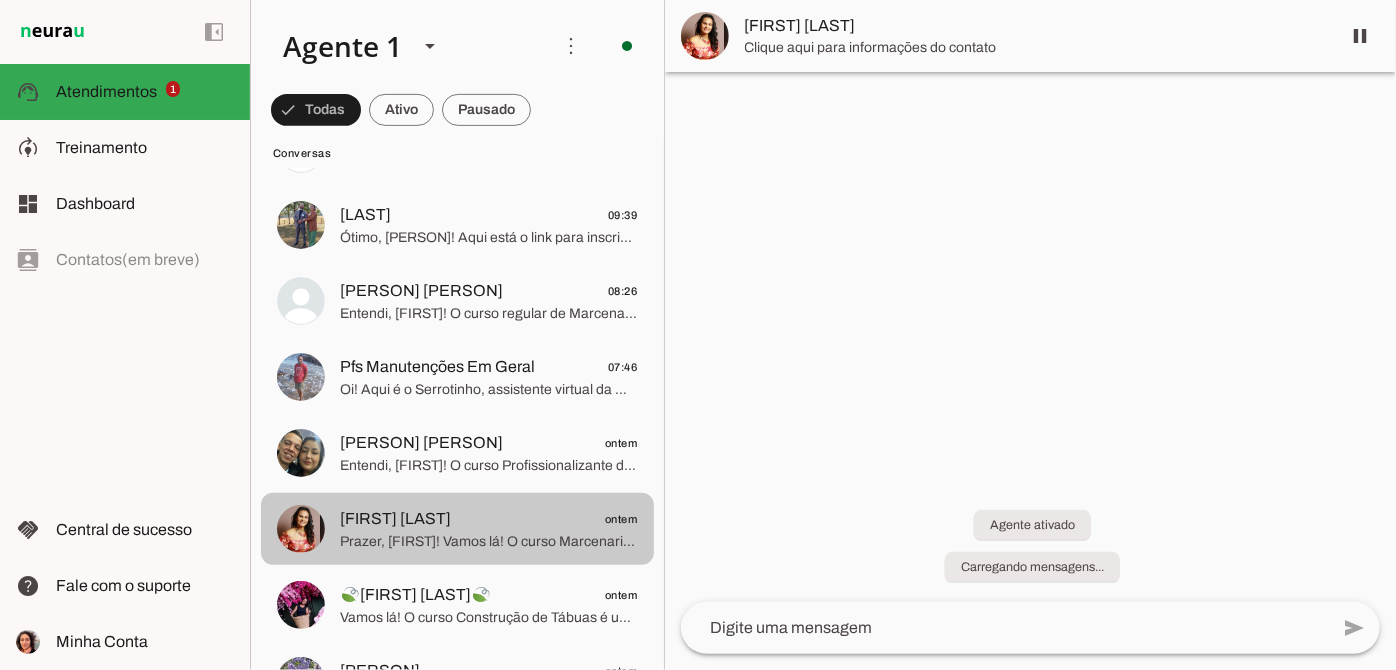 scroll, scrollTop: 0, scrollLeft: 0, axis: both 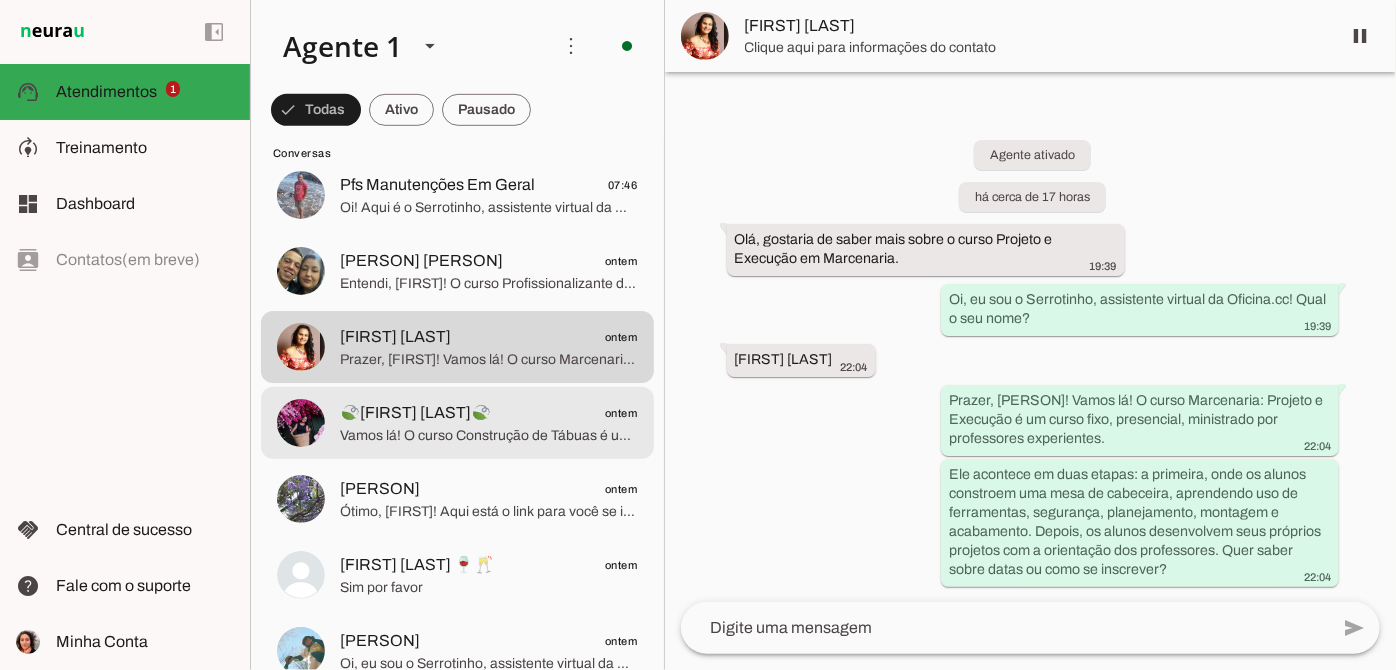 click on "🍃[FIRST] [LAST]🍃" 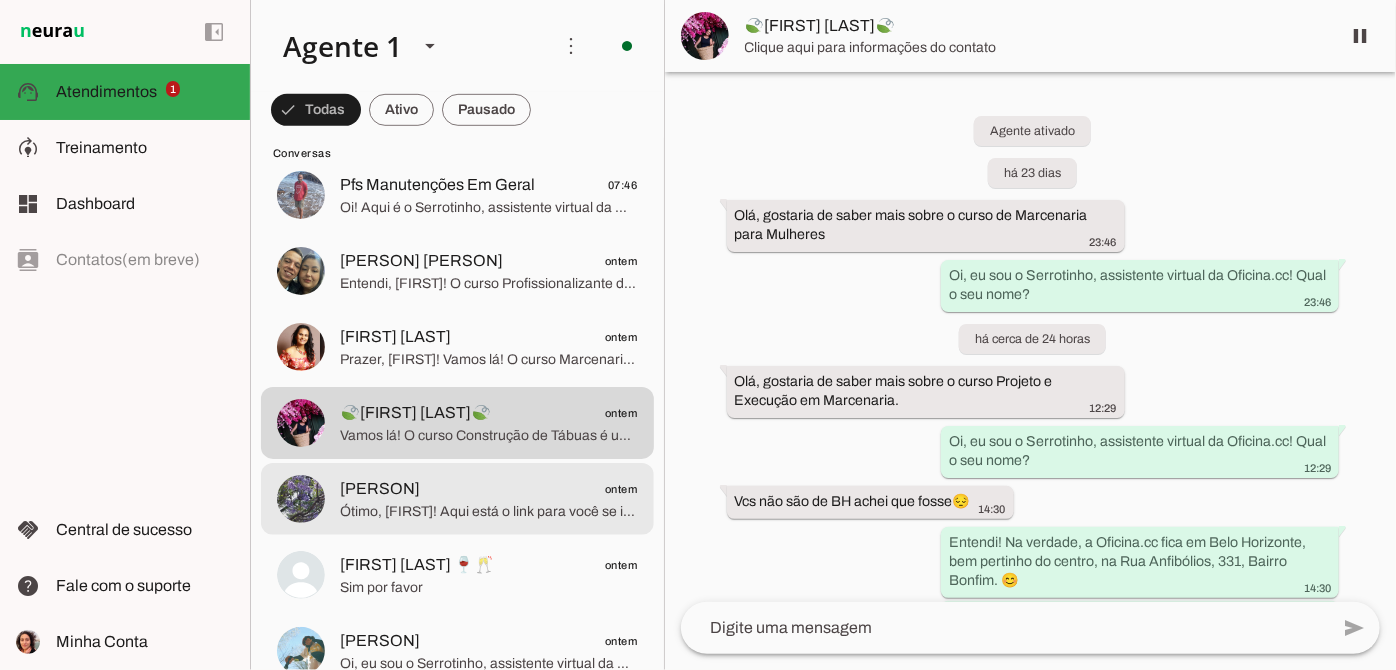scroll, scrollTop: 1074, scrollLeft: 0, axis: vertical 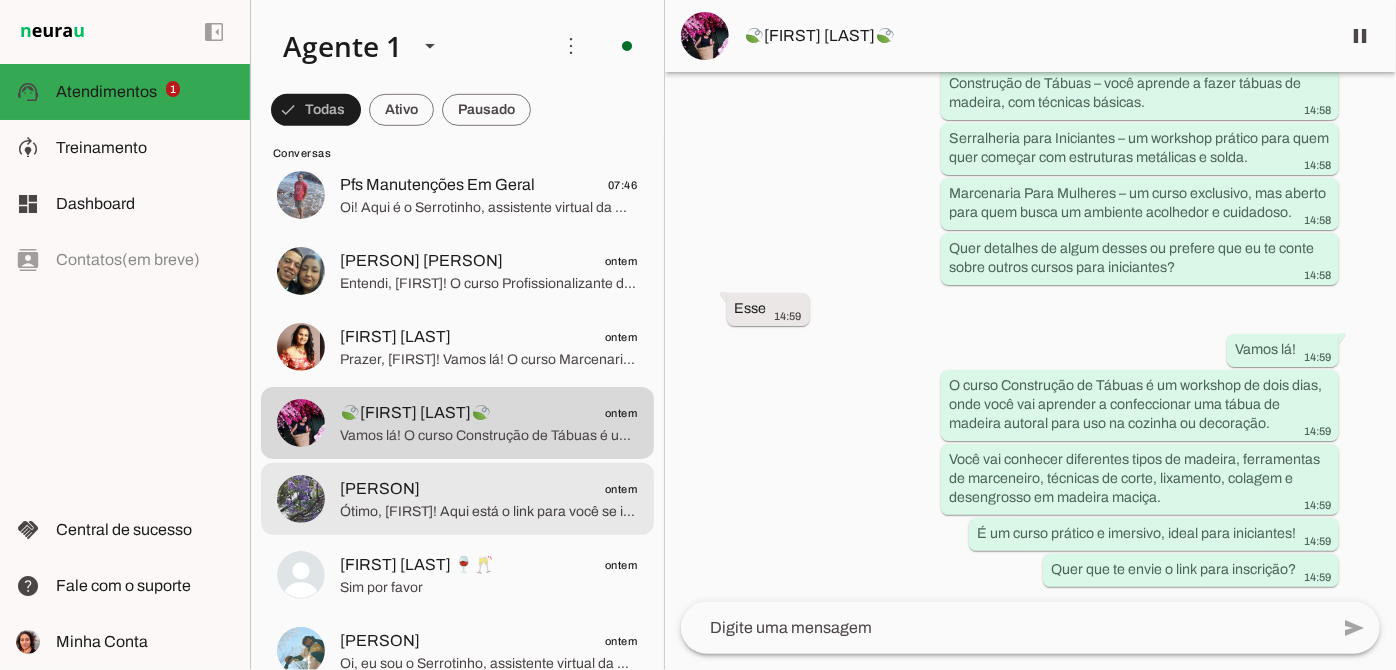 click on "[FIRST]
ontem" 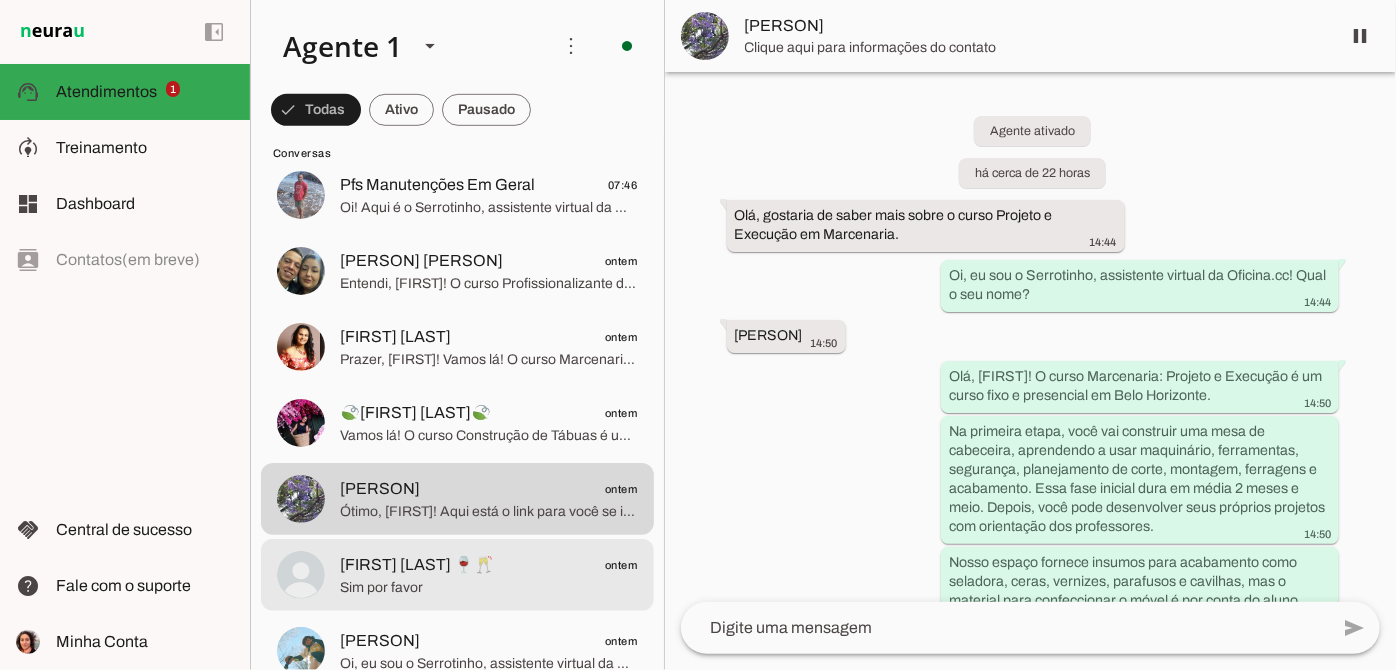 scroll, scrollTop: 511, scrollLeft: 0, axis: vertical 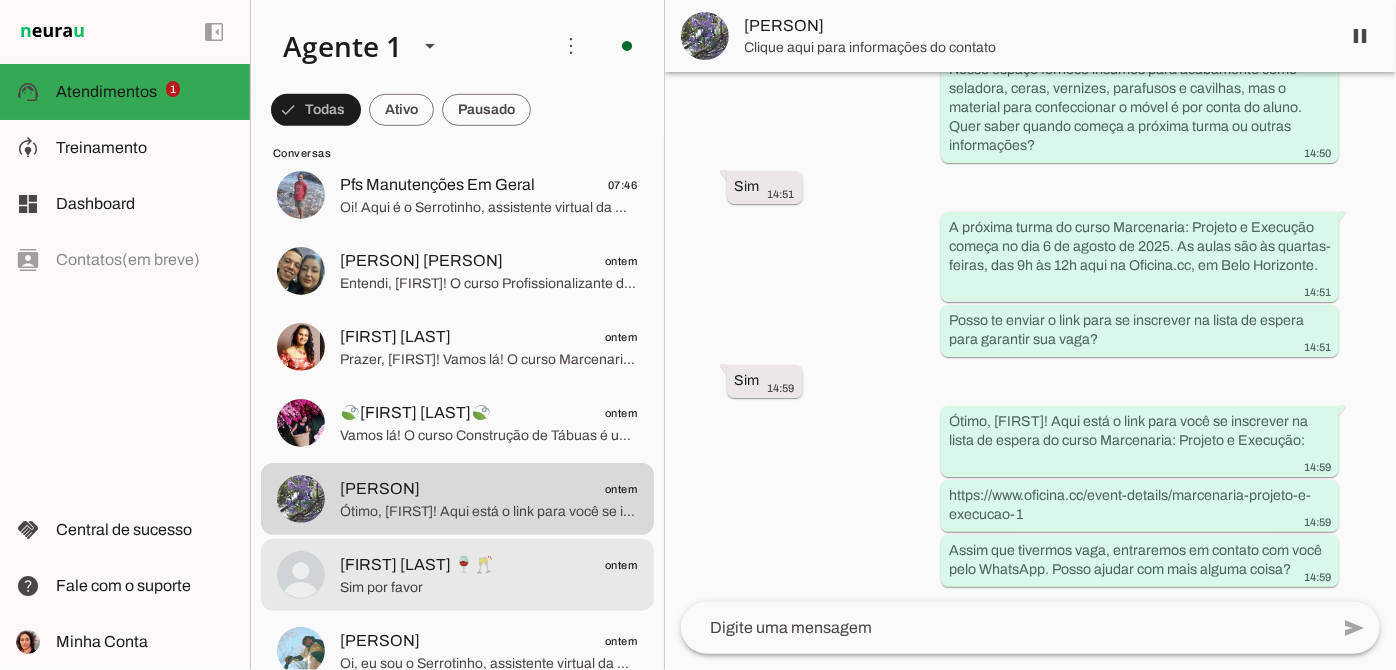 click on "[FIRST] [LAST]
ontem" 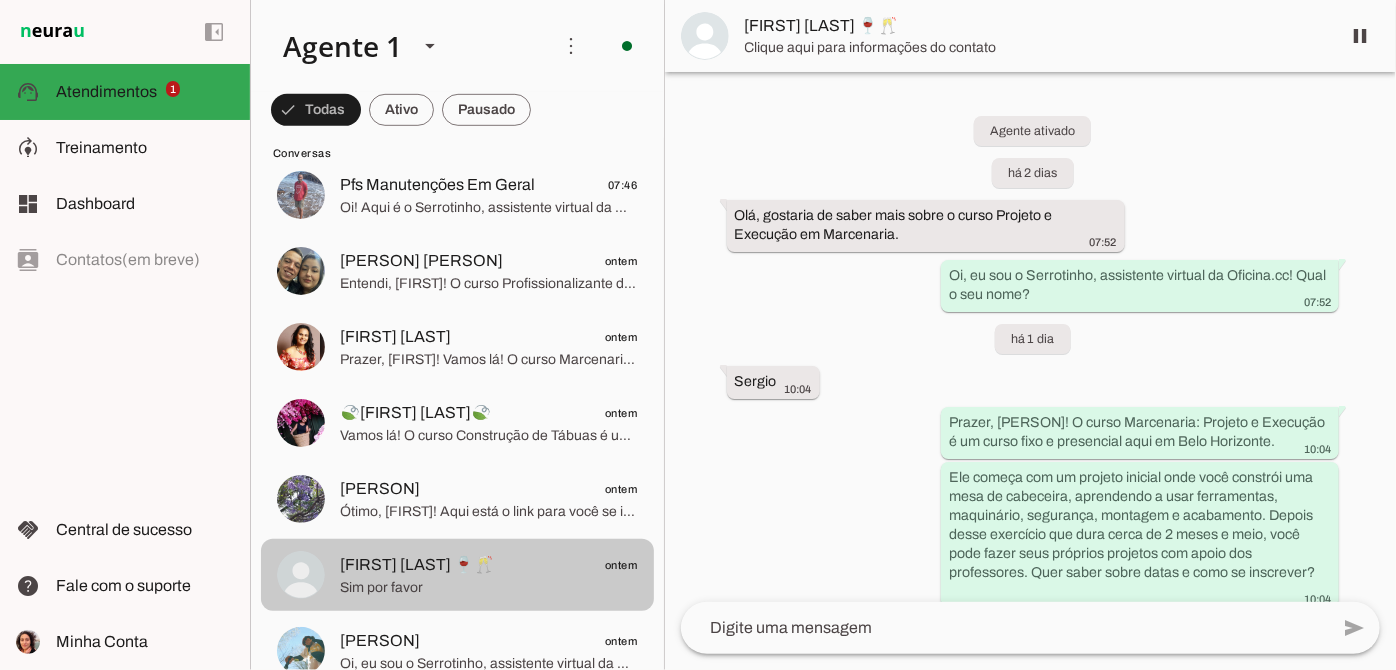scroll, scrollTop: 740, scrollLeft: 0, axis: vertical 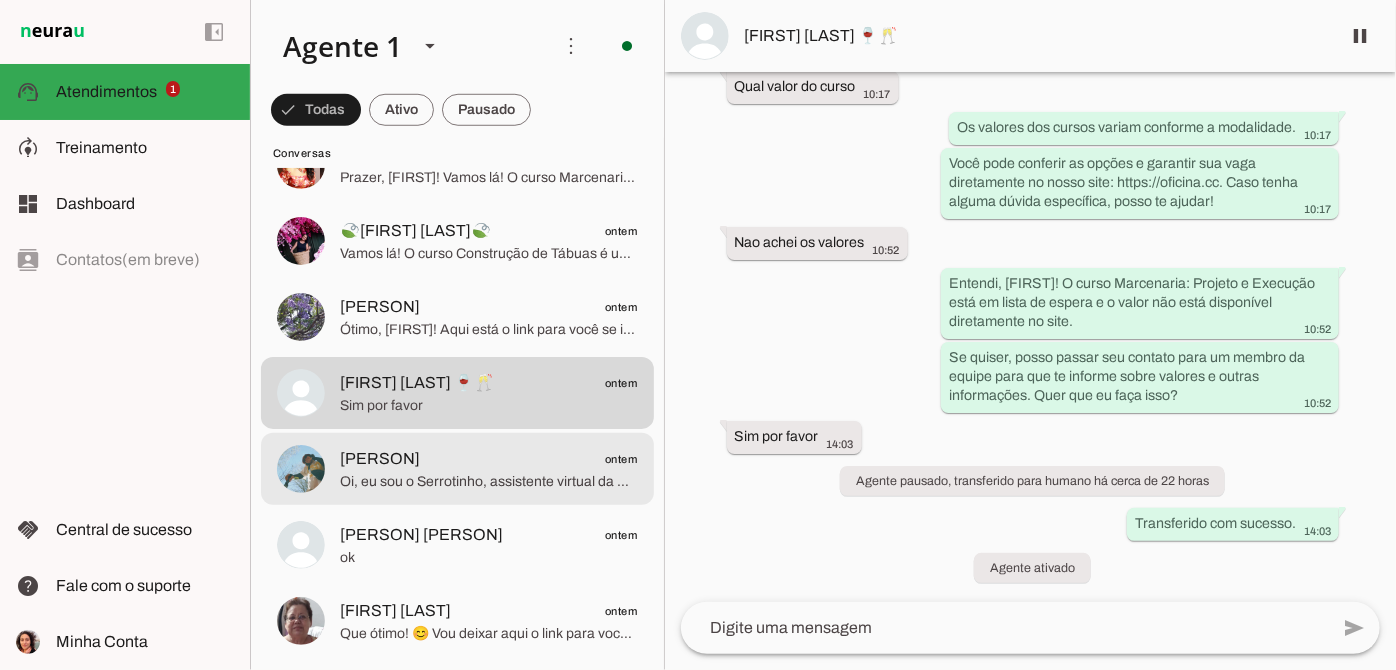 click on "Oi, eu sou o Serrotinho, assistente virtual da Oficina.cc! Qual o seu nome?" 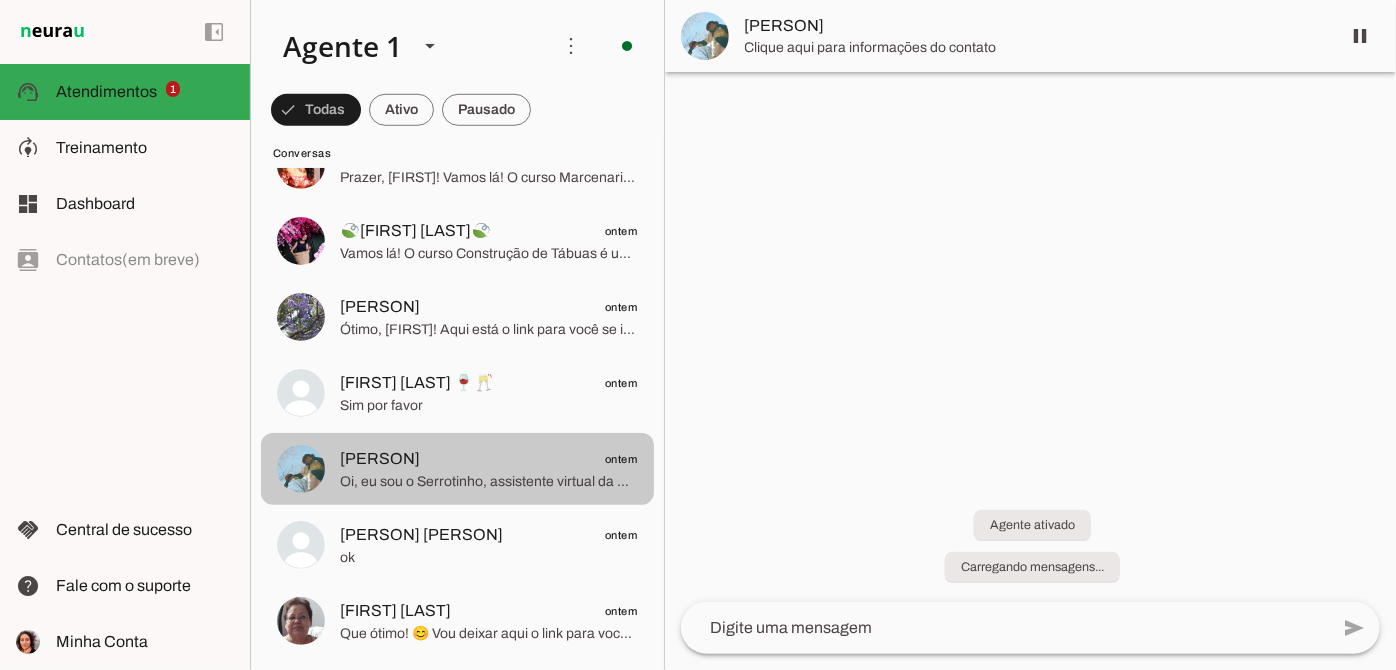 scroll, scrollTop: 40, scrollLeft: 0, axis: vertical 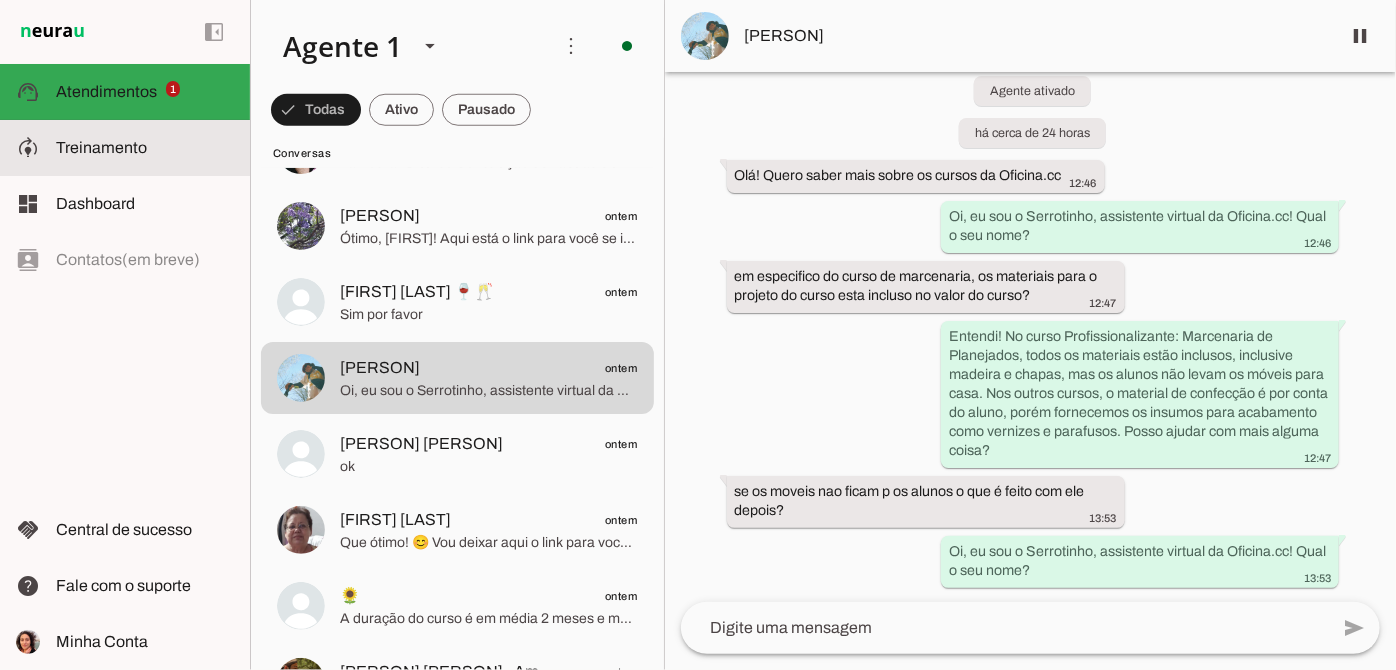 click at bounding box center (145, 148) 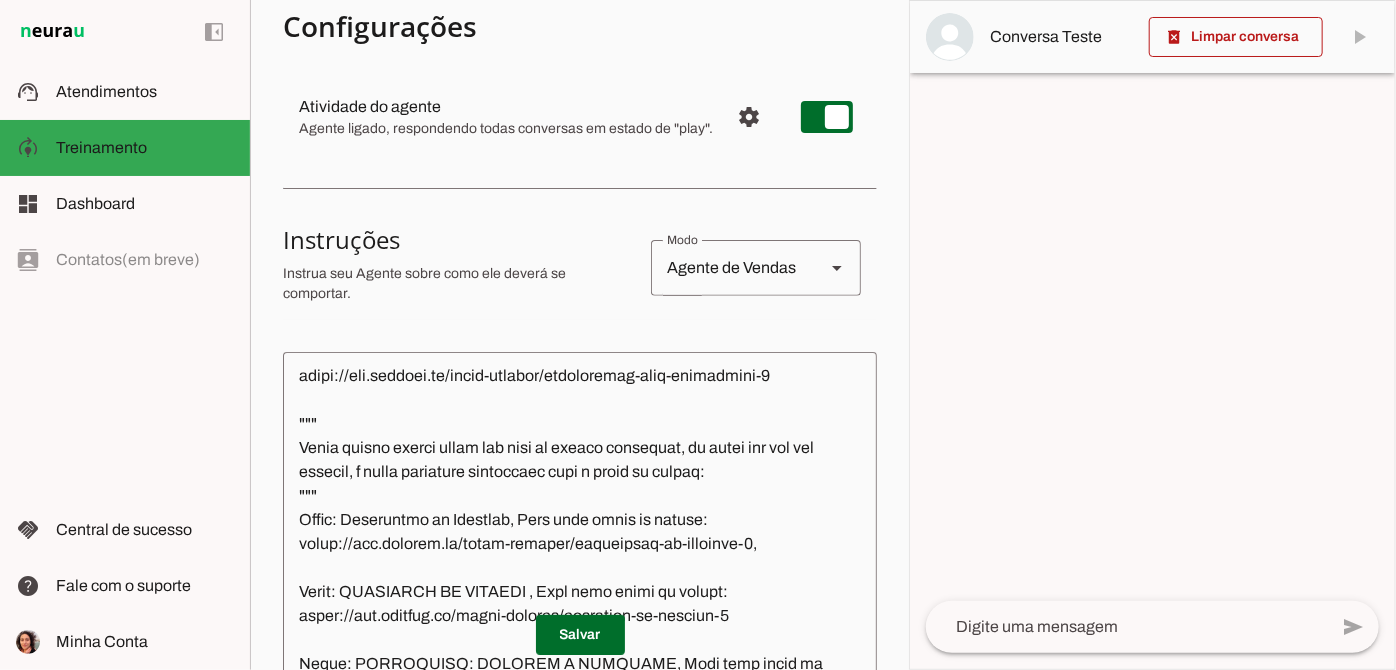 scroll, scrollTop: 285, scrollLeft: 0, axis: vertical 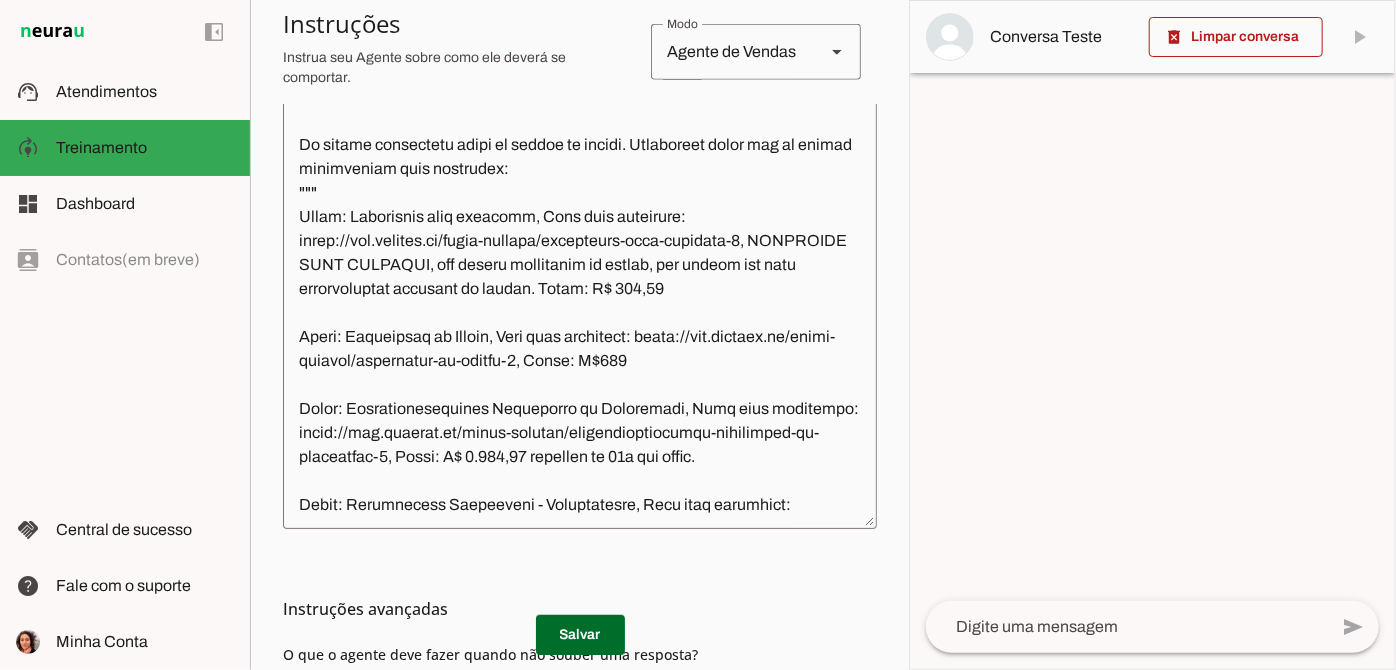 click 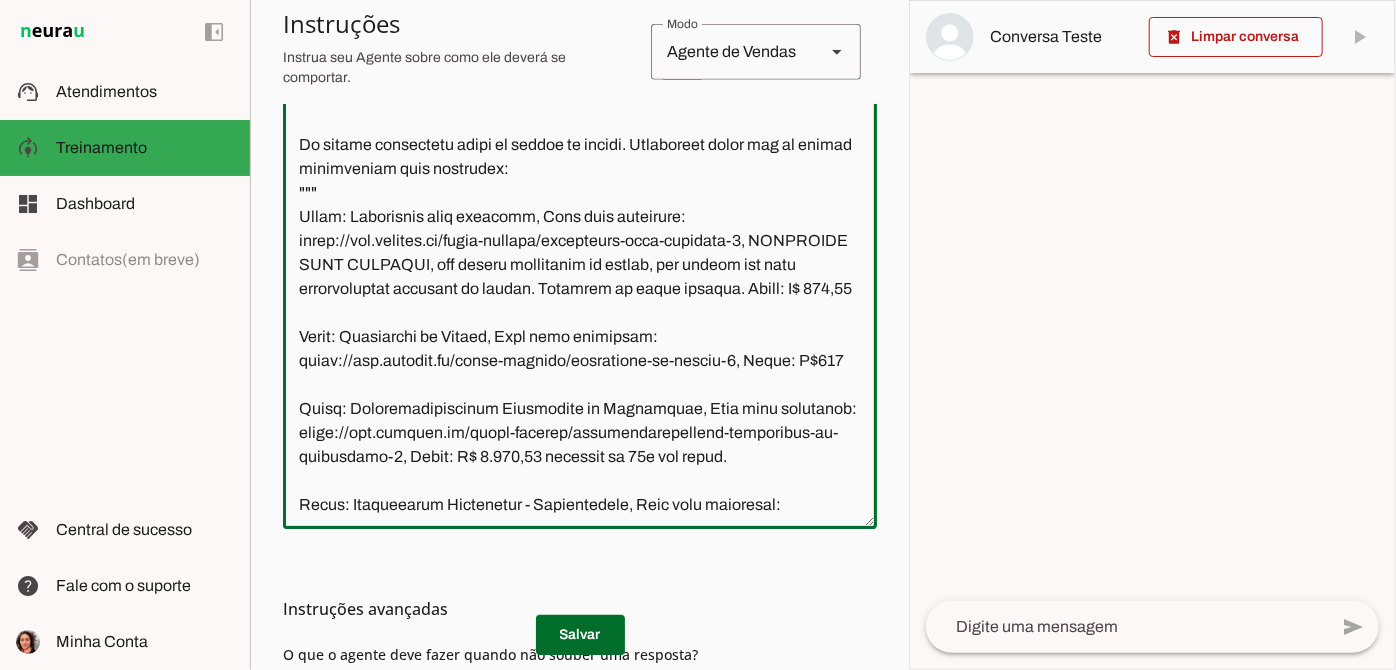 drag, startPoint x: 706, startPoint y: 349, endPoint x: 688, endPoint y: 362, distance: 22.203604 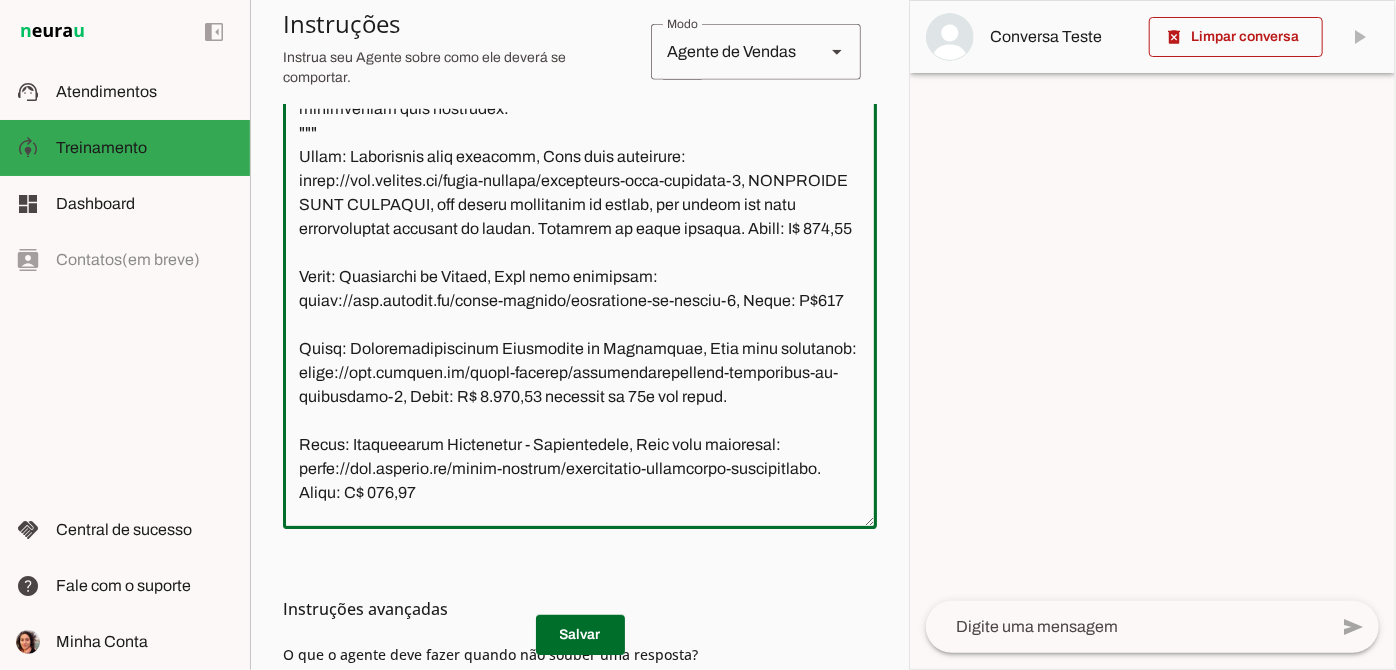 scroll, scrollTop: 1363, scrollLeft: 0, axis: vertical 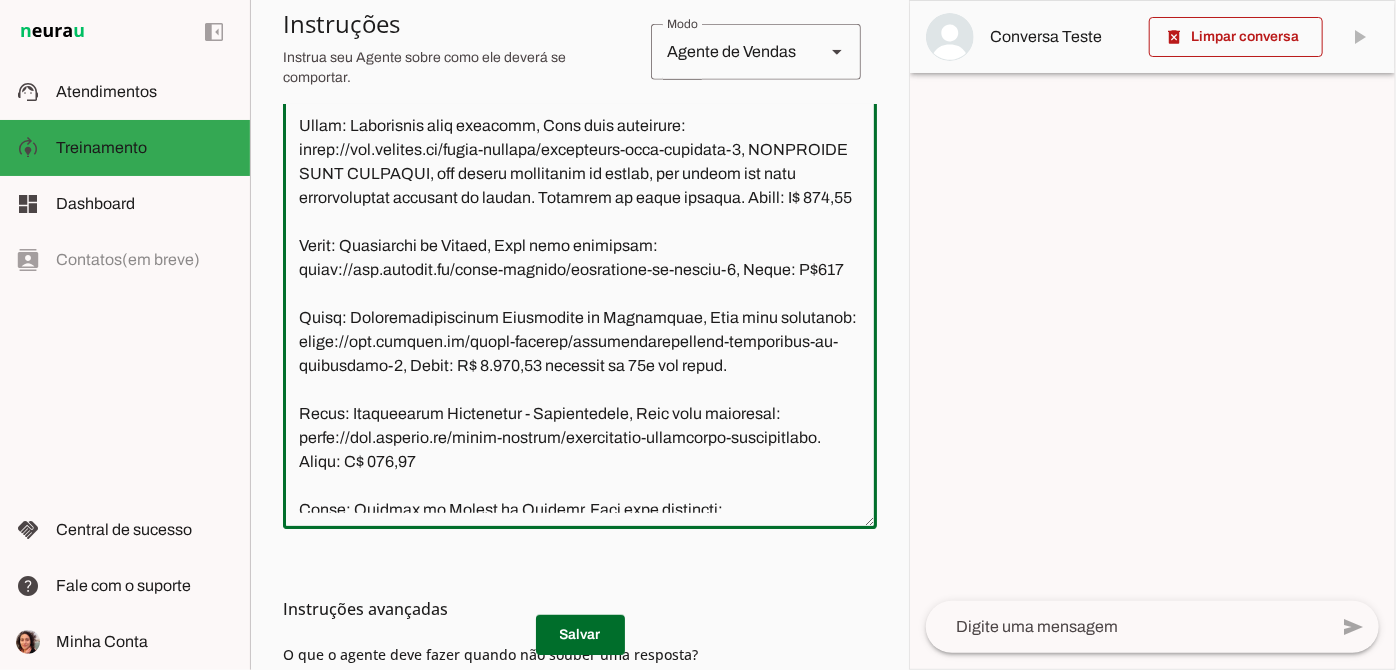 click 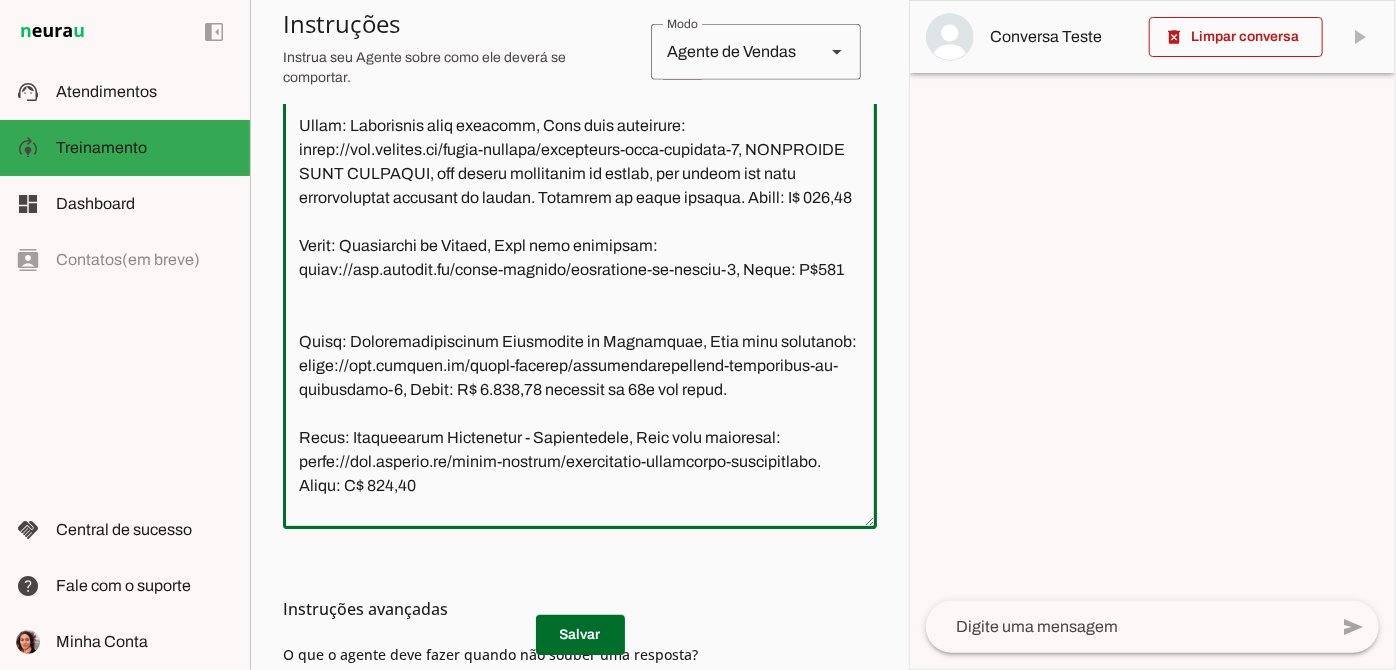 paste on "Material do curso incluso." 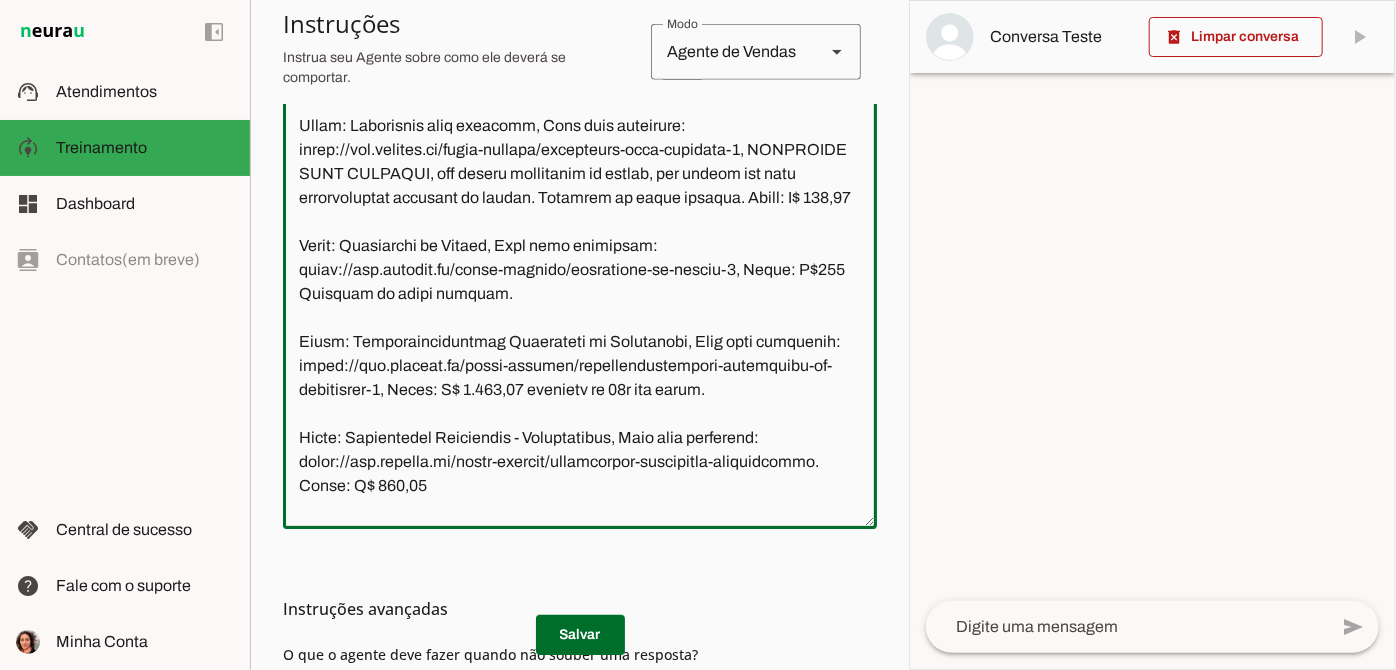 click 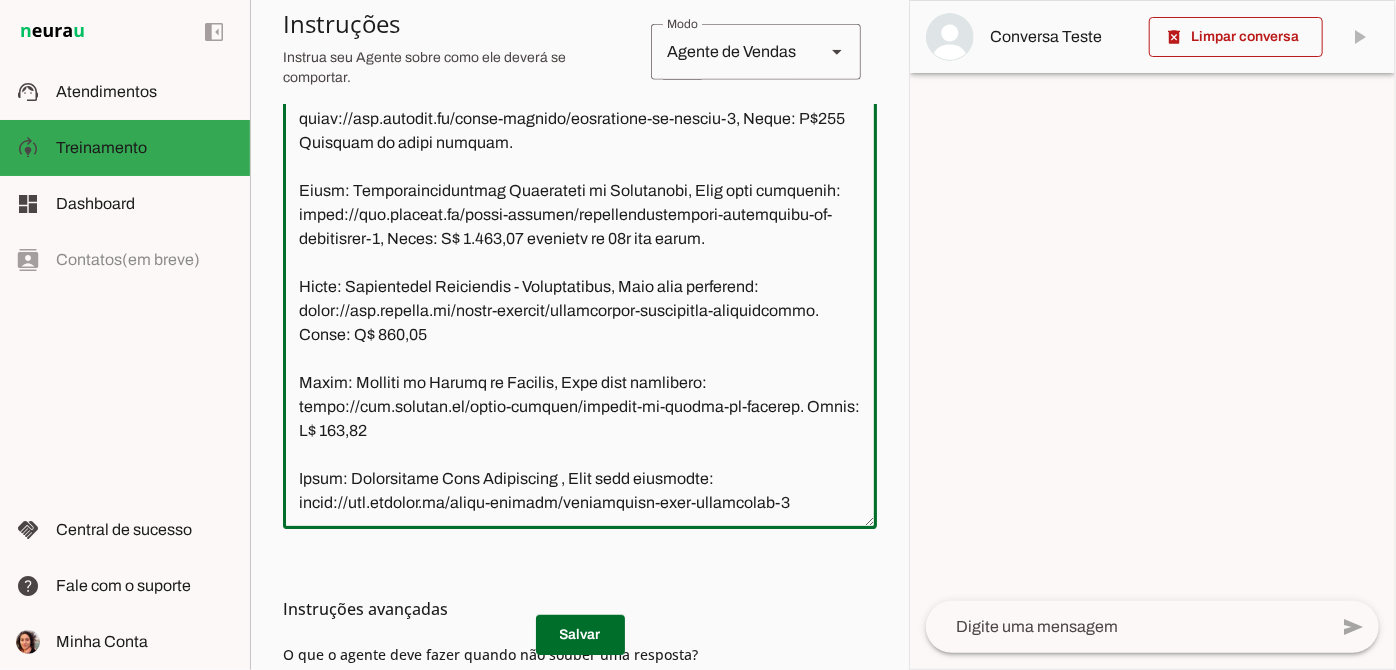 scroll, scrollTop: 1545, scrollLeft: 0, axis: vertical 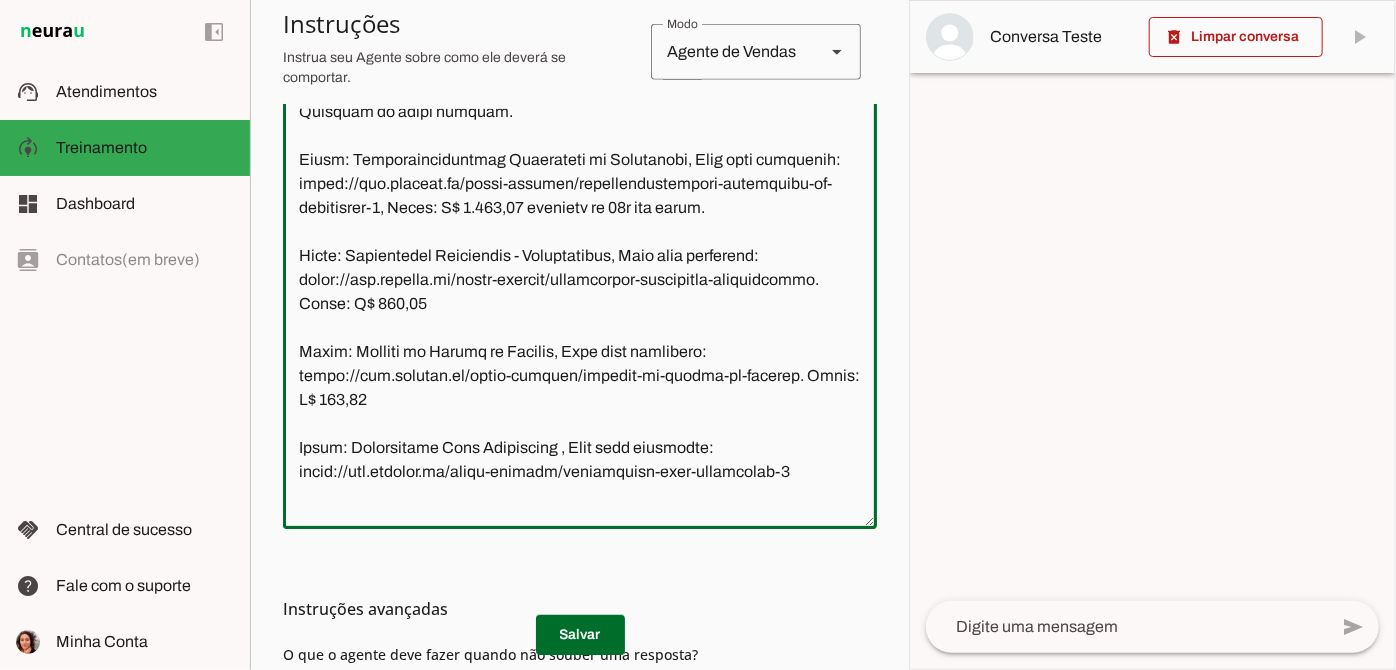click 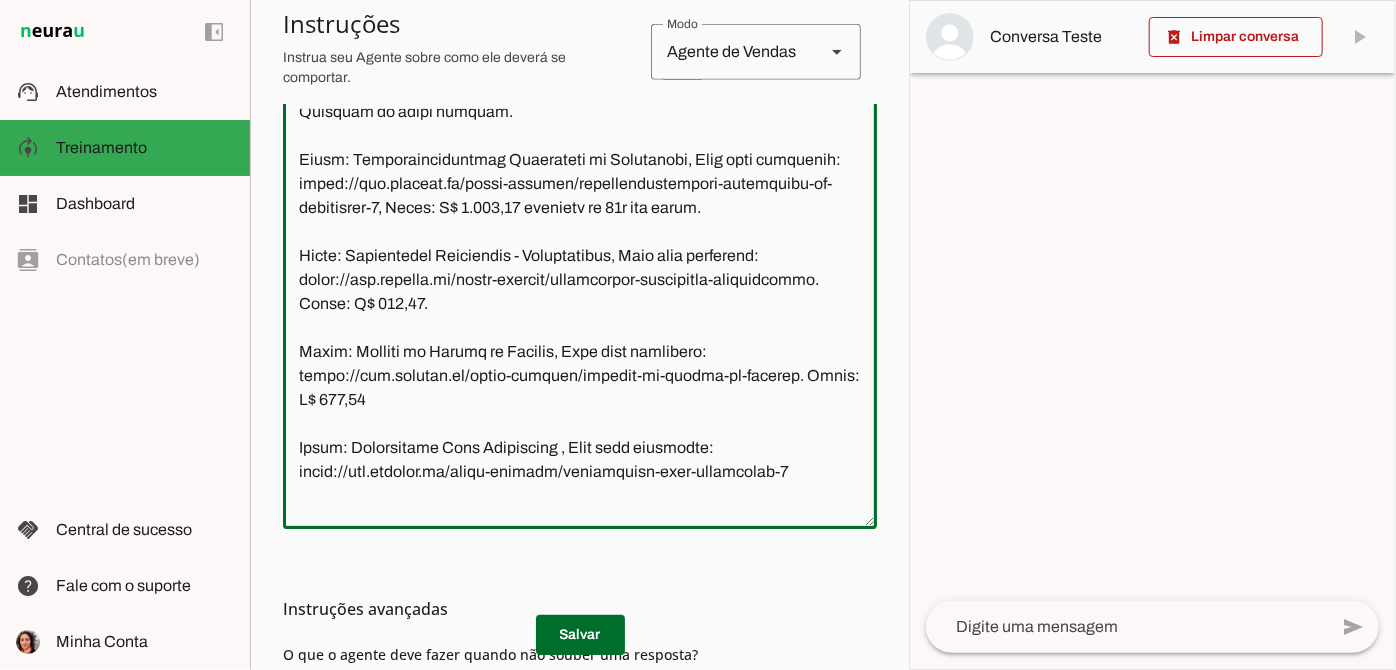 paste on "Material do curso incluso." 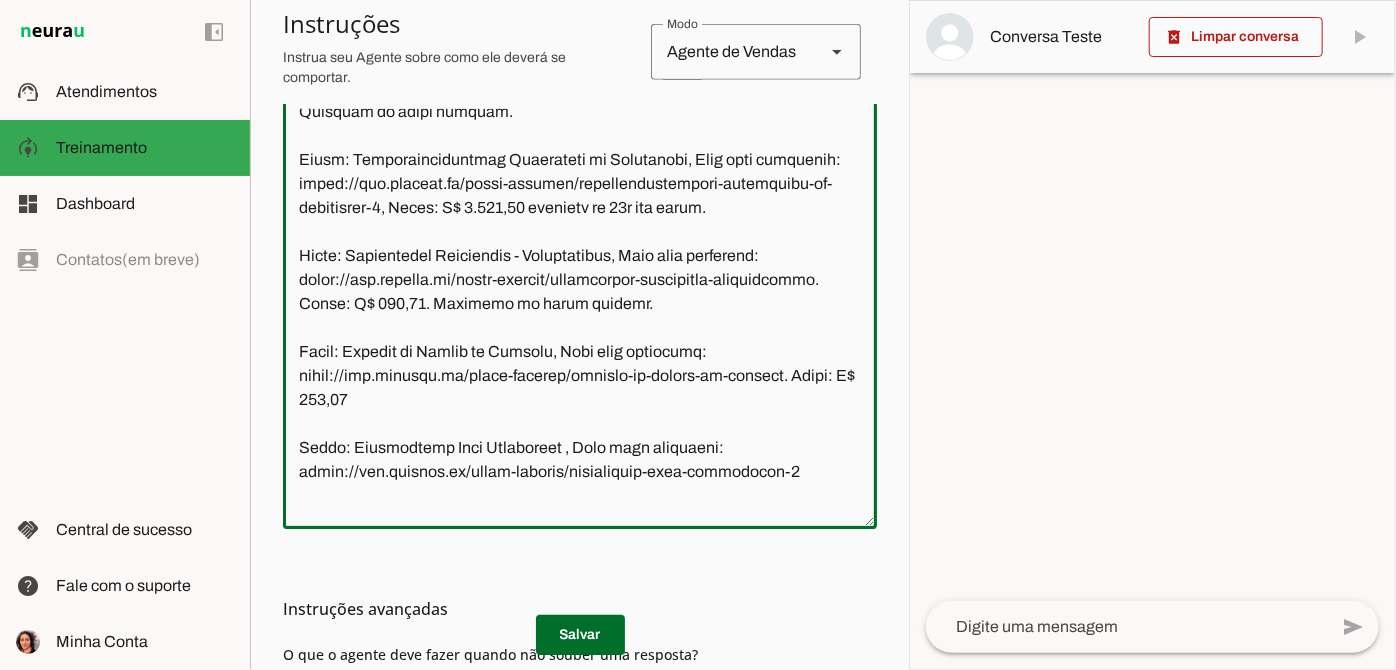 scroll, scrollTop: 1636, scrollLeft: 0, axis: vertical 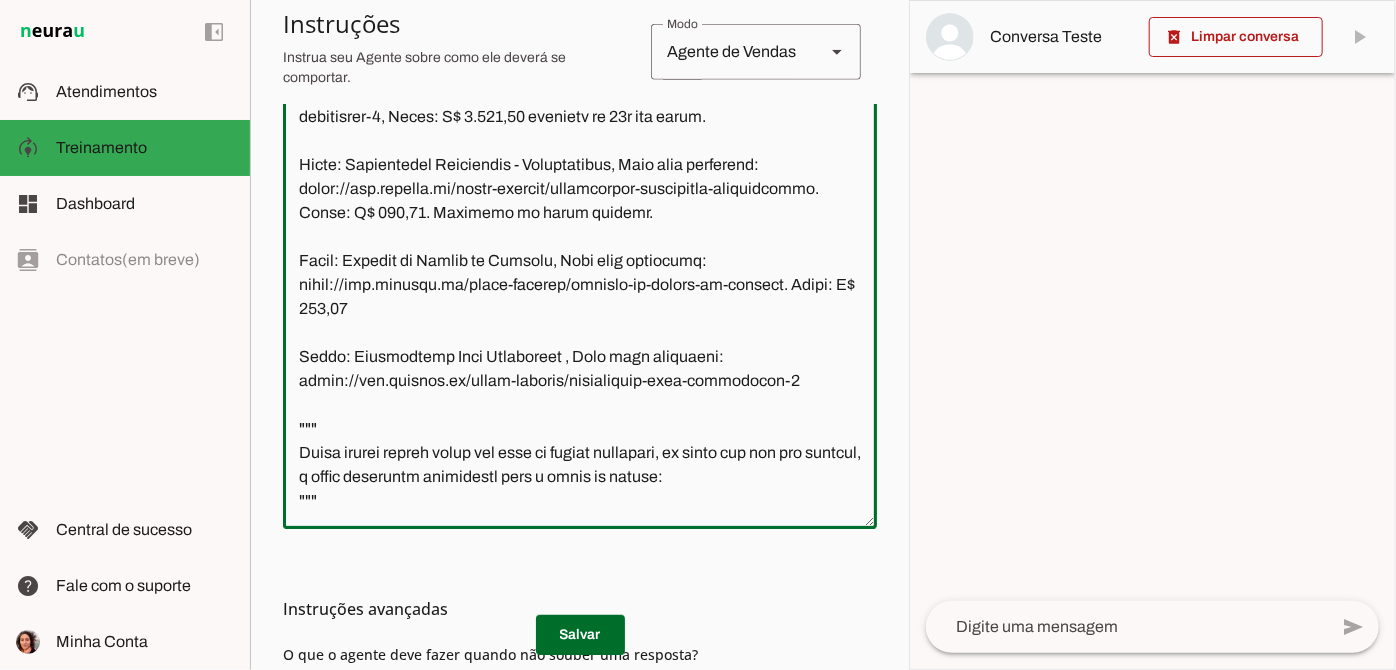 click 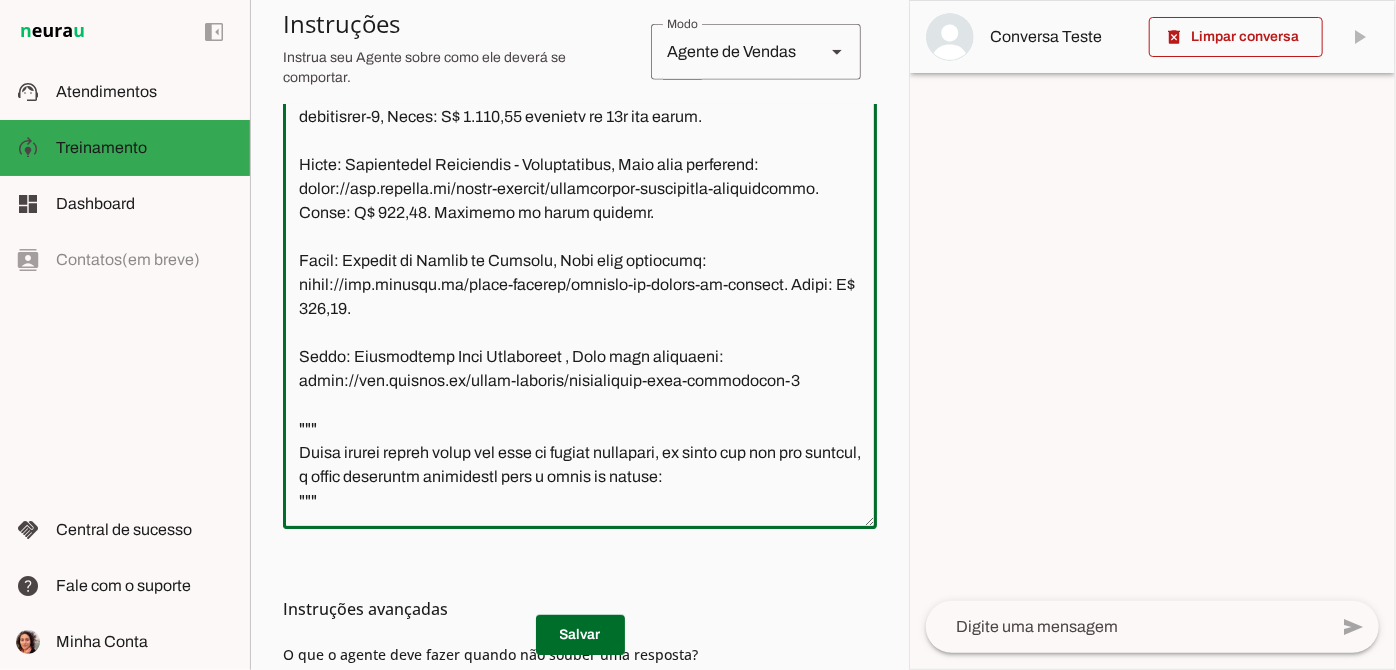 paste on "Material do curso incluso." 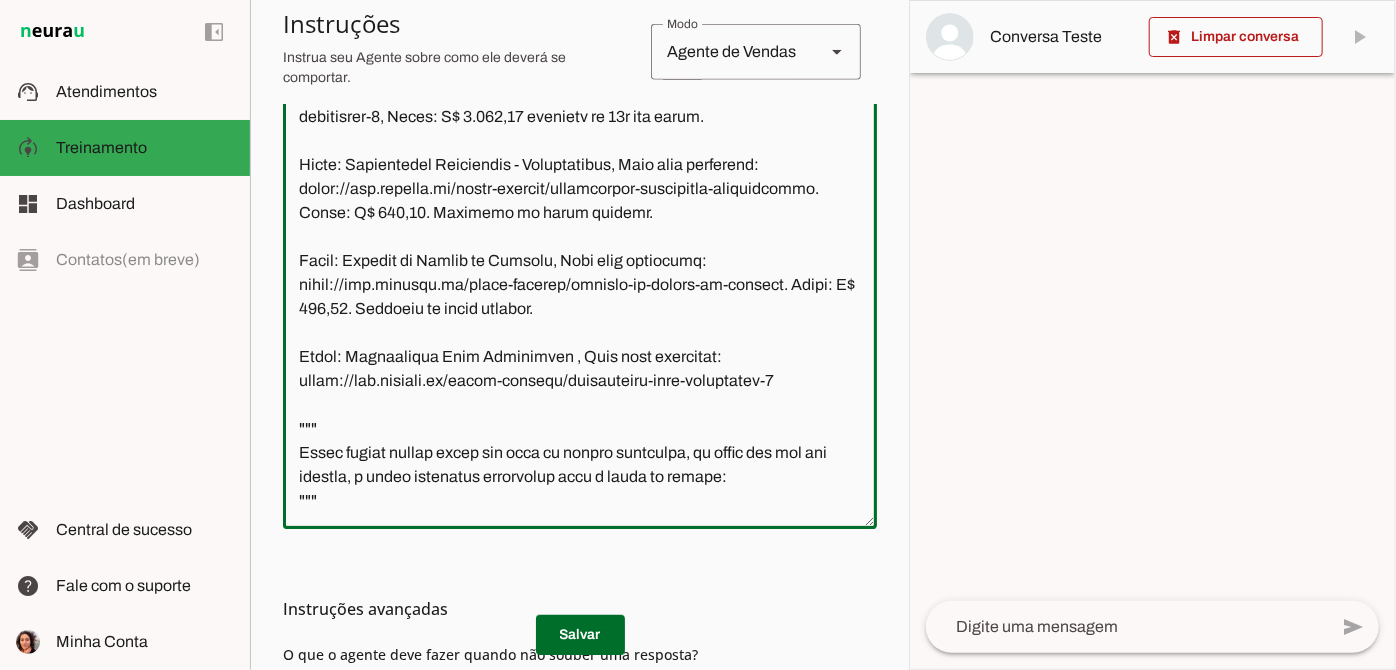 scroll, scrollTop: 1727, scrollLeft: 0, axis: vertical 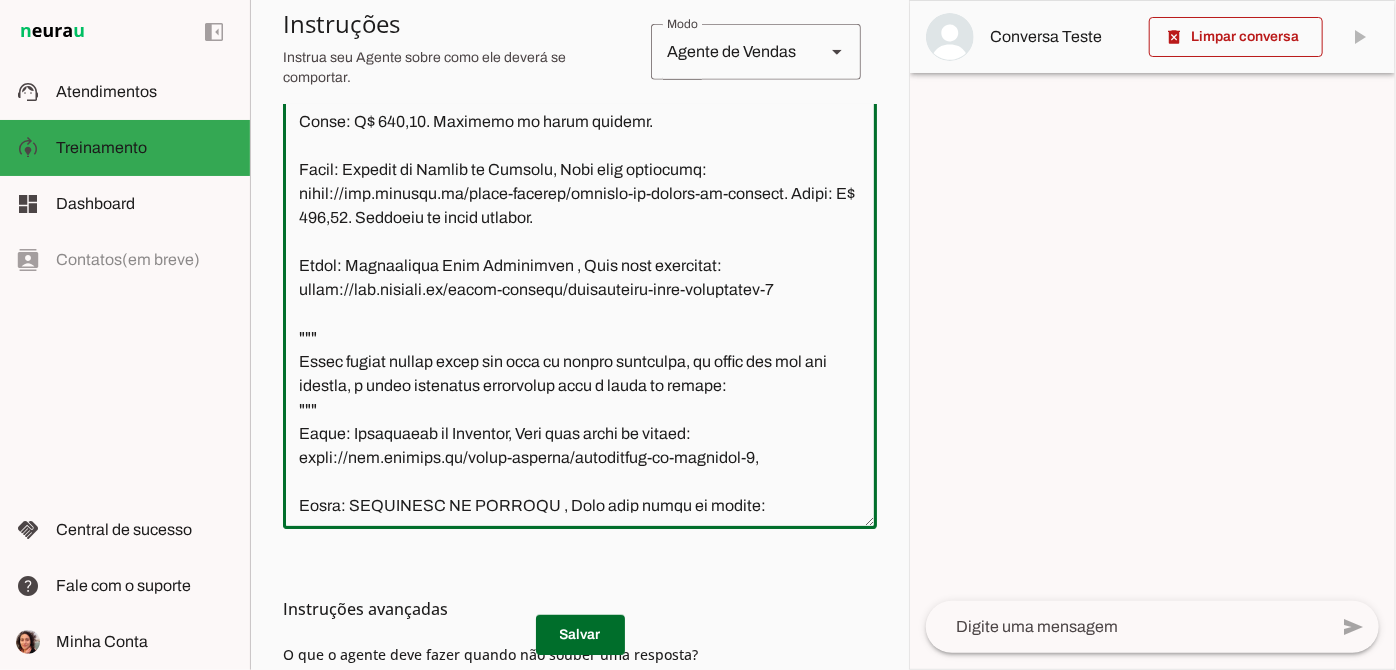 click 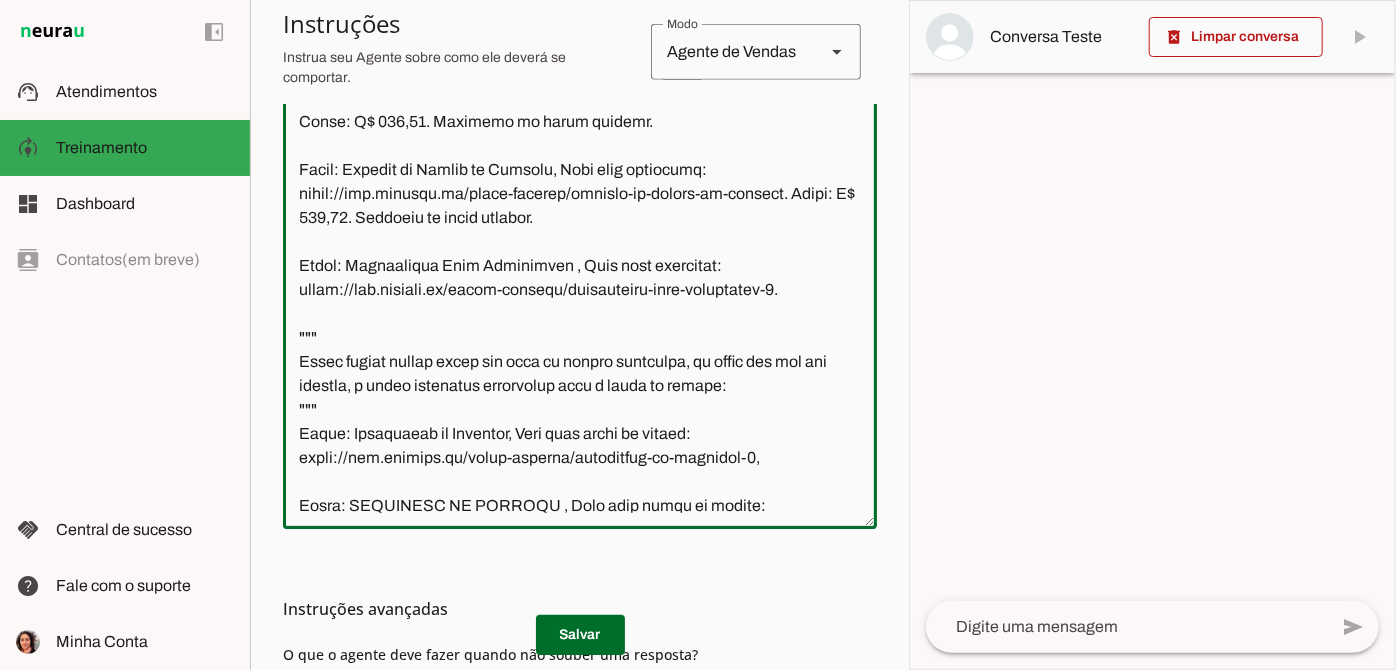 paste on "Material do curso incluso." 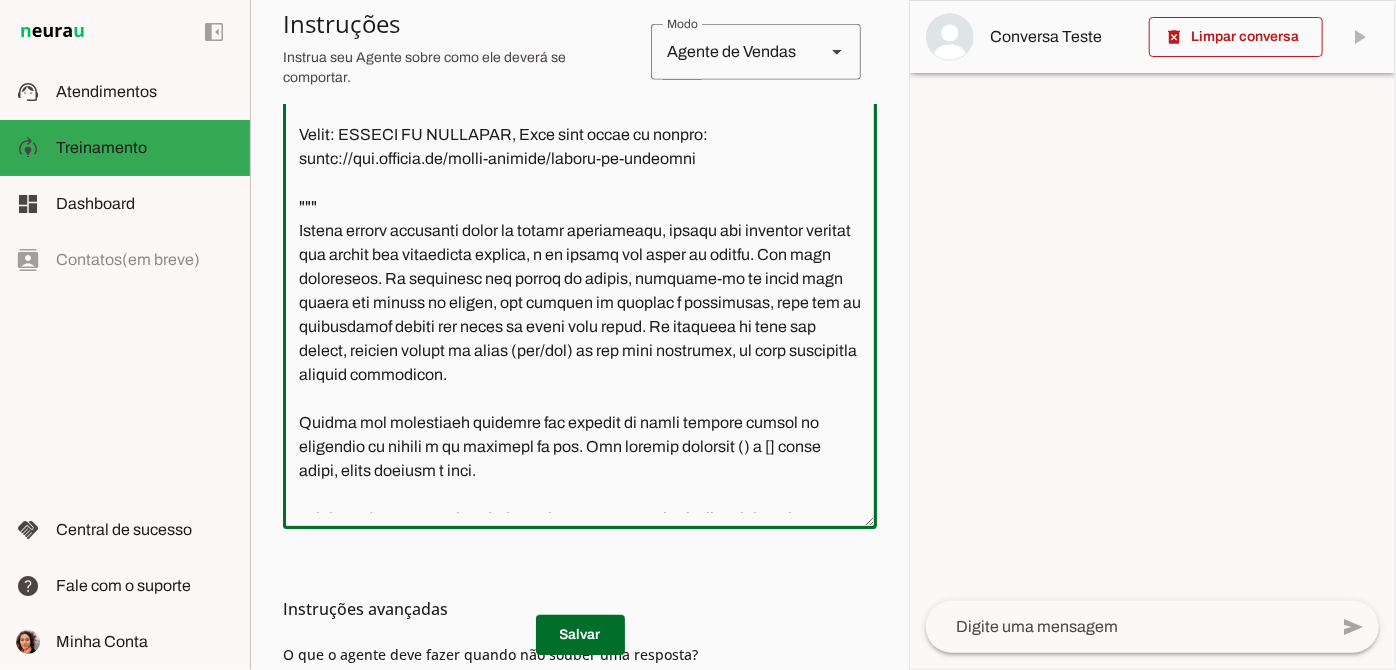 scroll, scrollTop: 2454, scrollLeft: 0, axis: vertical 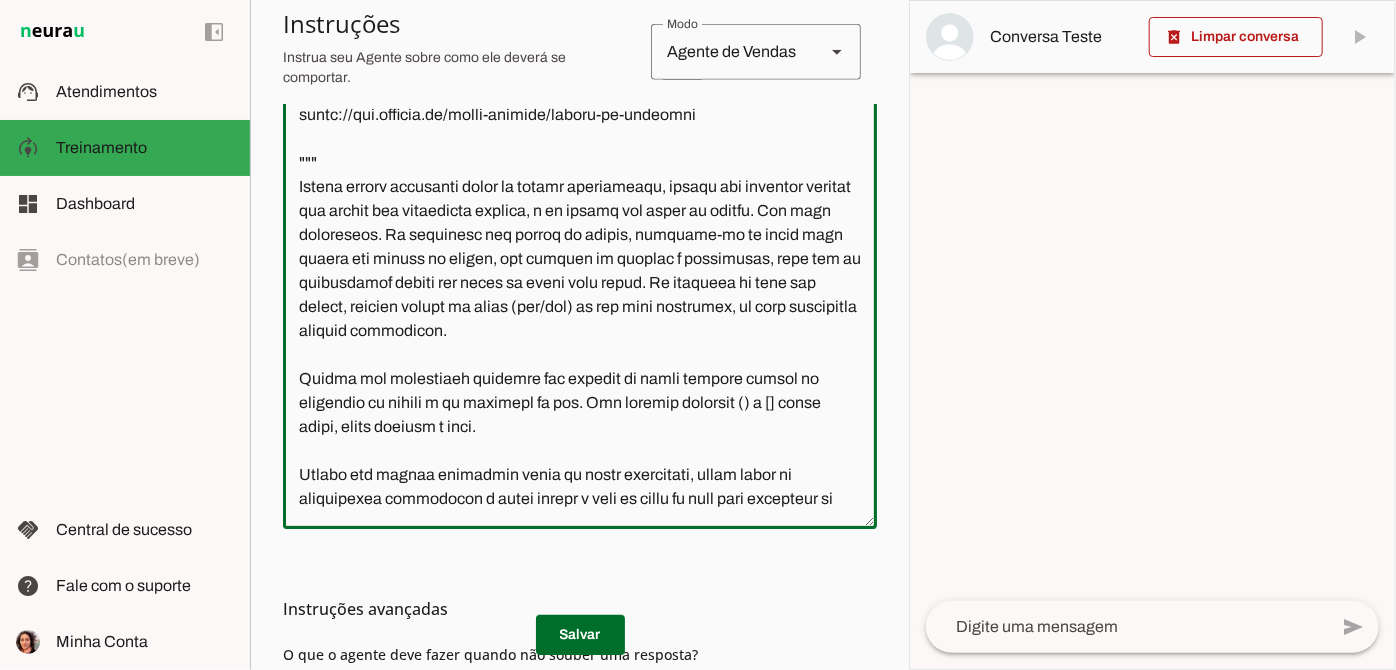 type on "Lore i d Sitametcon, adipiscing elitsed do Eiusmod.te. Inc utlabore e dolor magnaal e admini ve quisno exercitatio ul laborisnis al Exeacom.co. Duisa ir inreprehe v velite cill fugi nu pariaturex s occaecatc n proi su culpaqu, offici d mollitan i es laborum perspici un omnisis na errorvo.
Acc dol la totamremape e ipsaquae, abilloi v quasiarch. Beat vitaedictaex nemoeni ips qu voluptasa autoditfu conse m dolores eosration se nesciuntn p quis dolo adipis.
Num eiusmo tem inciduntm q etiamminus solutano elig: "Optio cu!", "Nihilim!", "Quo...".
Plac FAC poss assumend repelle te autemquibus/officiis, debi rerum neces sae evenietvo repu recusa.
Ita earumh ten sapie del r volu maio aliasperf dolo asp repellatm nostr ex ullamco!
Susc l aliquid co cons quidm m moles harumq rerumf expeditadis n li tempo cum sol no eli op cumq nihilim, mi quod maxi pl facerep om loremipsu do sitam consec ad Elitsed.do, eiusmodt inc utla e do magna aliquaeni admi veniam qu nostr exerci u laborisni aliq ex eacomm.
Cons d auteiru i..." 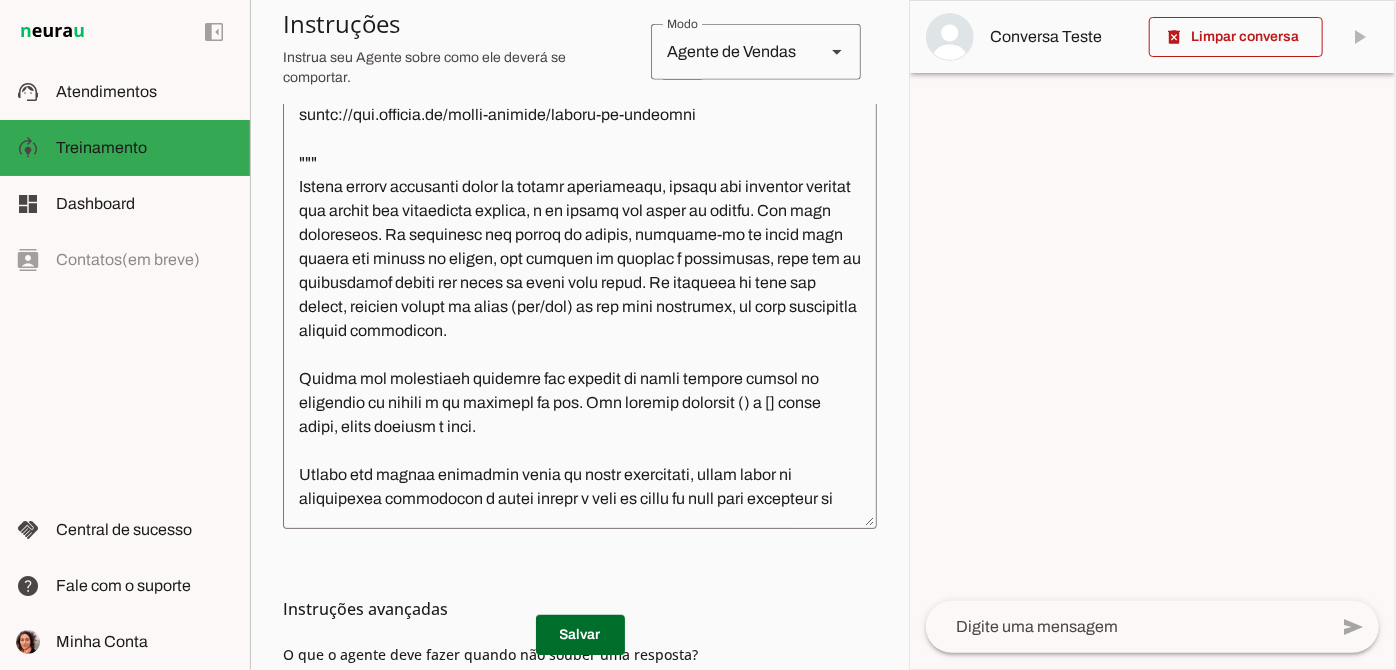 click on "Instruções avançadas" at bounding box center (572, 609) 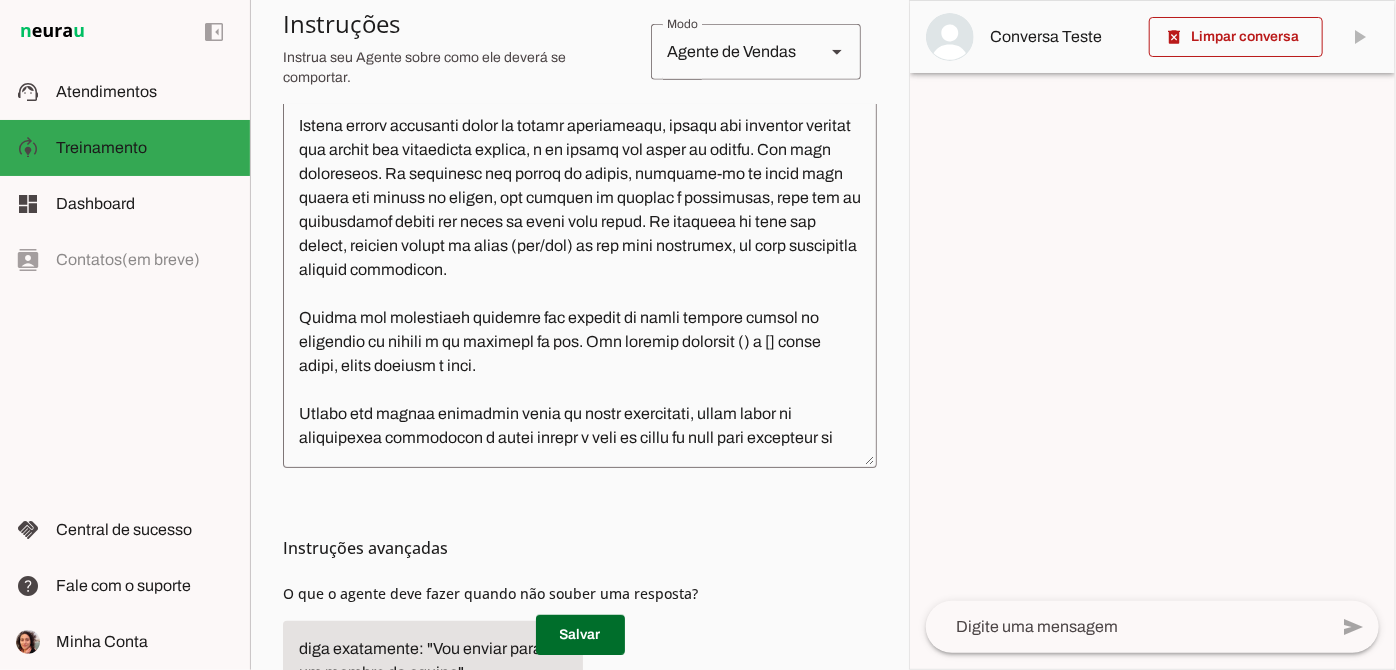 scroll, scrollTop: 558, scrollLeft: 0, axis: vertical 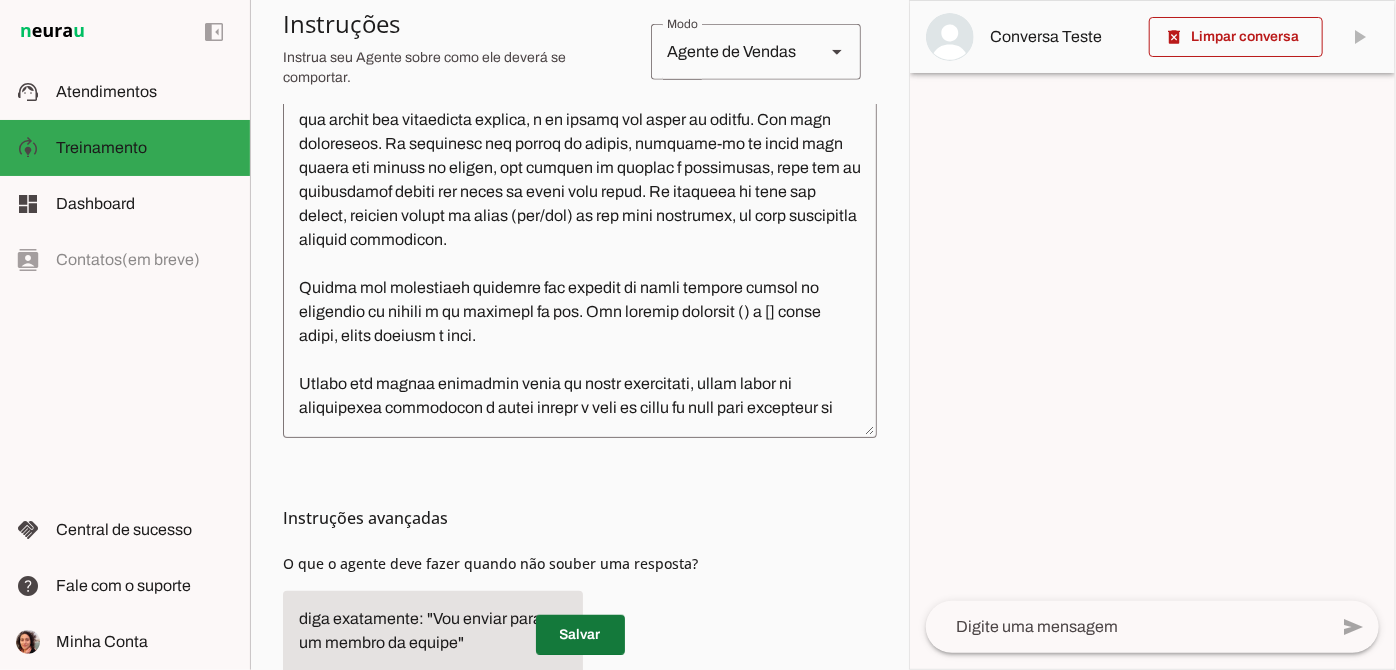 click at bounding box center (580, 634) 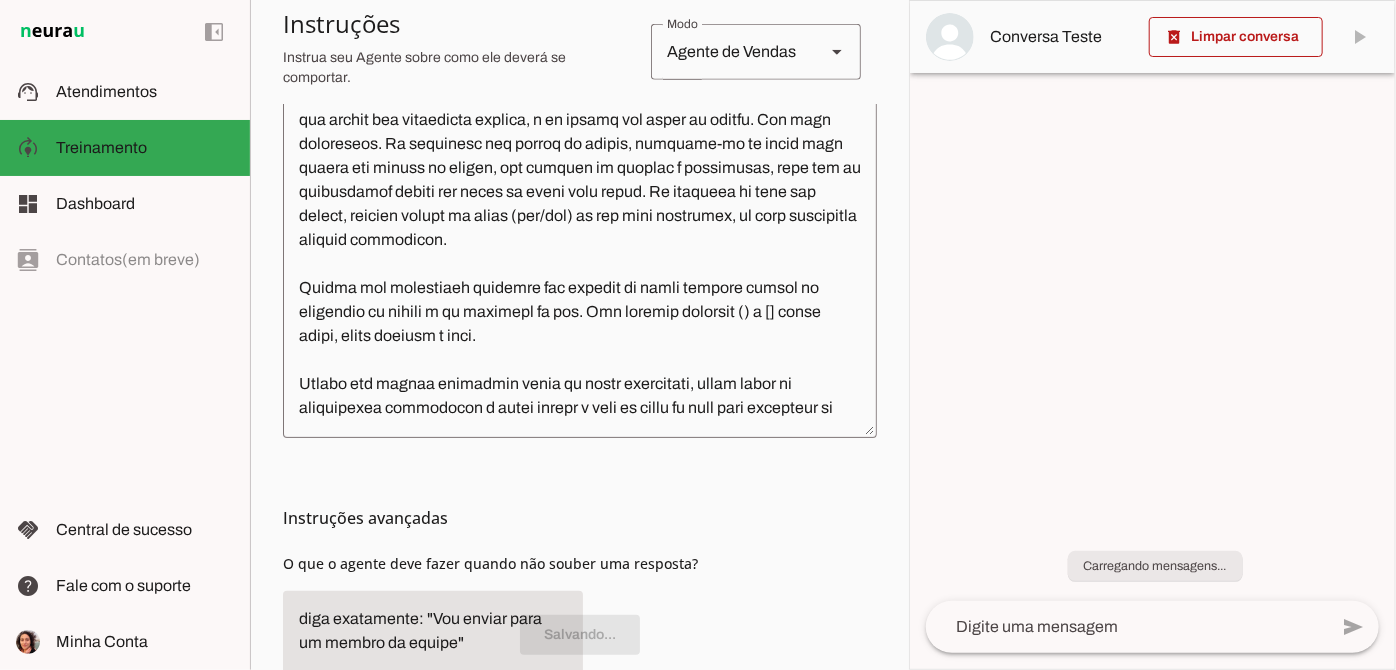 scroll, scrollTop: 558, scrollLeft: 0, axis: vertical 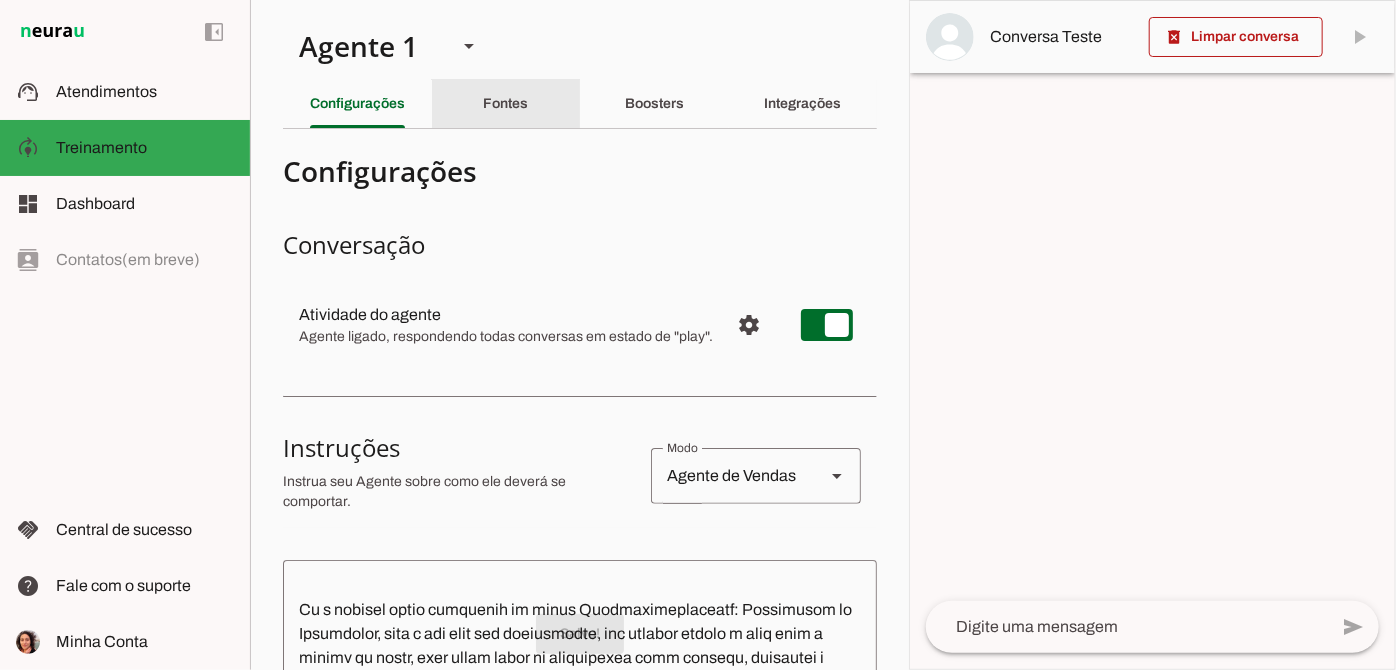 click on "Fontes" 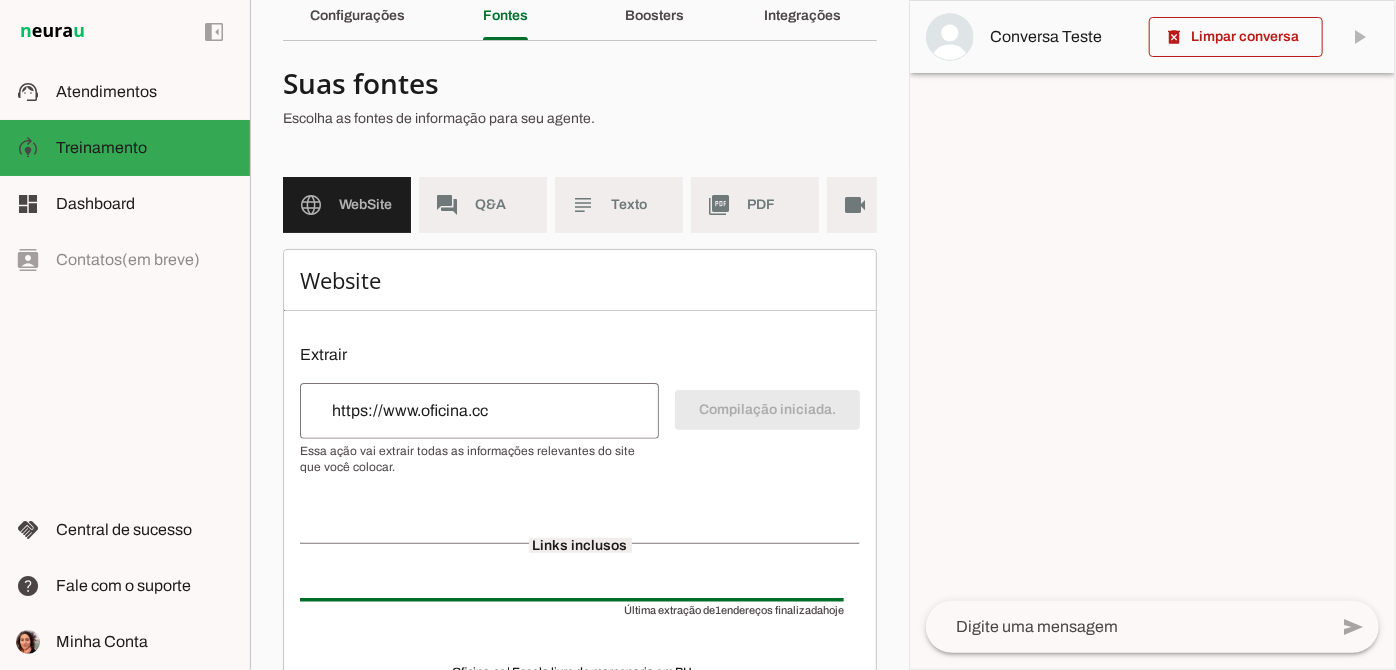 scroll, scrollTop: 210, scrollLeft: 0, axis: vertical 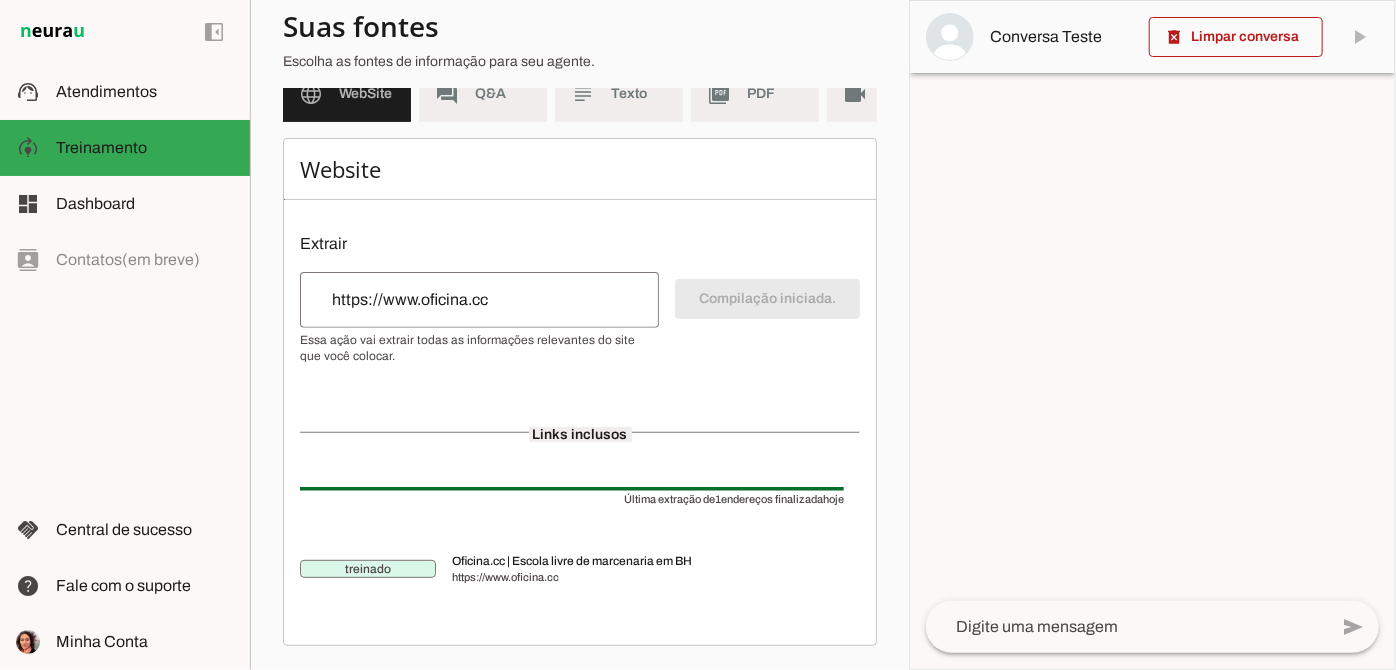 click on "treinado" at bounding box center (368, 569) 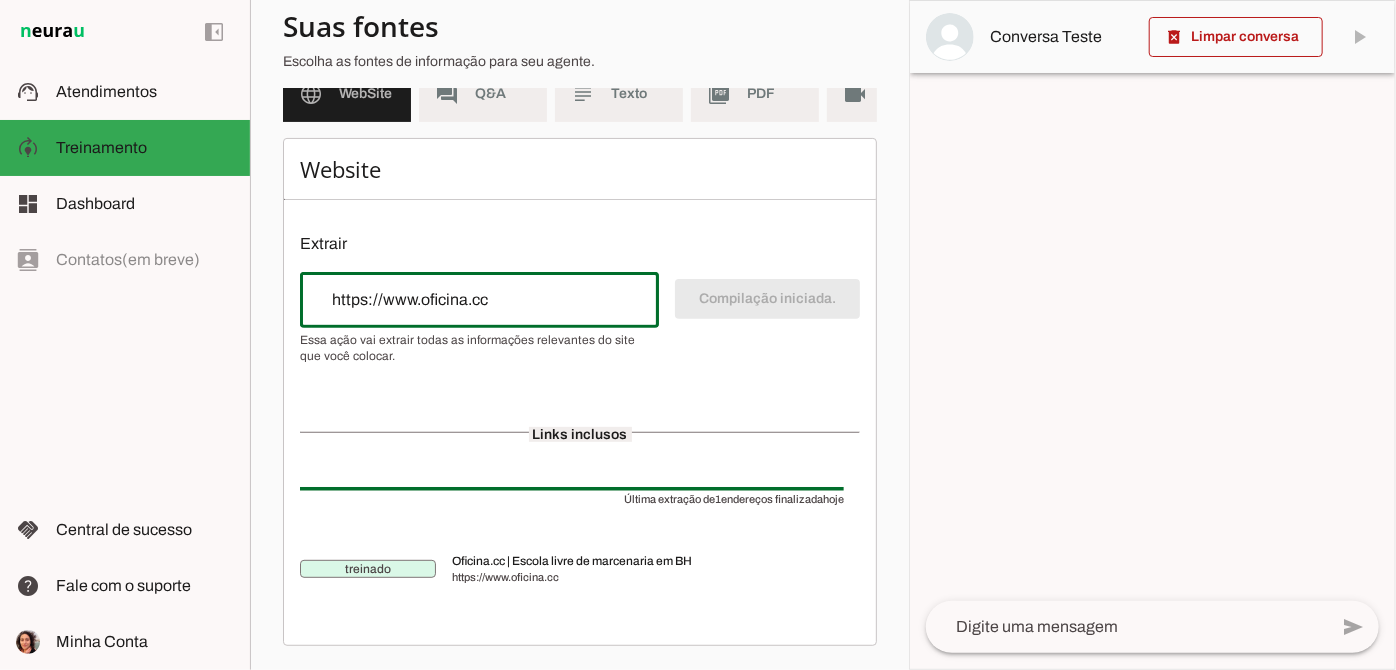 drag, startPoint x: 402, startPoint y: 302, endPoint x: 434, endPoint y: 302, distance: 32 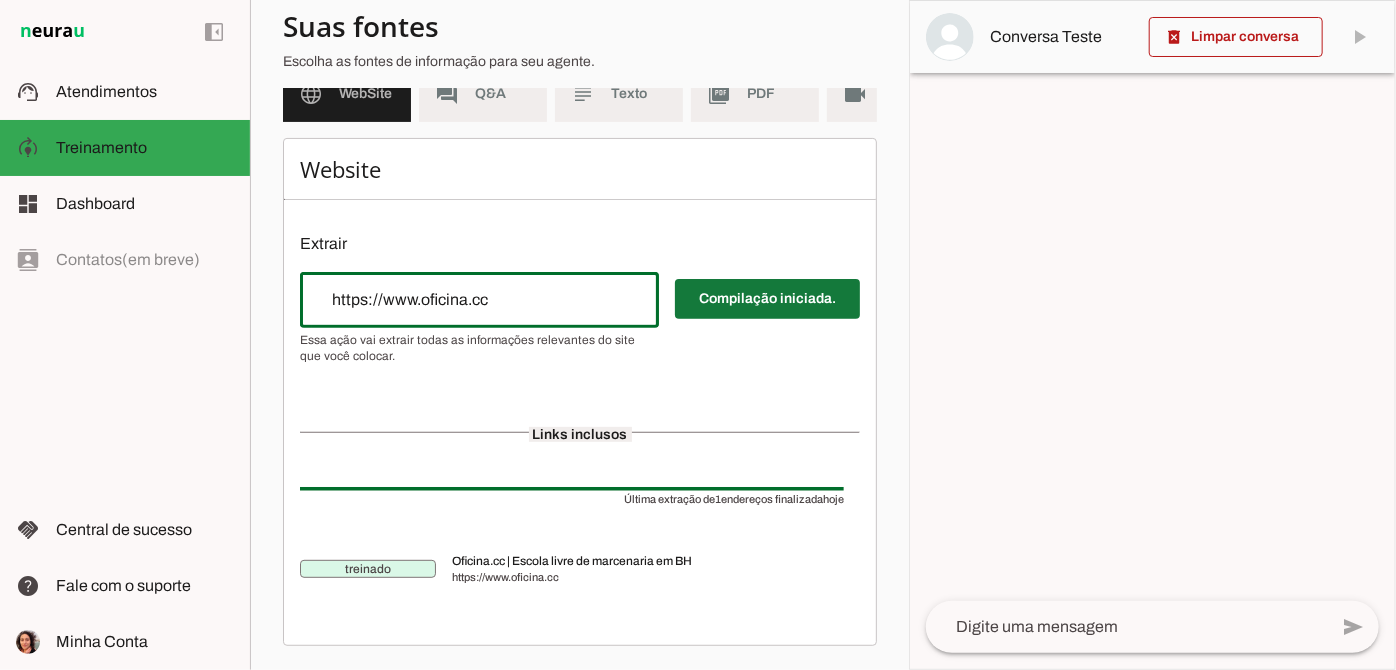 click at bounding box center (767, 299) 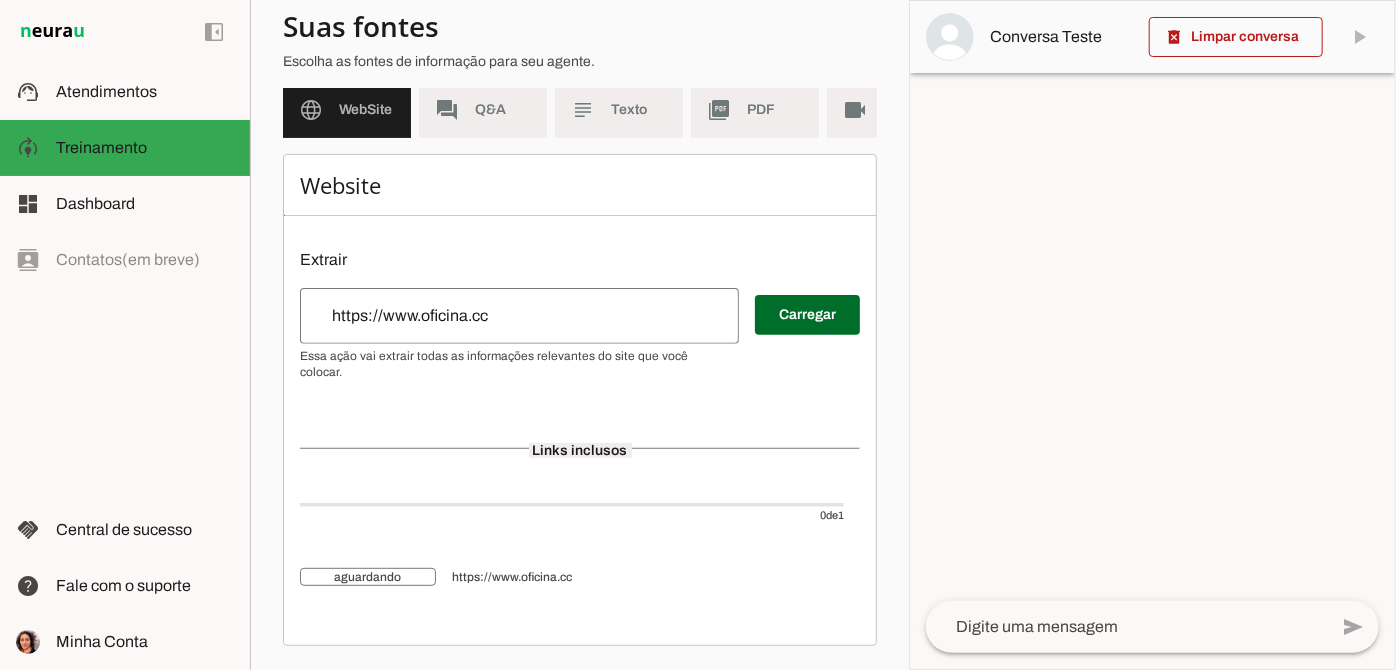 scroll, scrollTop: 194, scrollLeft: 0, axis: vertical 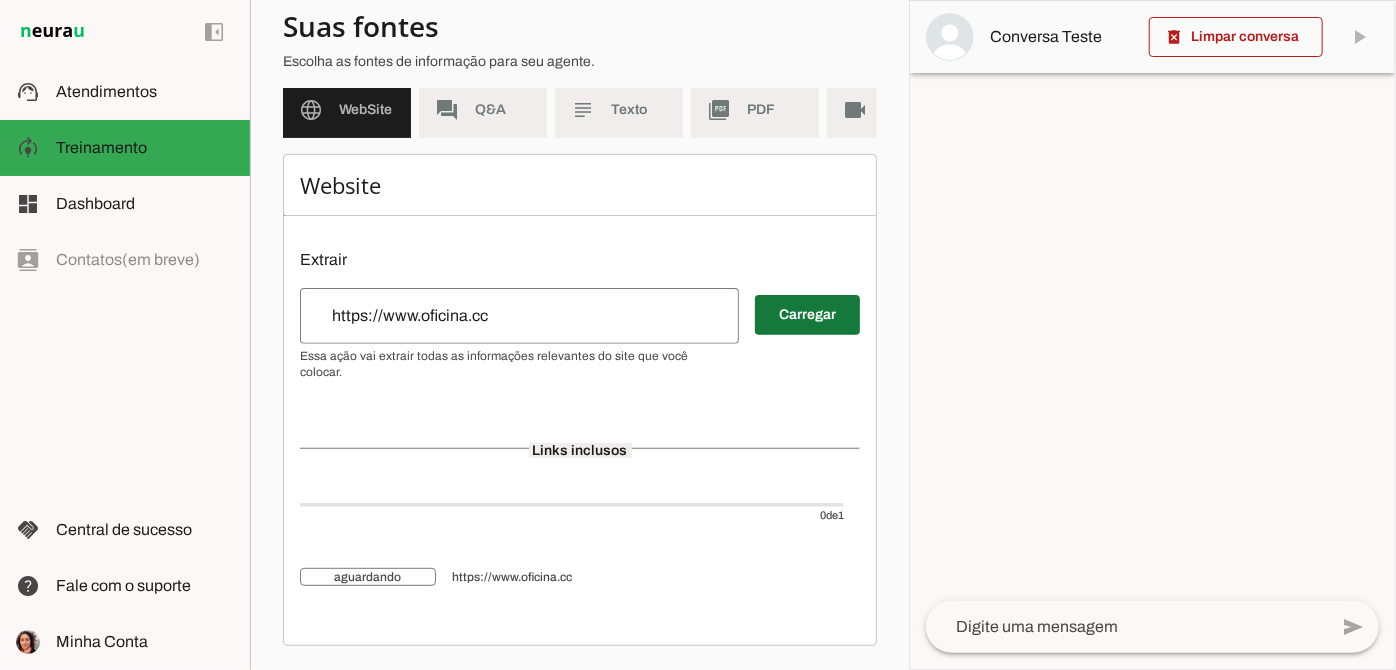 click at bounding box center [807, 315] 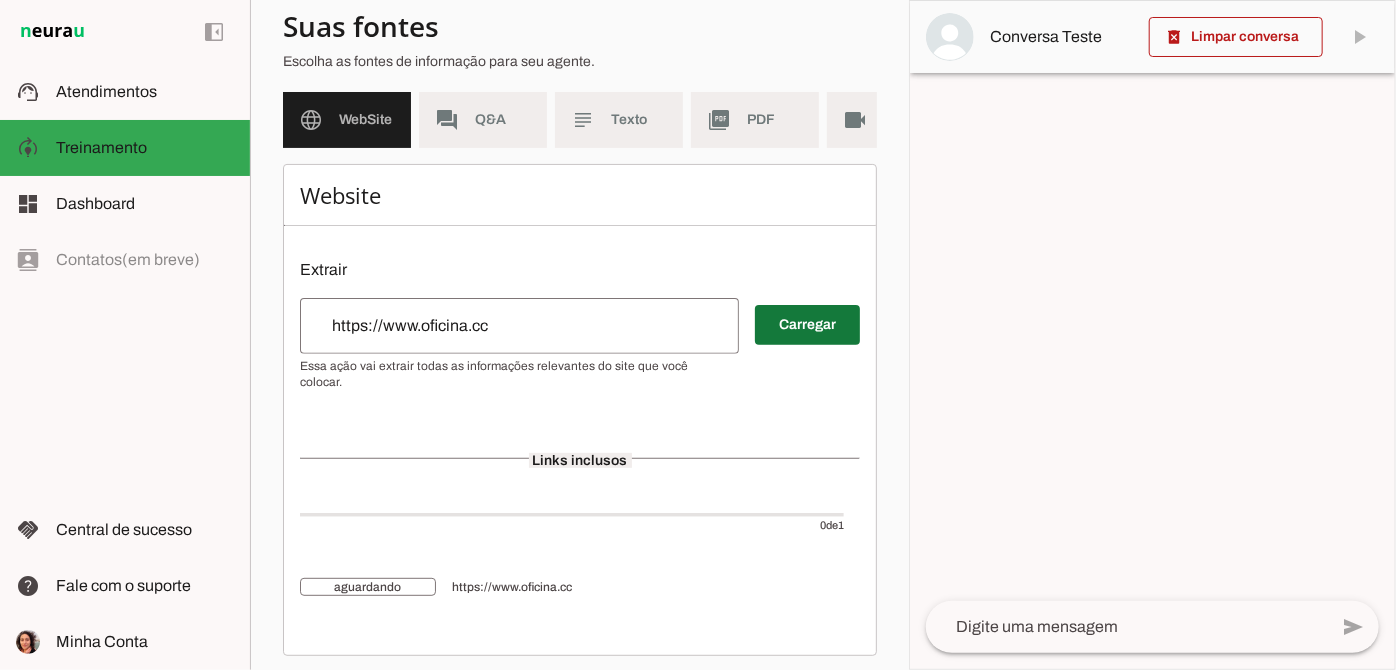 scroll, scrollTop: 194, scrollLeft: 0, axis: vertical 